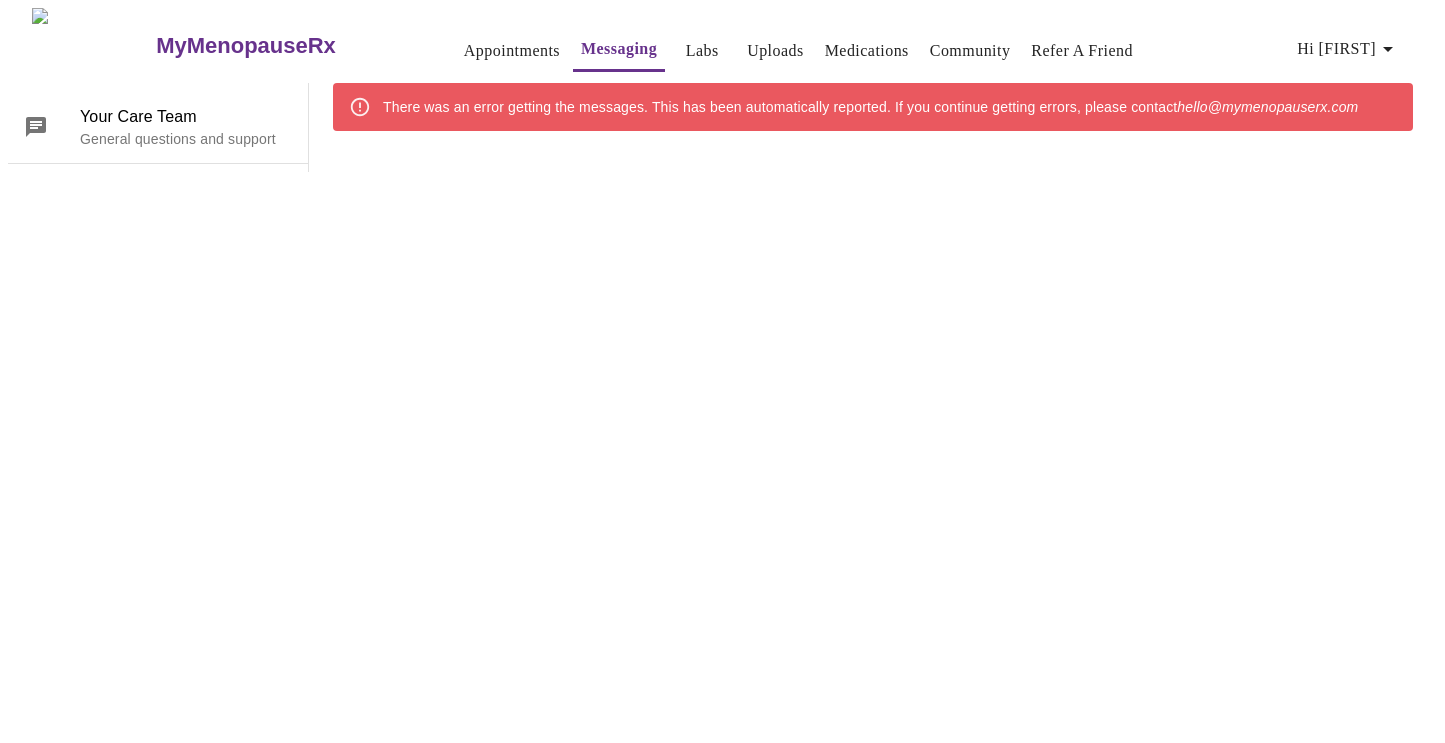 scroll, scrollTop: 0, scrollLeft: 0, axis: both 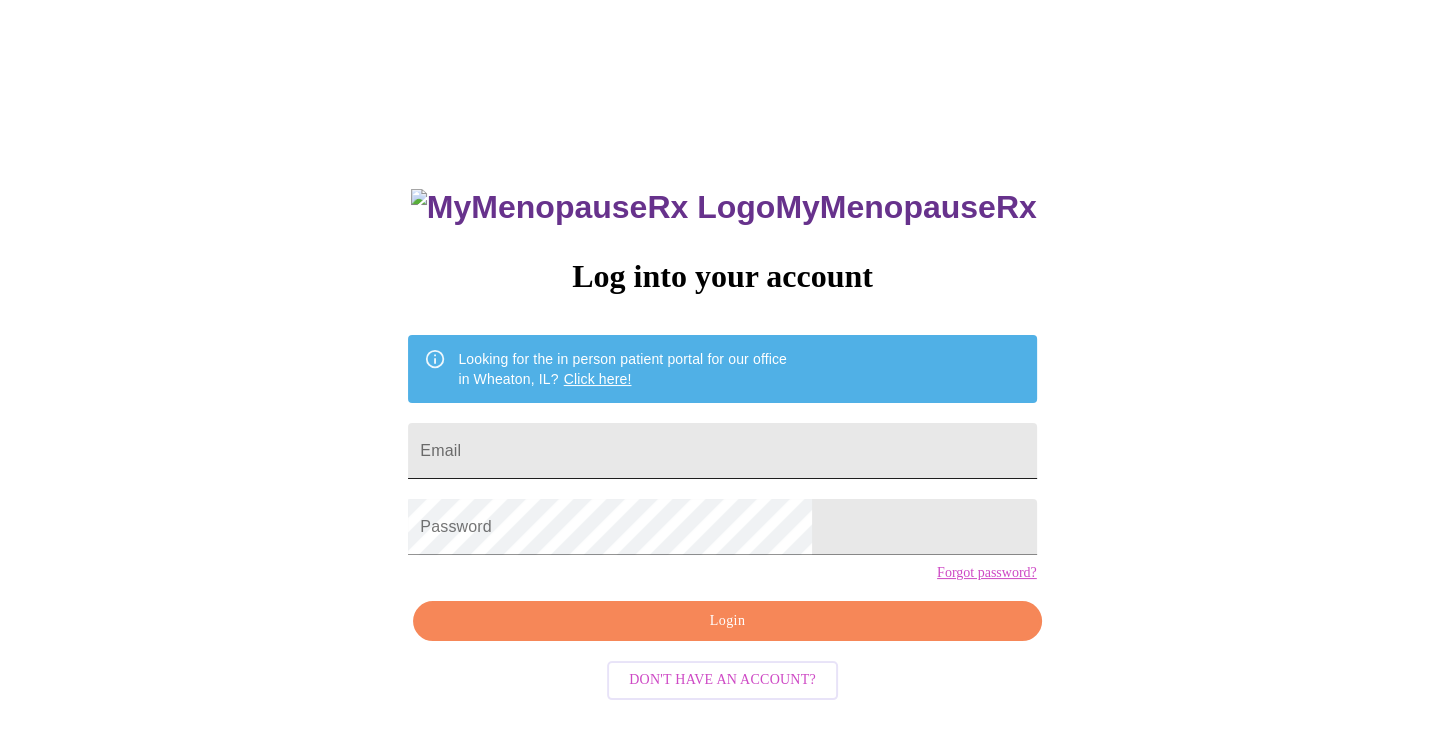 click on "Email" at bounding box center [722, 451] 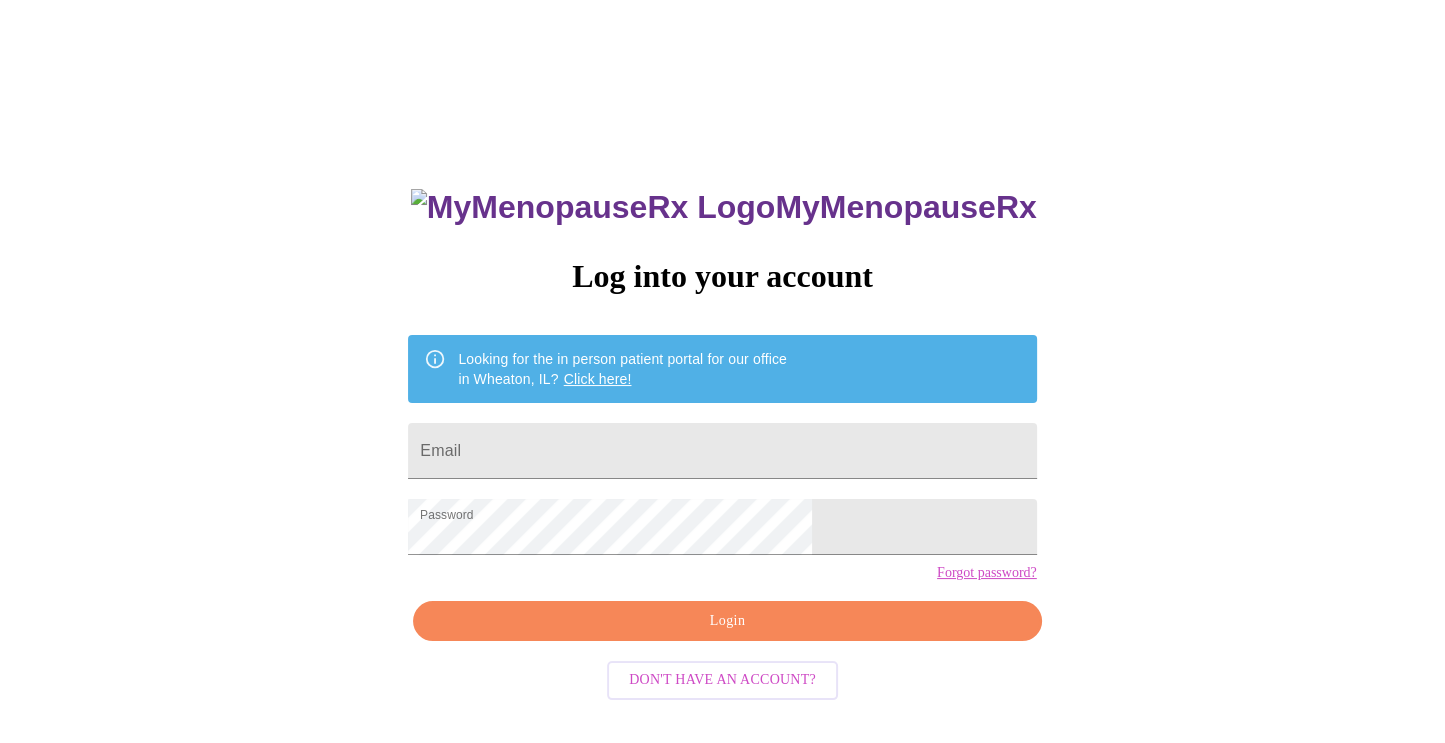 drag, startPoint x: 712, startPoint y: 588, endPoint x: 1151, endPoint y: 226, distance: 569.00354 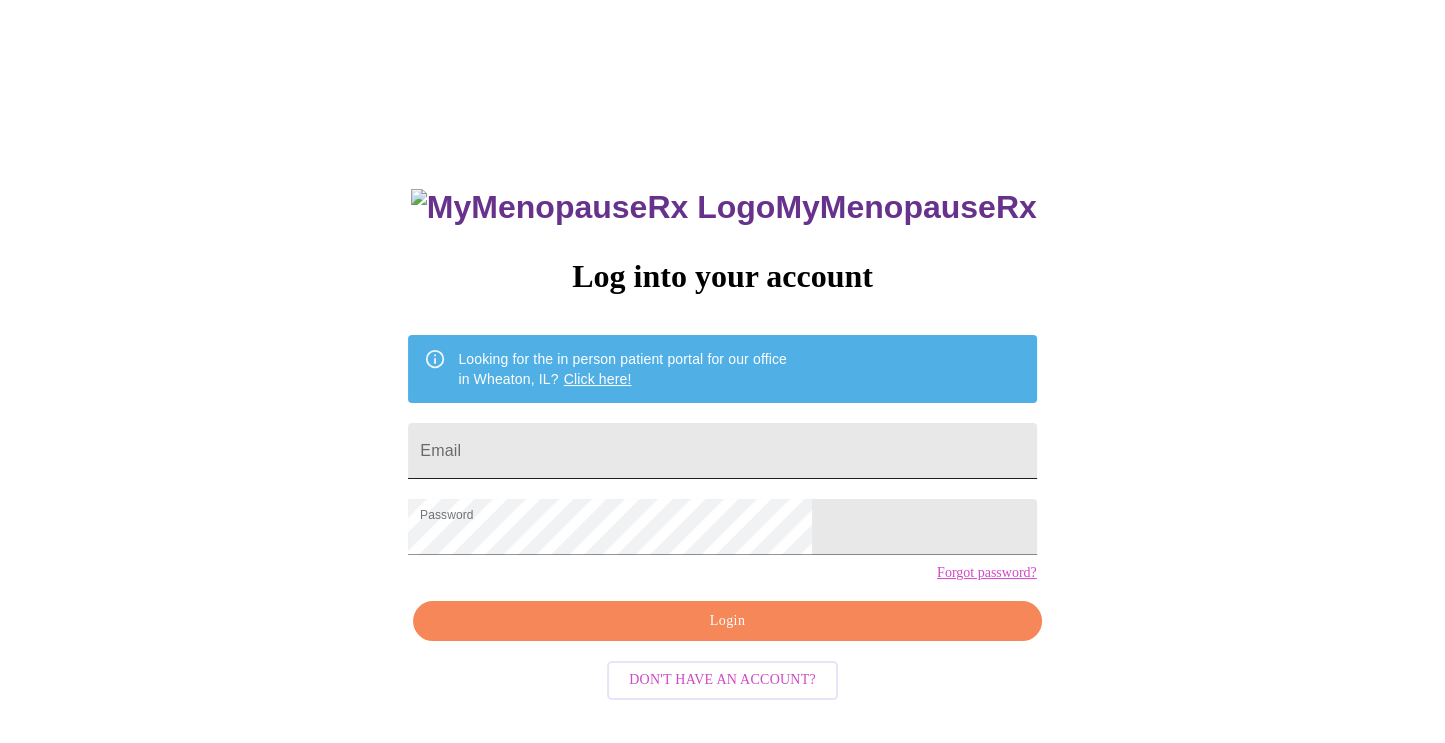 click on "Email" at bounding box center (722, 451) 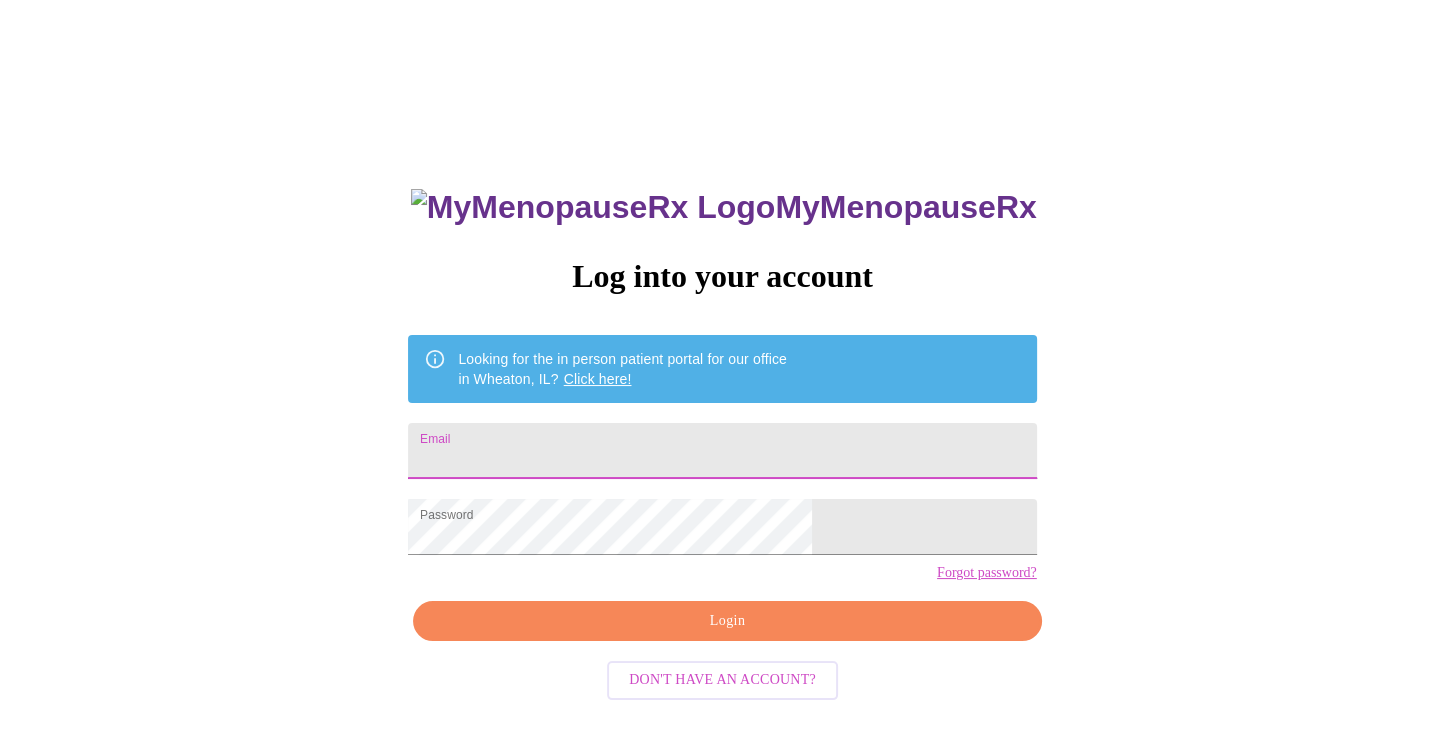 click on "Email" at bounding box center (722, 451) 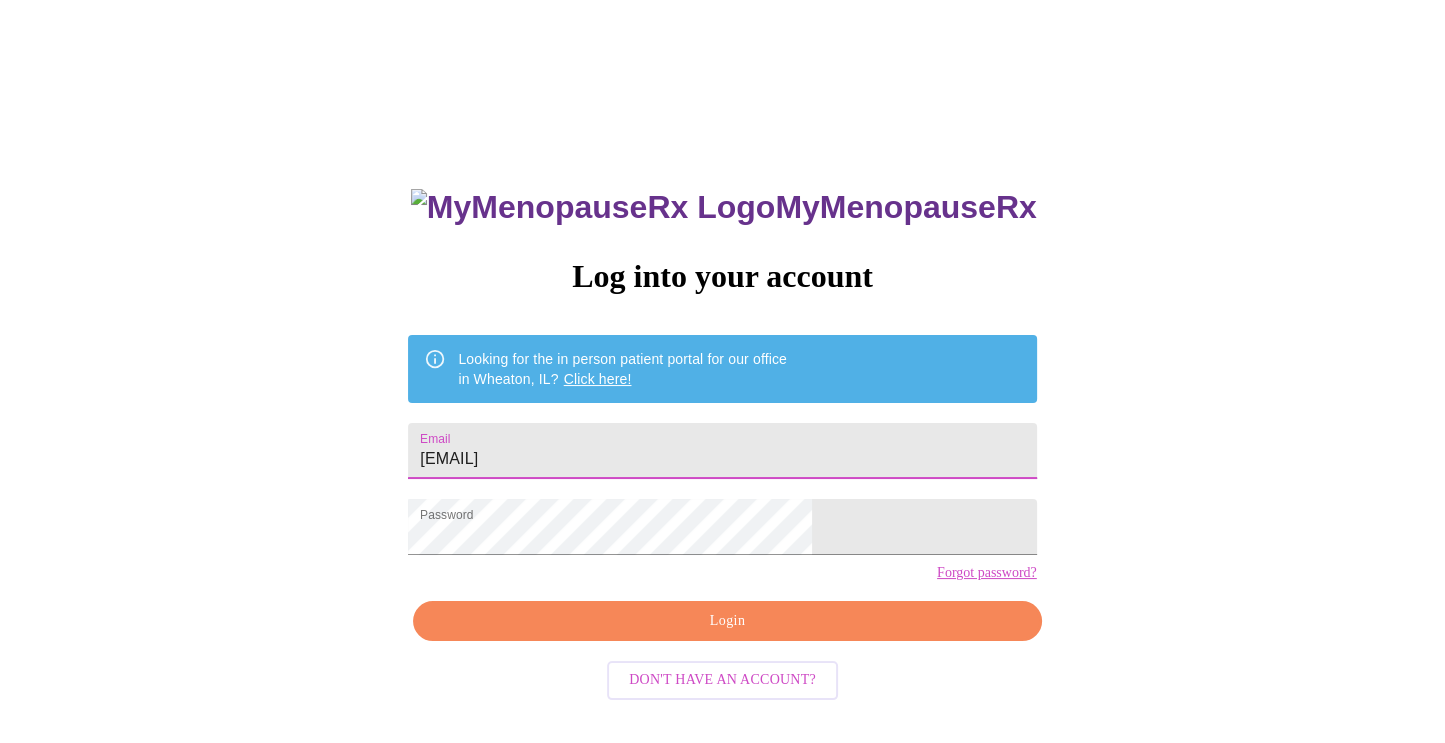 type on "[EMAIL]" 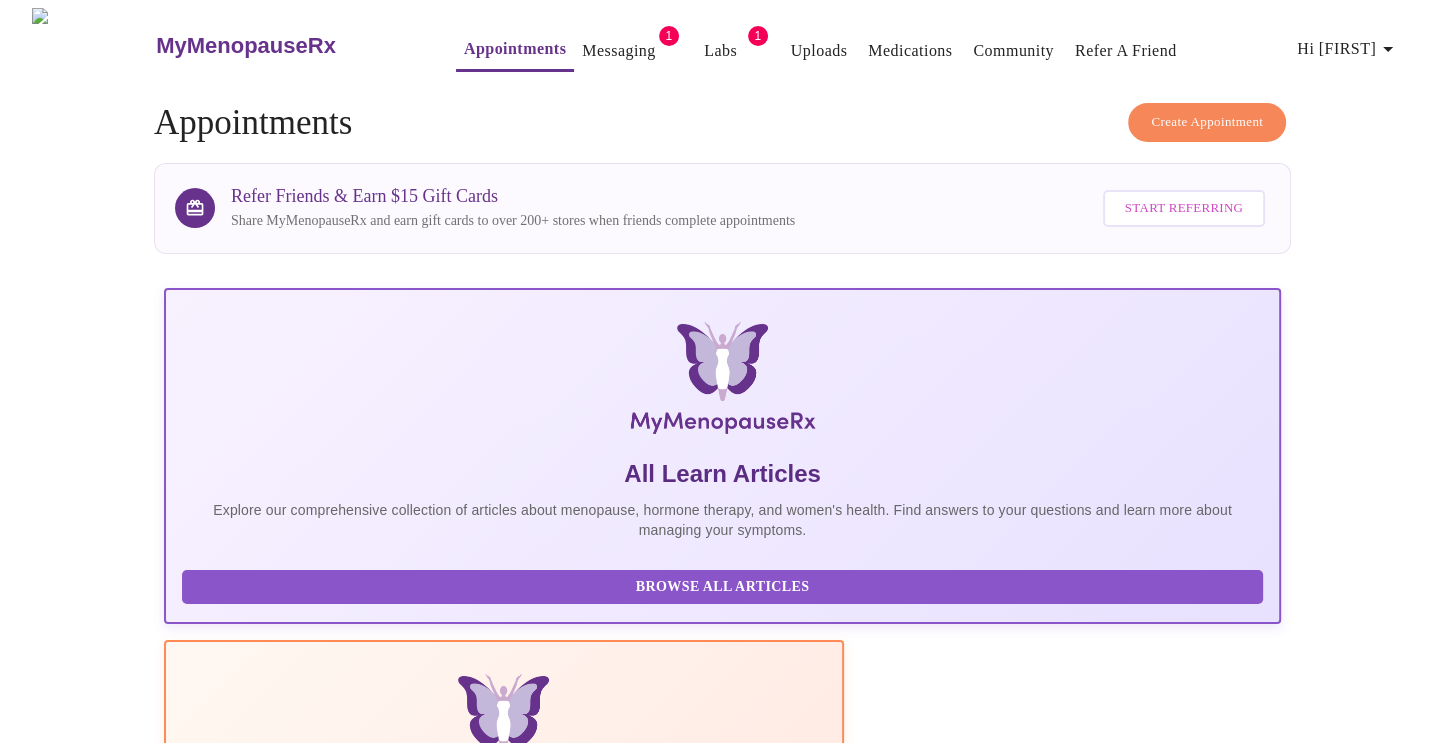 click on "Messaging" at bounding box center [618, 51] 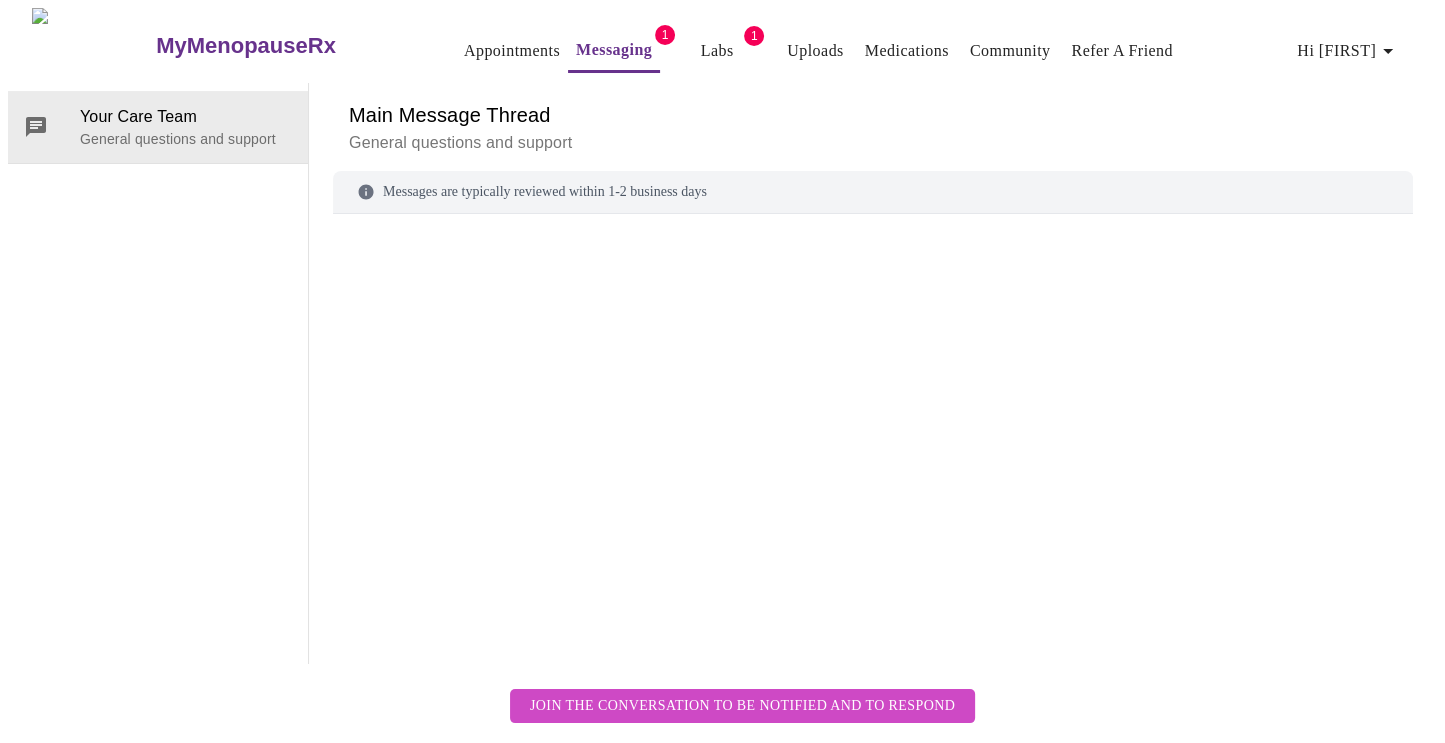 scroll, scrollTop: 75, scrollLeft: 0, axis: vertical 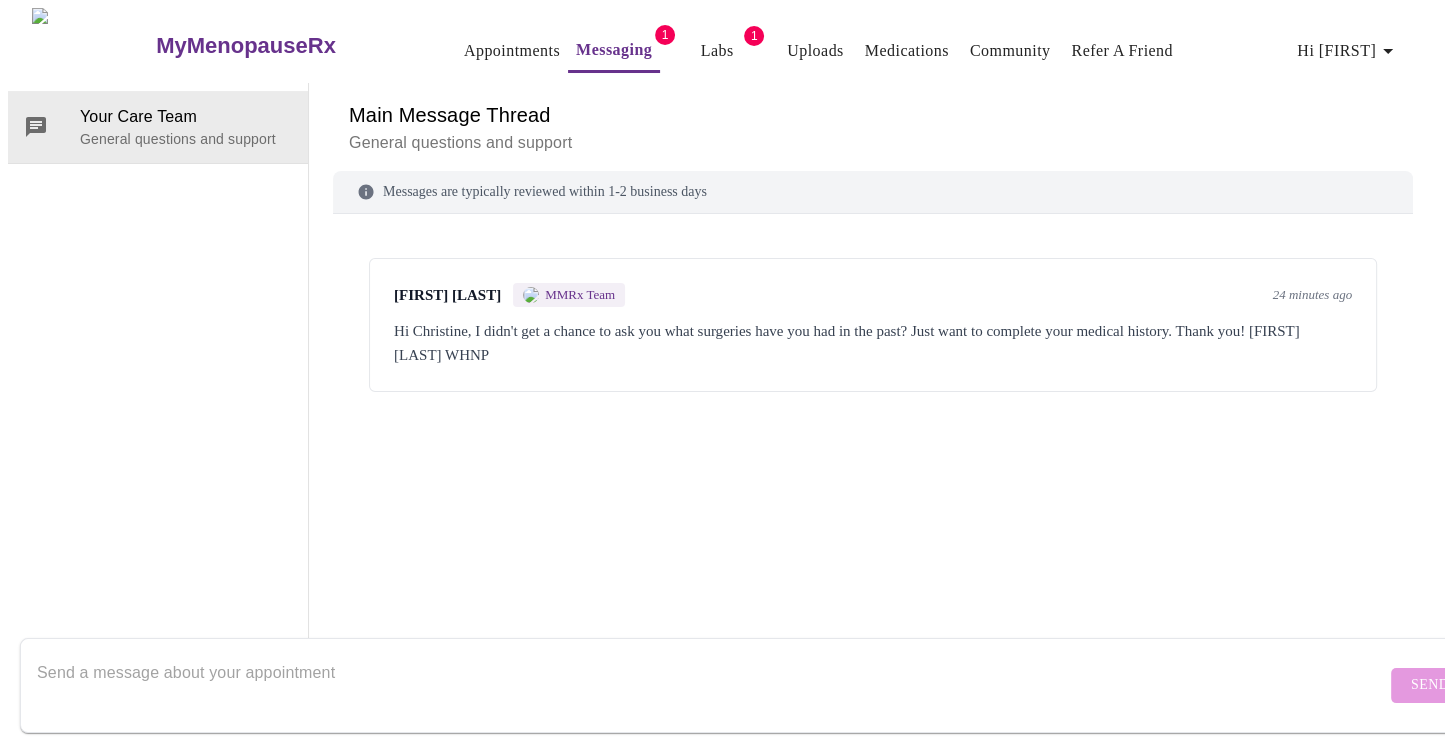 click at bounding box center [711, 685] 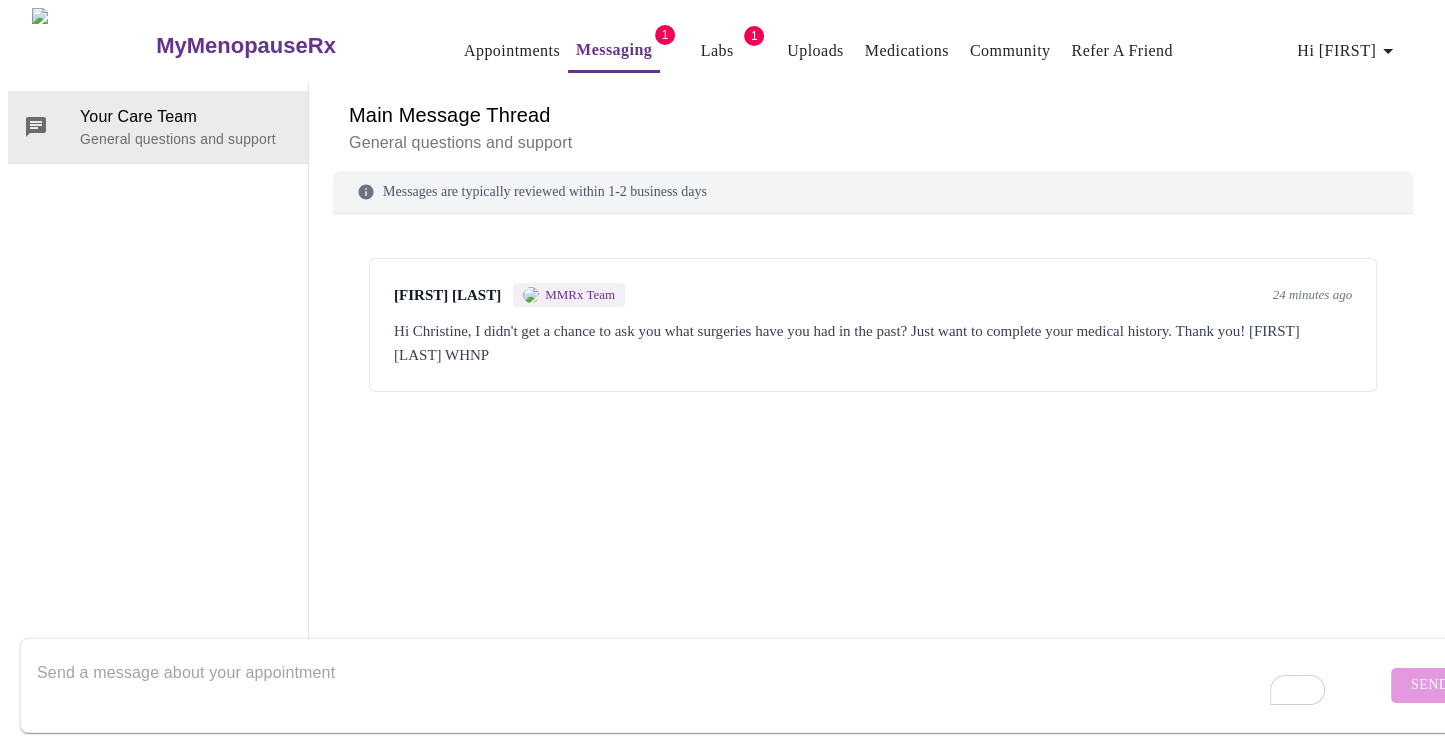 click at bounding box center (711, 685) 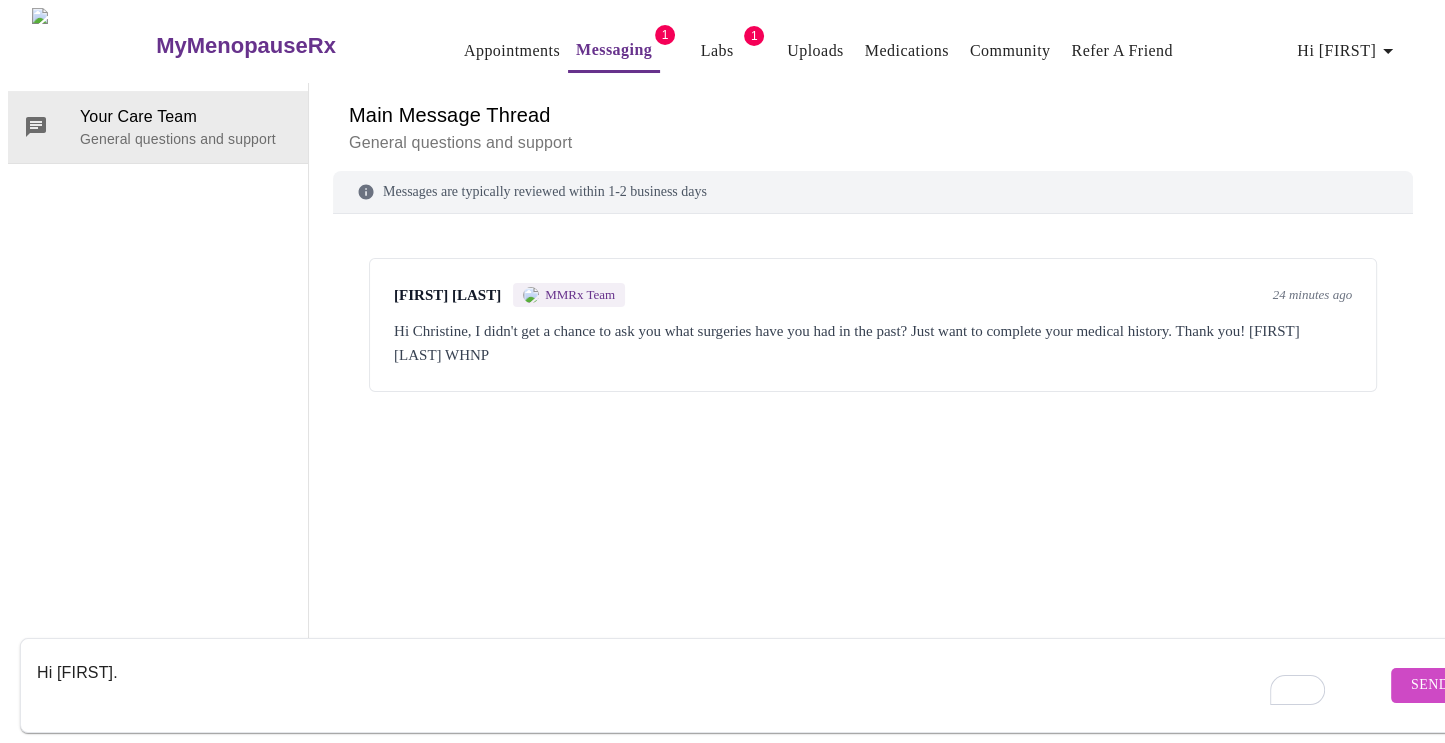 paste on "Cholecystectomy" 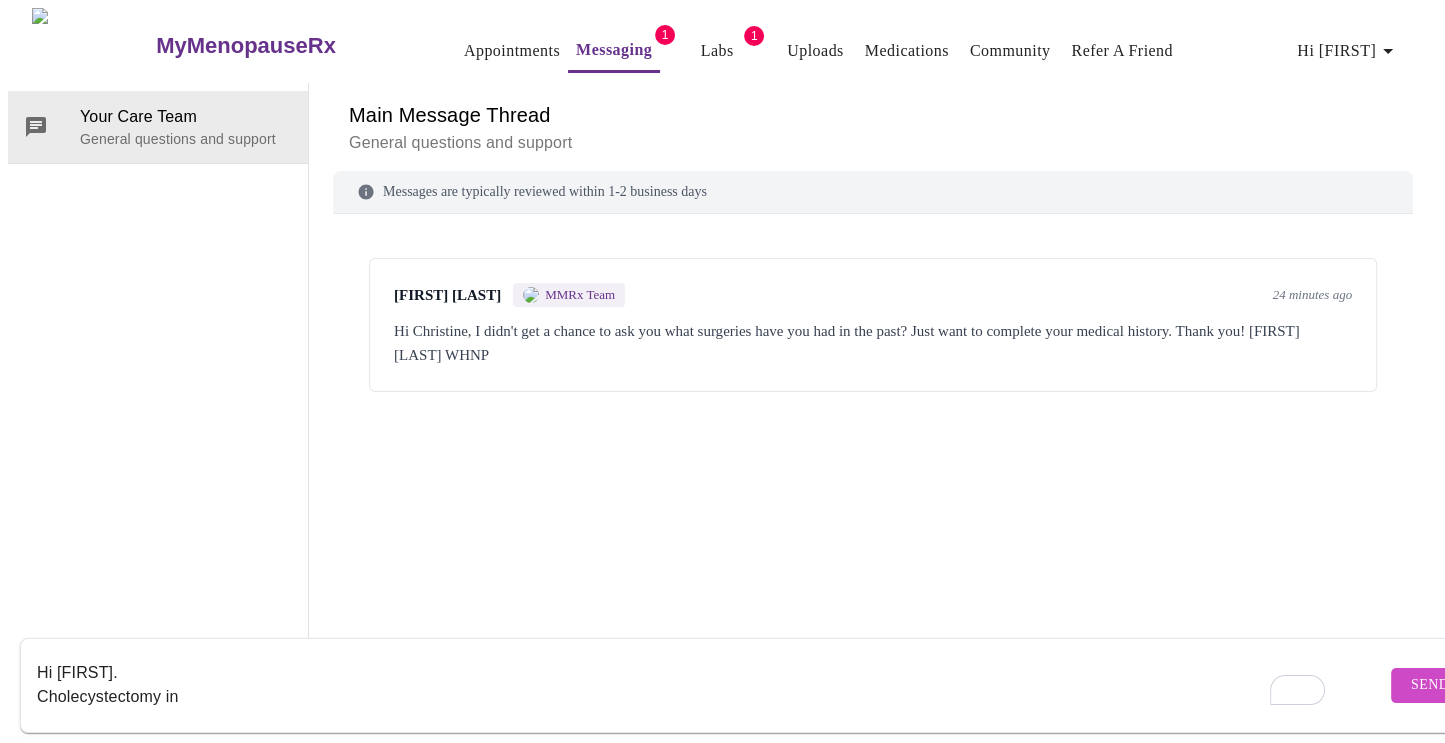 click on "Hi [FIRST].
Cholecystectomy in" at bounding box center [711, 685] 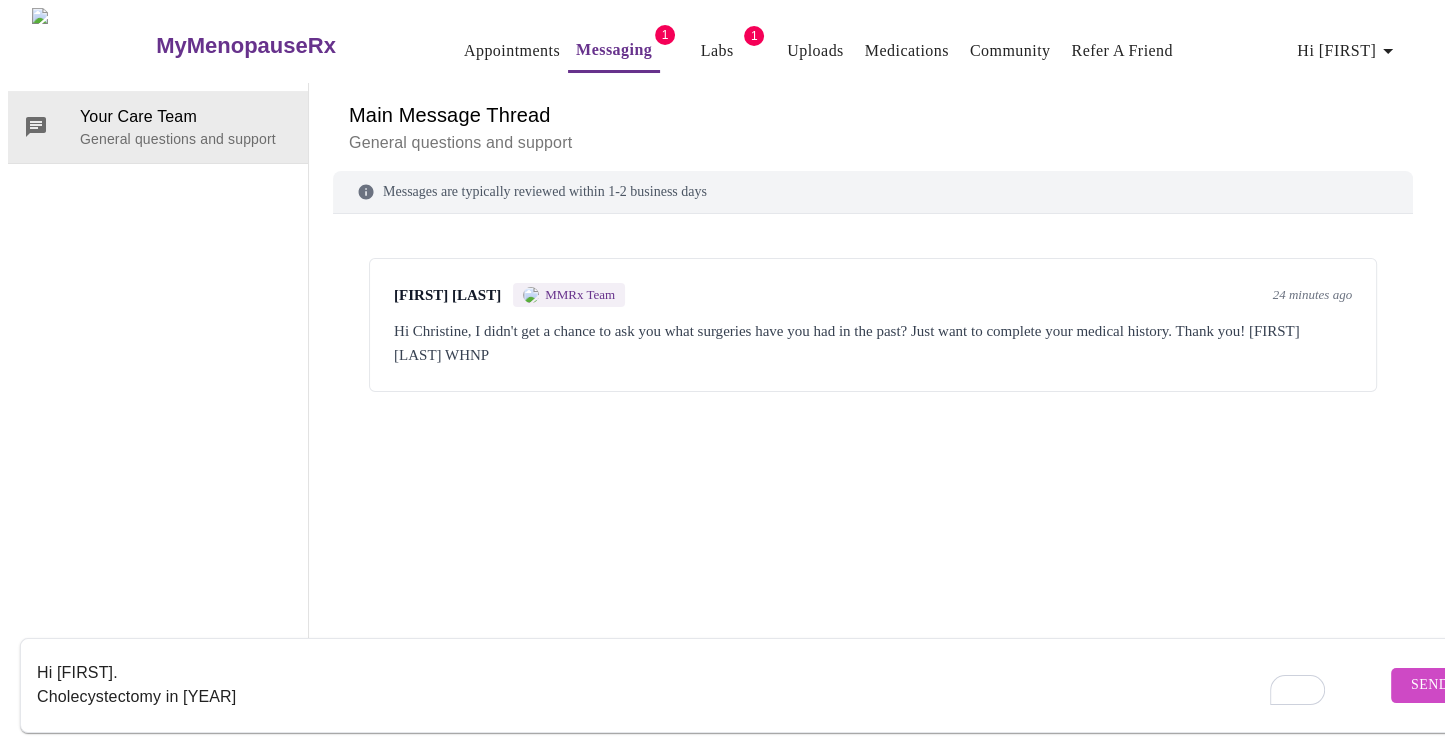 scroll, scrollTop: 13, scrollLeft: 0, axis: vertical 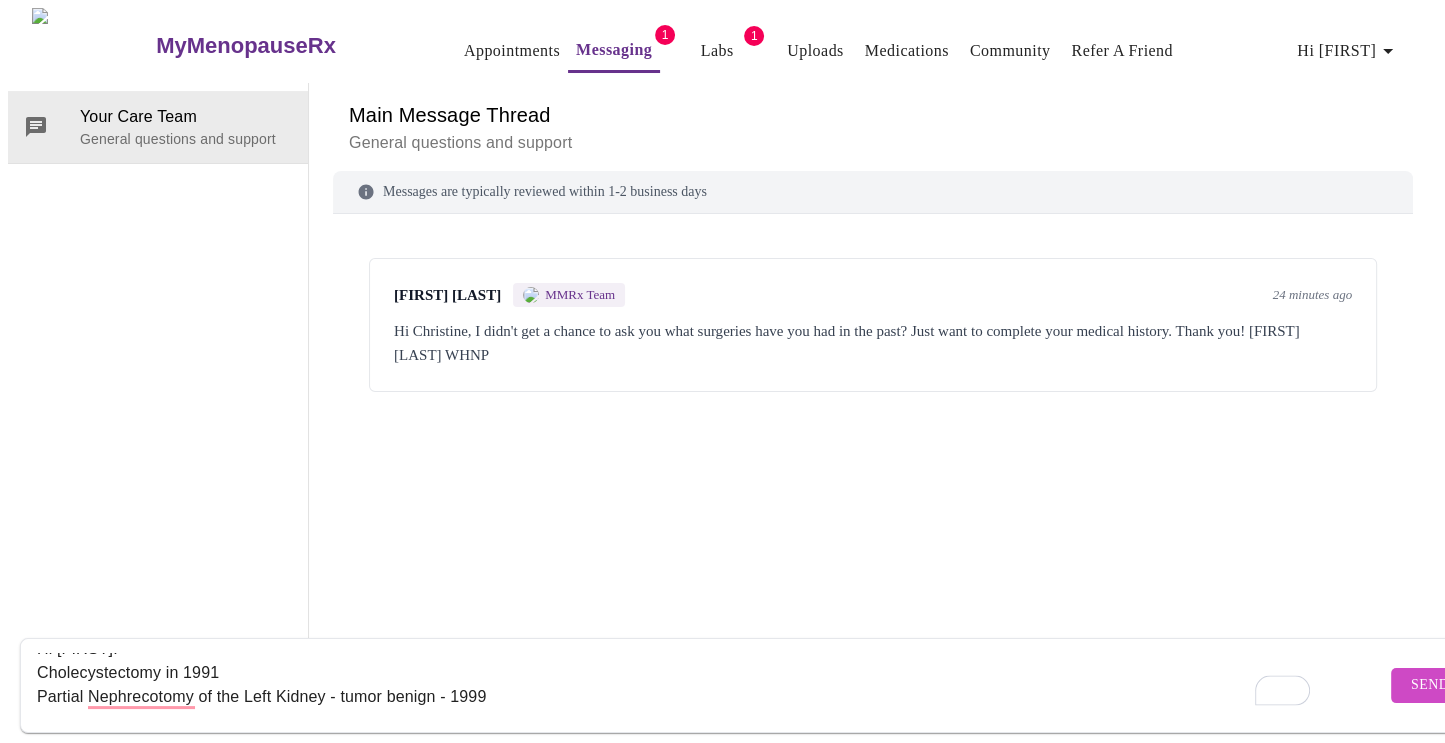 type on "Hi [FIRST].
Cholecystectomy in 1991
Partial Nephrecotomy of the Left Kidney - tumor benign - 1999" 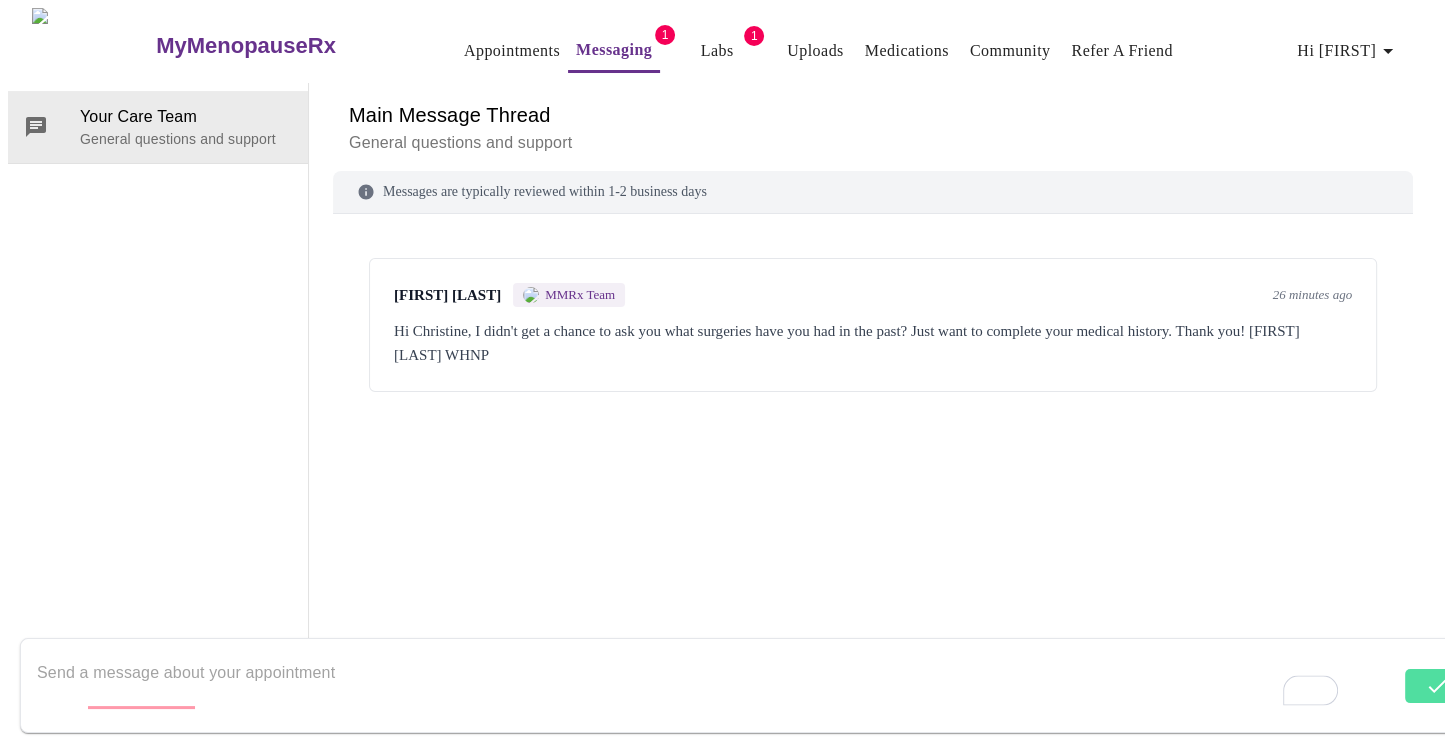 scroll, scrollTop: 0, scrollLeft: 0, axis: both 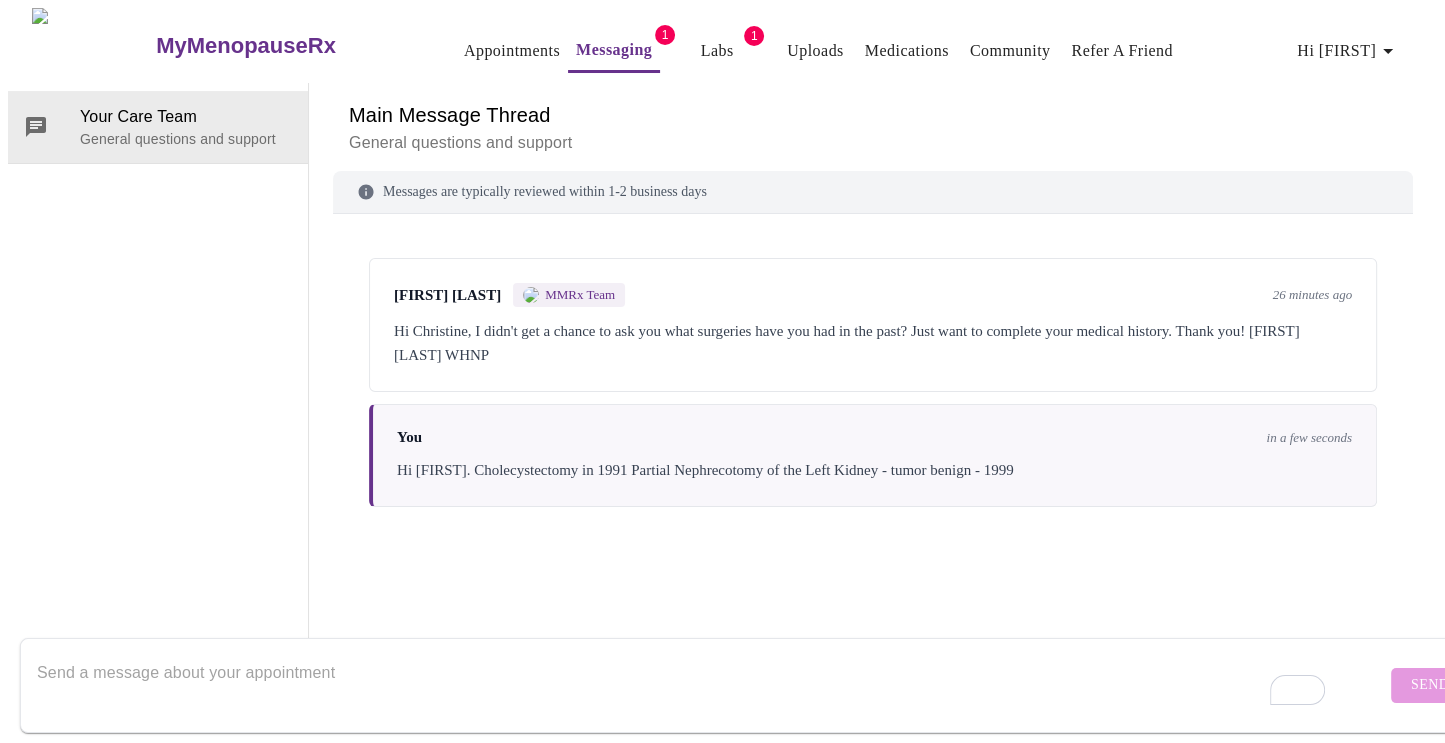 click at bounding box center [711, 685] 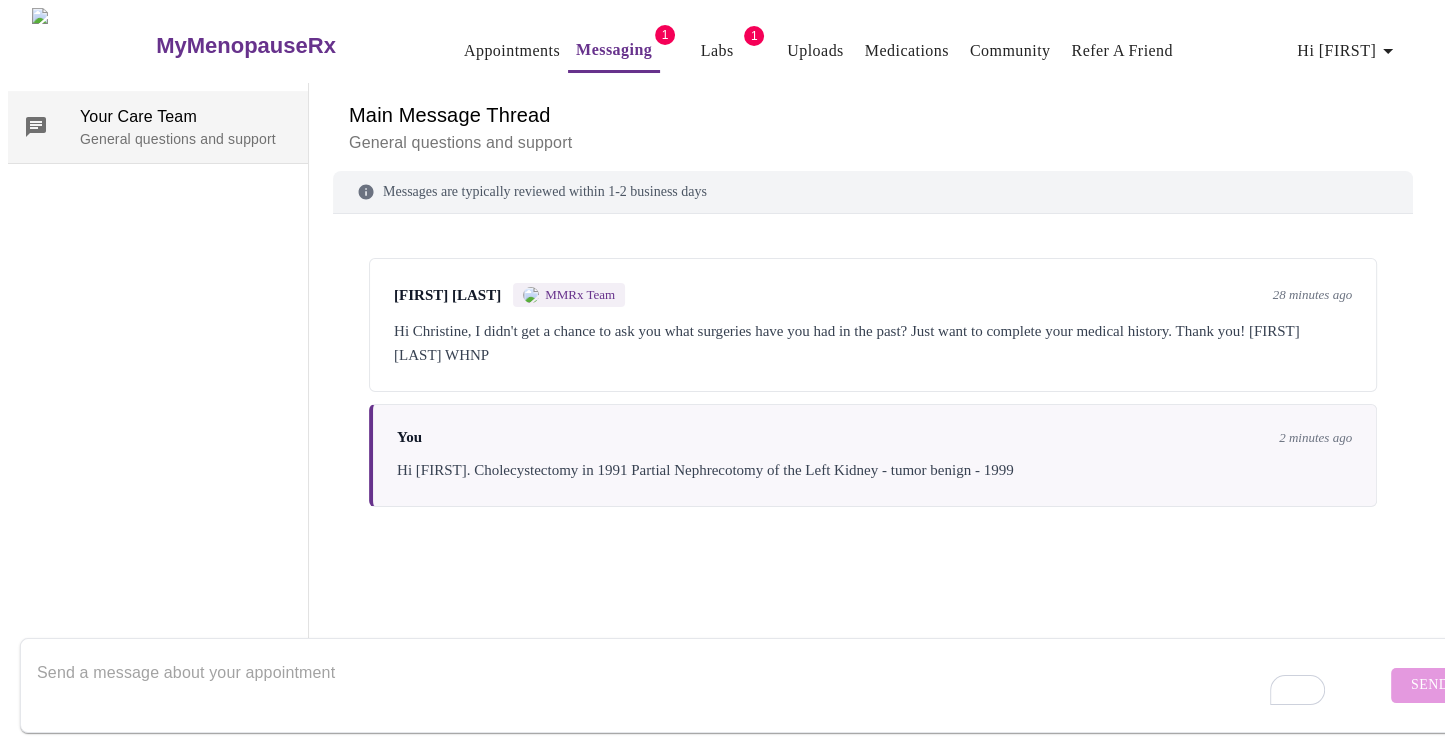 click on "Your Care Team" at bounding box center [186, 117] 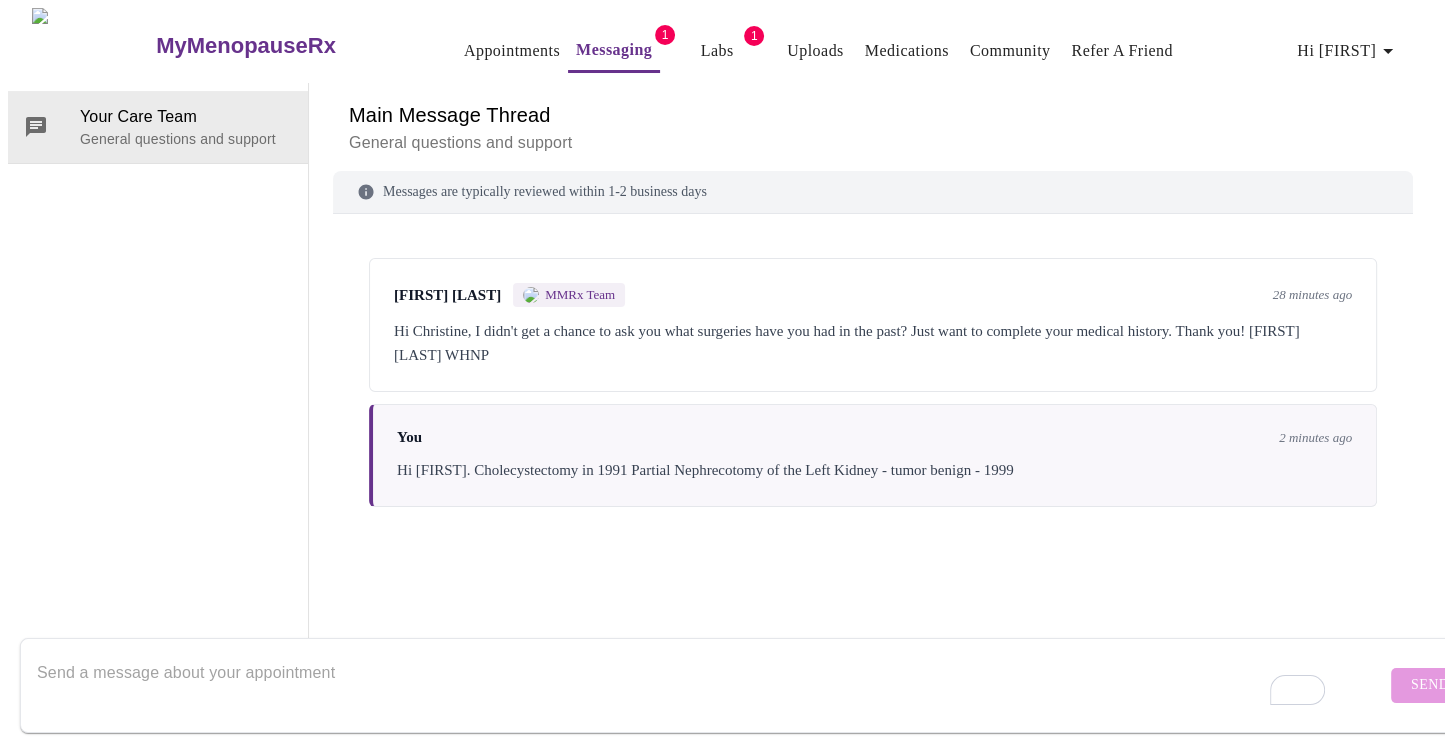 click at bounding box center (711, 685) 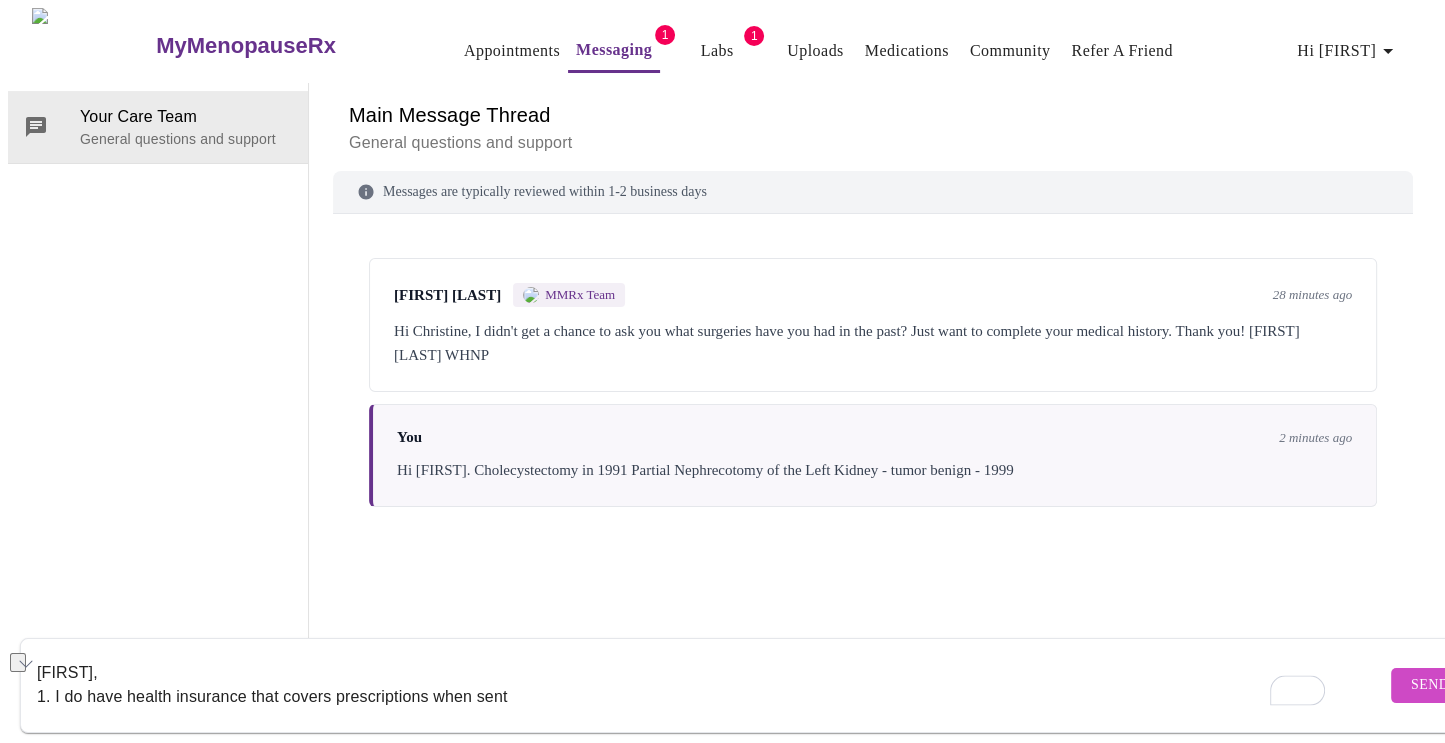 drag, startPoint x: 426, startPoint y: 679, endPoint x: 528, endPoint y: 677, distance: 102.01961 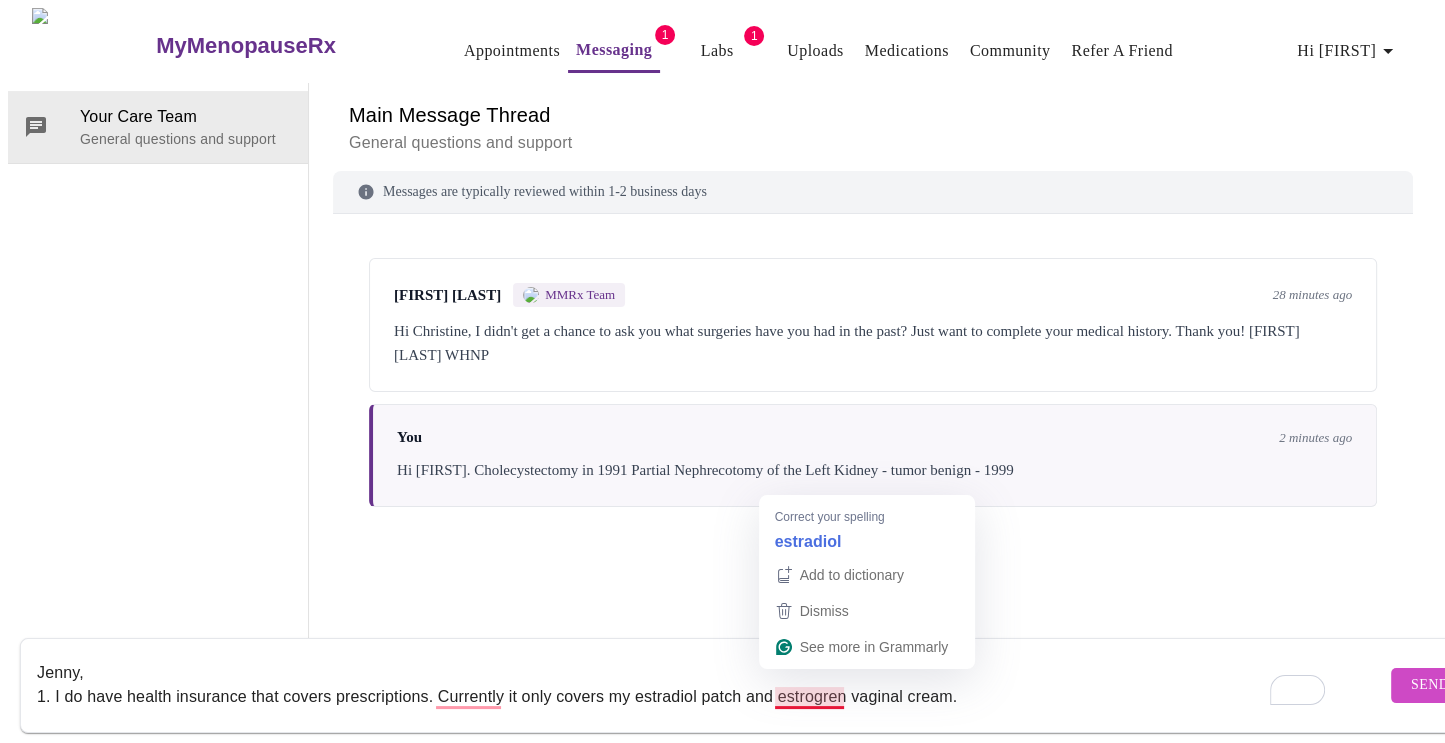 click on "Jenny,
1. I do have health insurance that covers prescriptions. Currently it only covers my estradiol patch and estrogren vaginal cream." at bounding box center [711, 685] 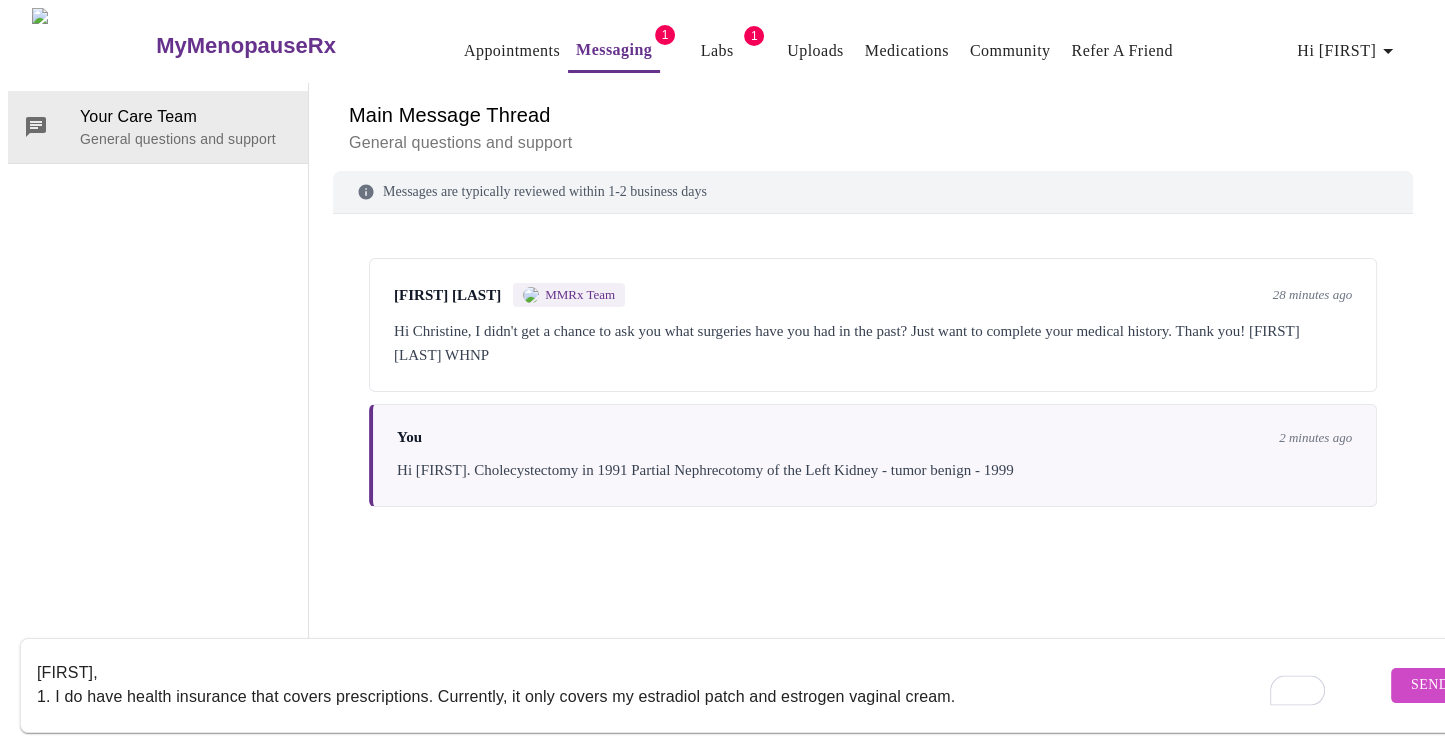 click on "[FIRST],
1. I do have health insurance that covers prescriptions. Currently, it only covers my estradiol patch and estrogen vaginal cream." at bounding box center [711, 685] 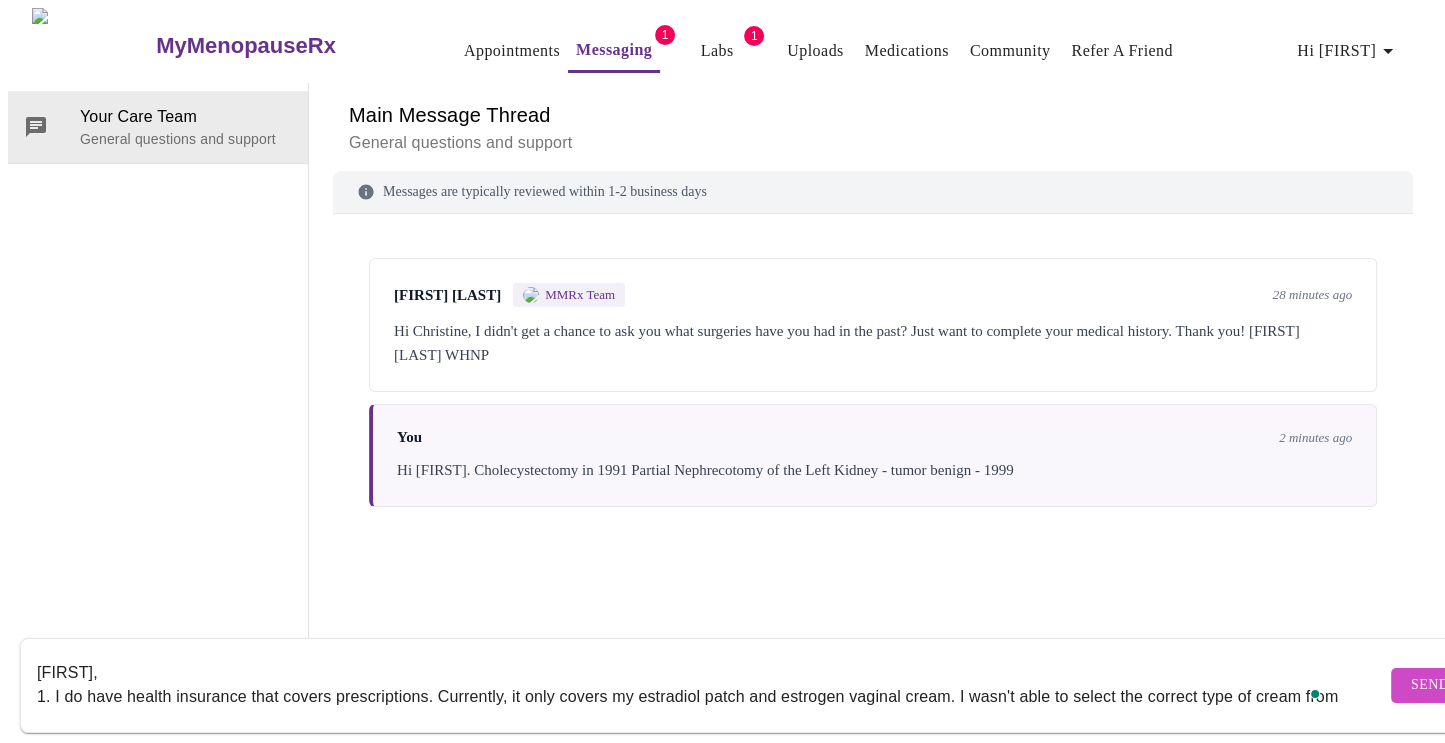 scroll, scrollTop: 13, scrollLeft: 0, axis: vertical 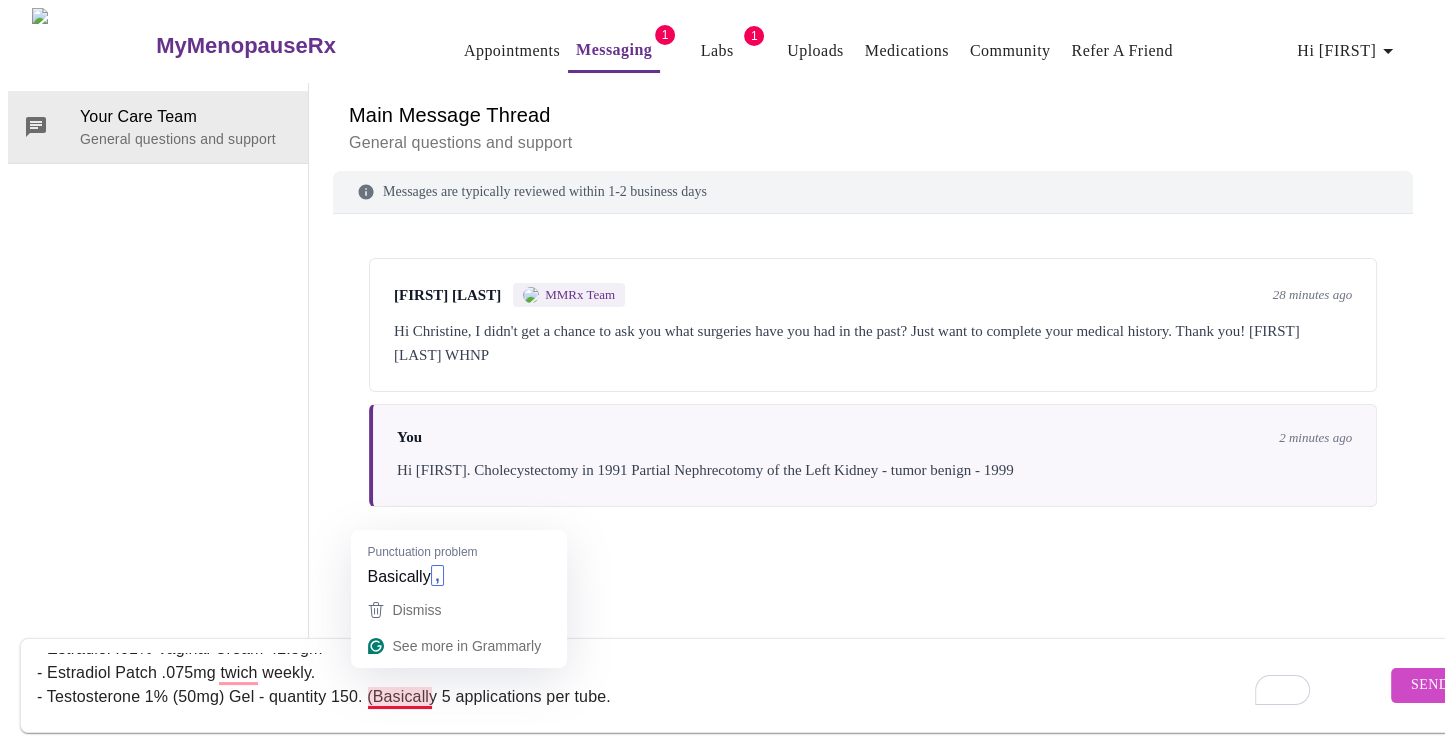 drag, startPoint x: 436, startPoint y: 686, endPoint x: 370, endPoint y: 675, distance: 66.910385 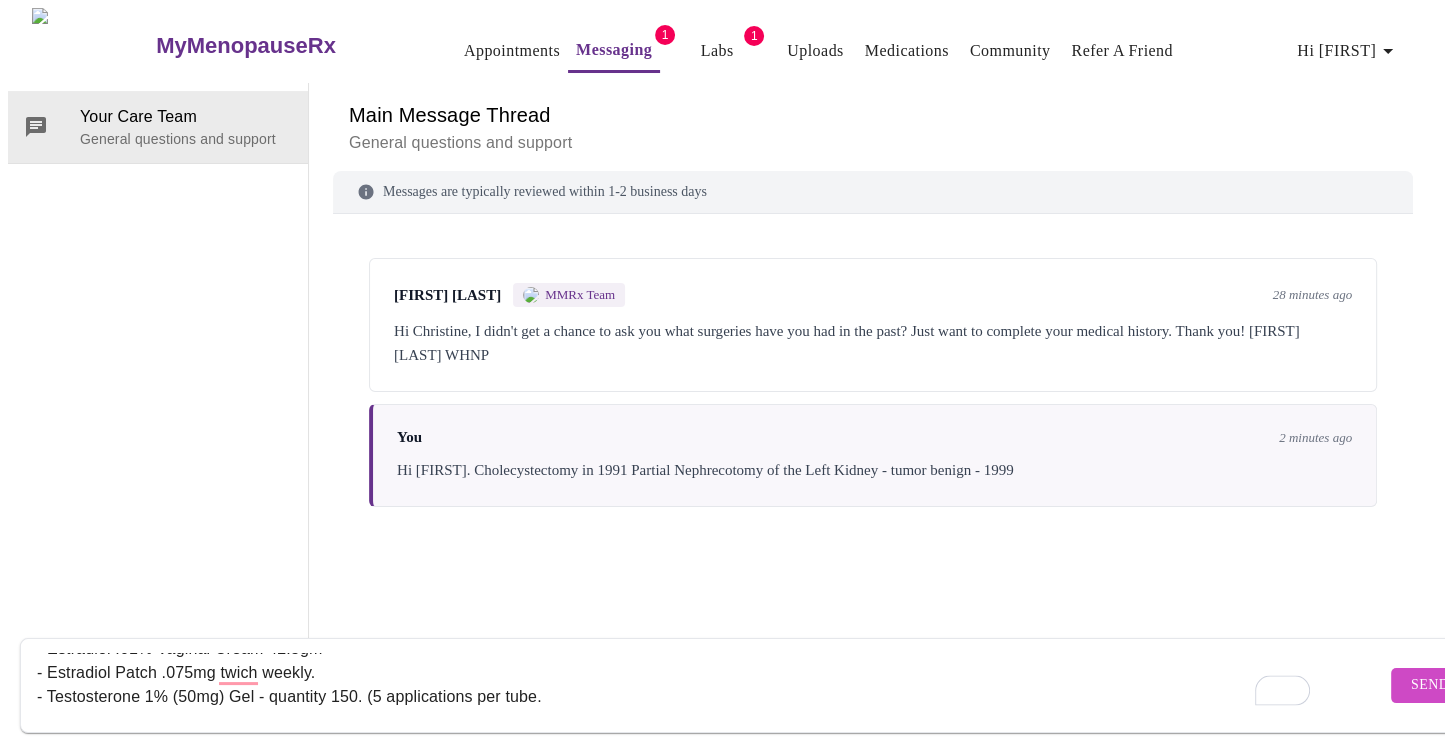 click on "[FIRST],
1. I do have health insurance that covers prescriptions. Currently, it only covers my estradiol patch and estrogen vaginal cream. I wasn't able to select the correct type of cream from the dropdown when completing my intake forms.
- Estradiol .01% Vaginal Cream 42.5gm
- Estradiol Patch .075mg twich weekly.
- Testosterone 1% (50mg) Gel - quantity 150. (5 applications per tube." at bounding box center (711, 685) 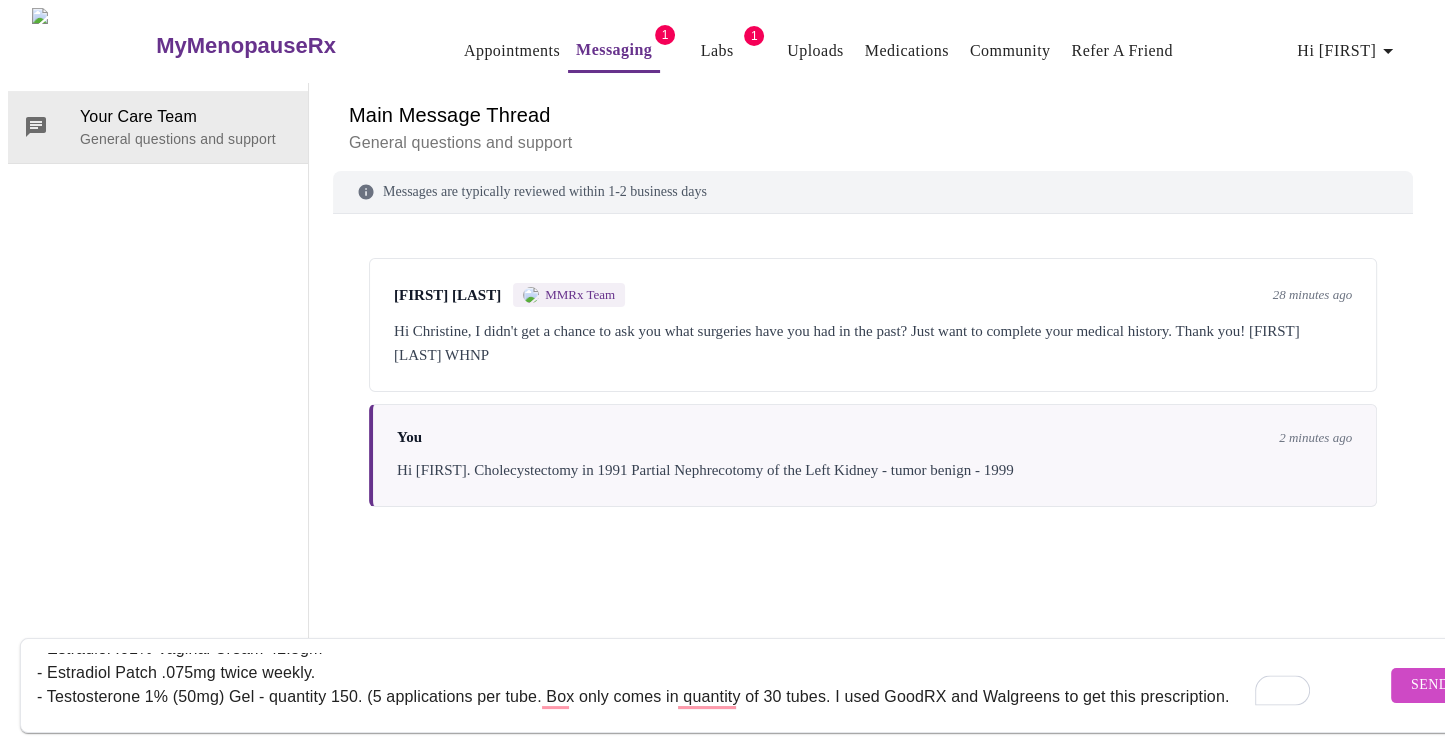click on "[FIRST],
1. I do have health insurance that covers prescriptions. Currently, it only covers my estradiol patch and estrogen vaginal cream. I wasn't able to select the correct type of cream from the dropdown when completing my intake forms.
- Estradiol .01% Vaginal Cream 42.5gm
- Estradiol Patch .075mg twice weekly.
- Testosterone 1% (50mg) Gel - quantity 150. (5 applications per tube. Box only comes in quantity of 30 tubes. I used GoodRX and Walgreens to get this prescription." at bounding box center (711, 685) 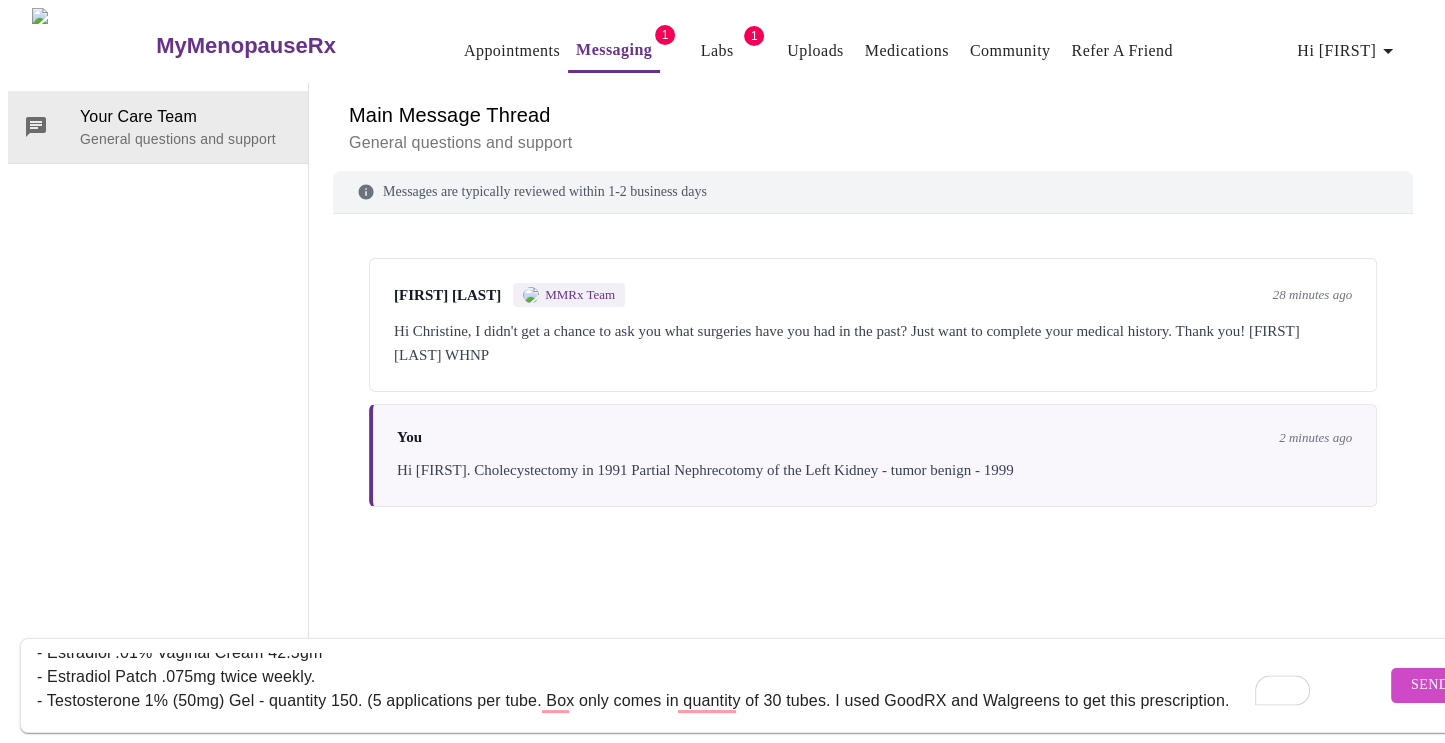 scroll, scrollTop: 88, scrollLeft: 0, axis: vertical 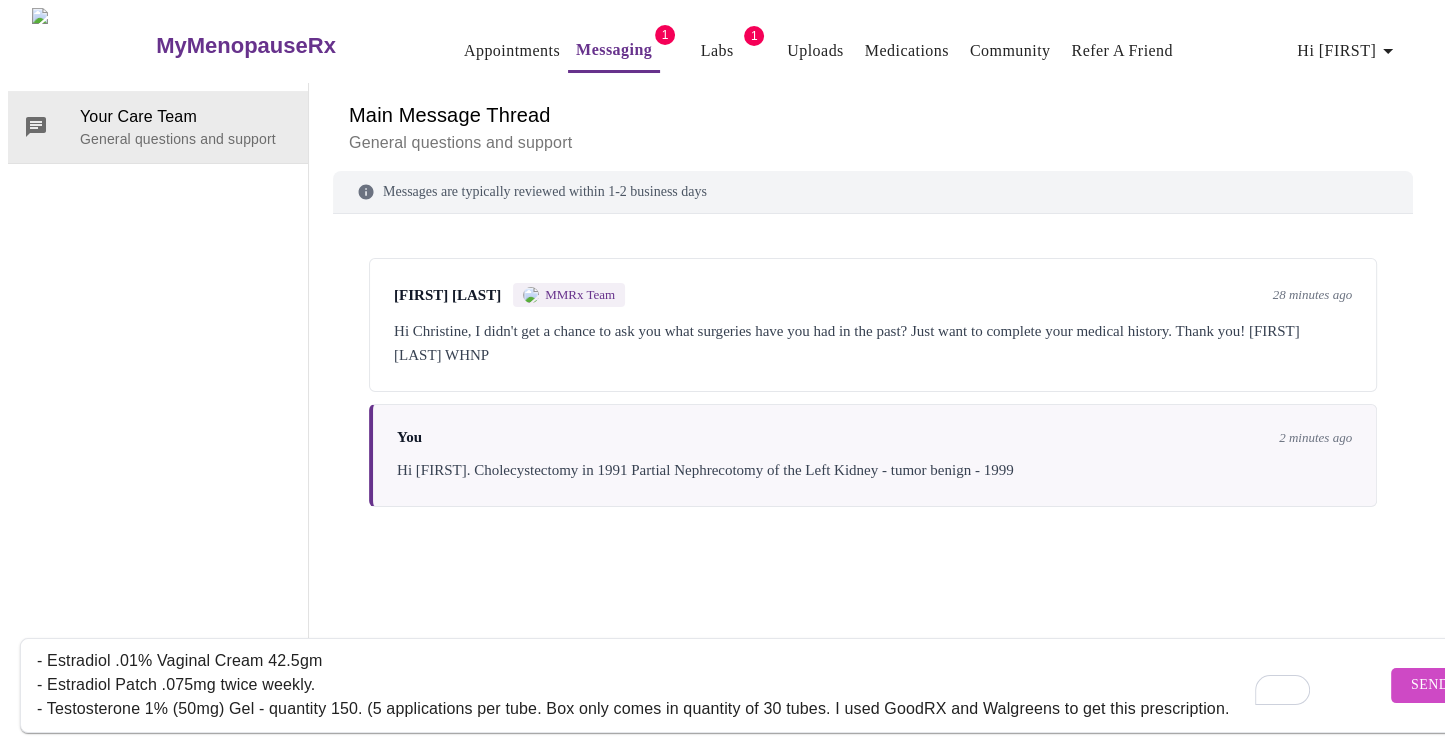drag, startPoint x: 326, startPoint y: 646, endPoint x: 44, endPoint y: 659, distance: 282.2995 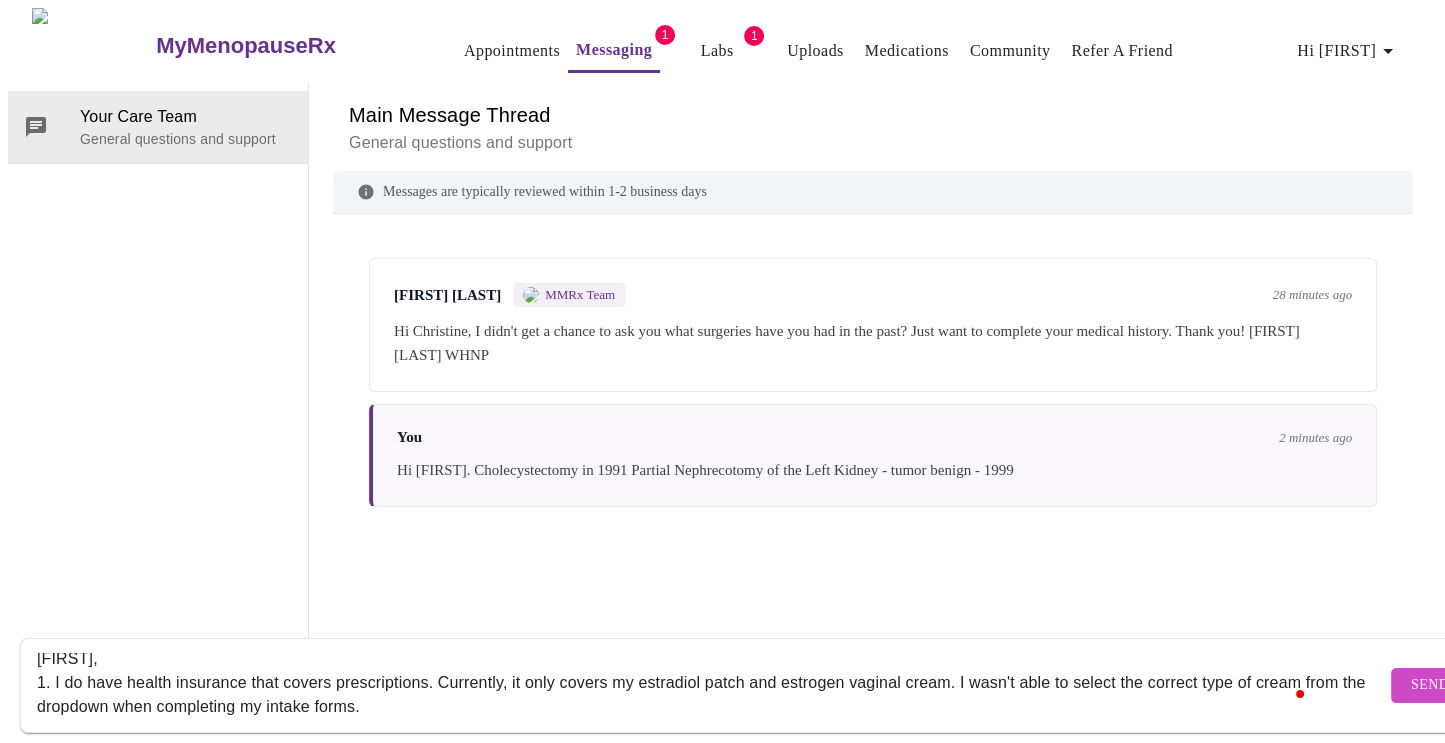 click on "[FIRST],
1. I do have health insurance that covers prescriptions. Currently, it only covers my estradiol patch and estrogen vaginal cream. I wasn't able to select the correct type of cream from the dropdown when completing my intake forms.
- Estradiol .01% Vaginal Cream 42.5gm
- Estradiol Patch .075mg twice weekly.
- Testosterone 1% (50mg) Gel - quantity 150. (5 applications per tube. Box only comes in a quantity of 30 tubes. I used GoodRX and Walgreens to get this prescription." at bounding box center (711, 685) 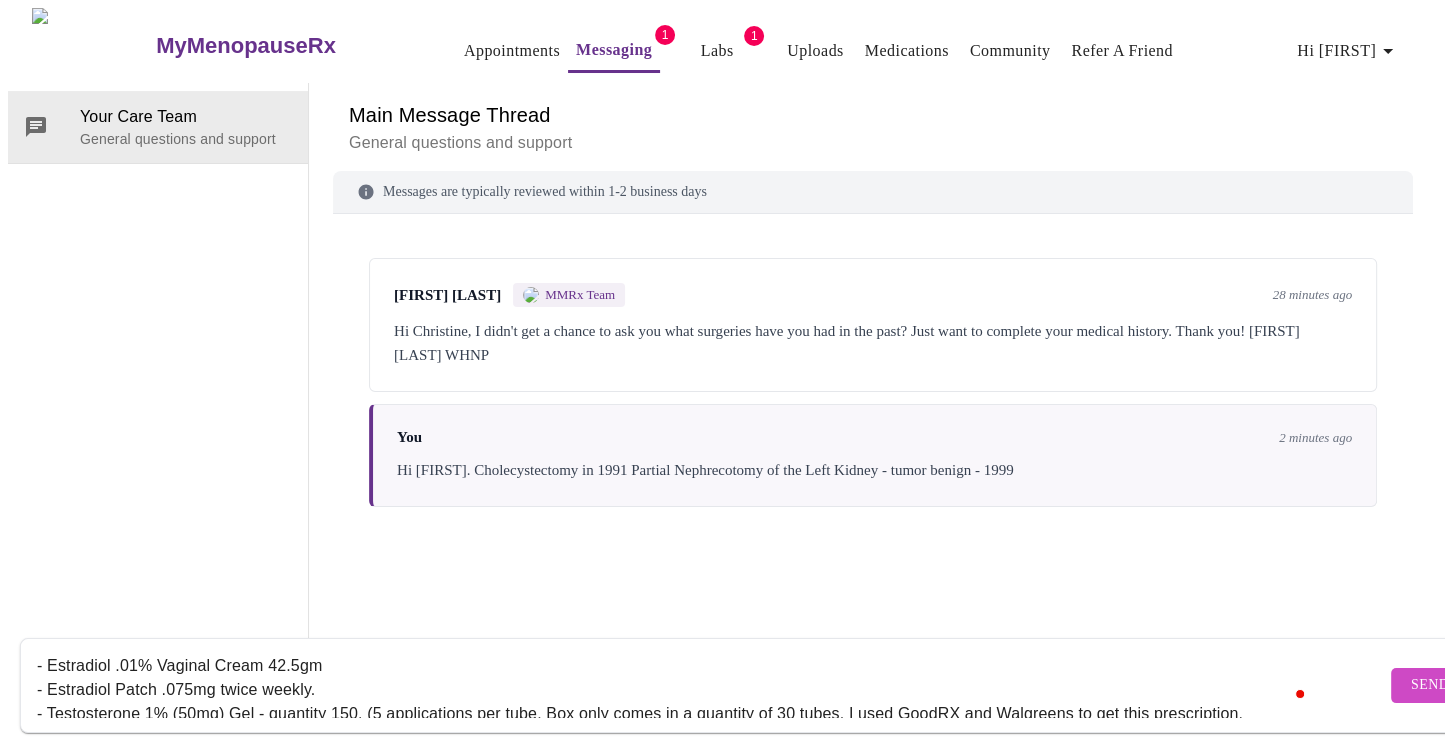 scroll, scrollTop: 96, scrollLeft: 0, axis: vertical 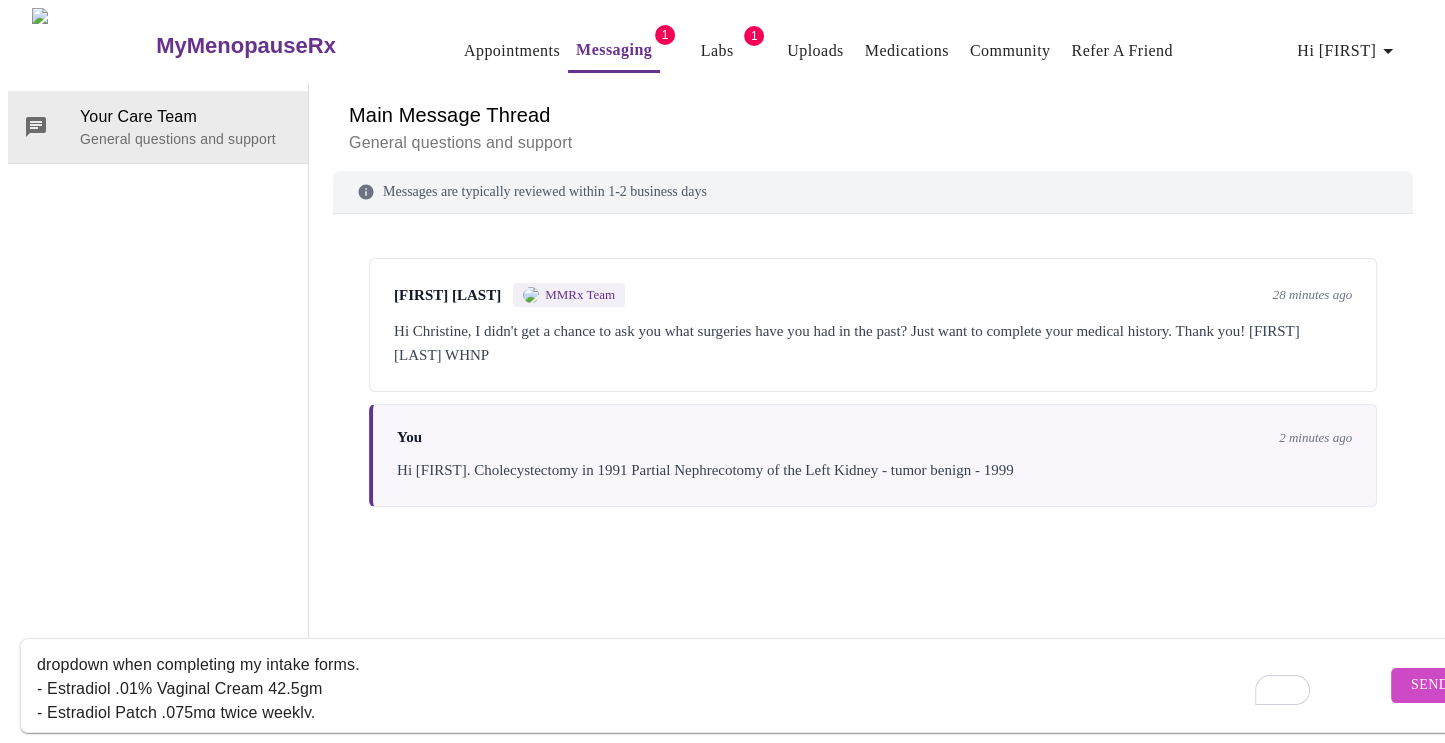 click on "[FIRST],
1. I do have health insurance that covers prescriptions. Currently, it only covers my estradiol patch and estrogen vaginal cream. I wasn't able to select the correct type of cream from the dropdown when completing my intake forms.
- Estradiol .01% Vaginal Cream 42.5gm
- Estradiol Patch .075mg twice weekly.
- Testosterone 1% (50mg) Gel - quantity 150. (5 applications per tube. Box only comes in a quantity of 30 tubes. I used GoodRX and Walgreens to get this prescription." at bounding box center (711, 685) 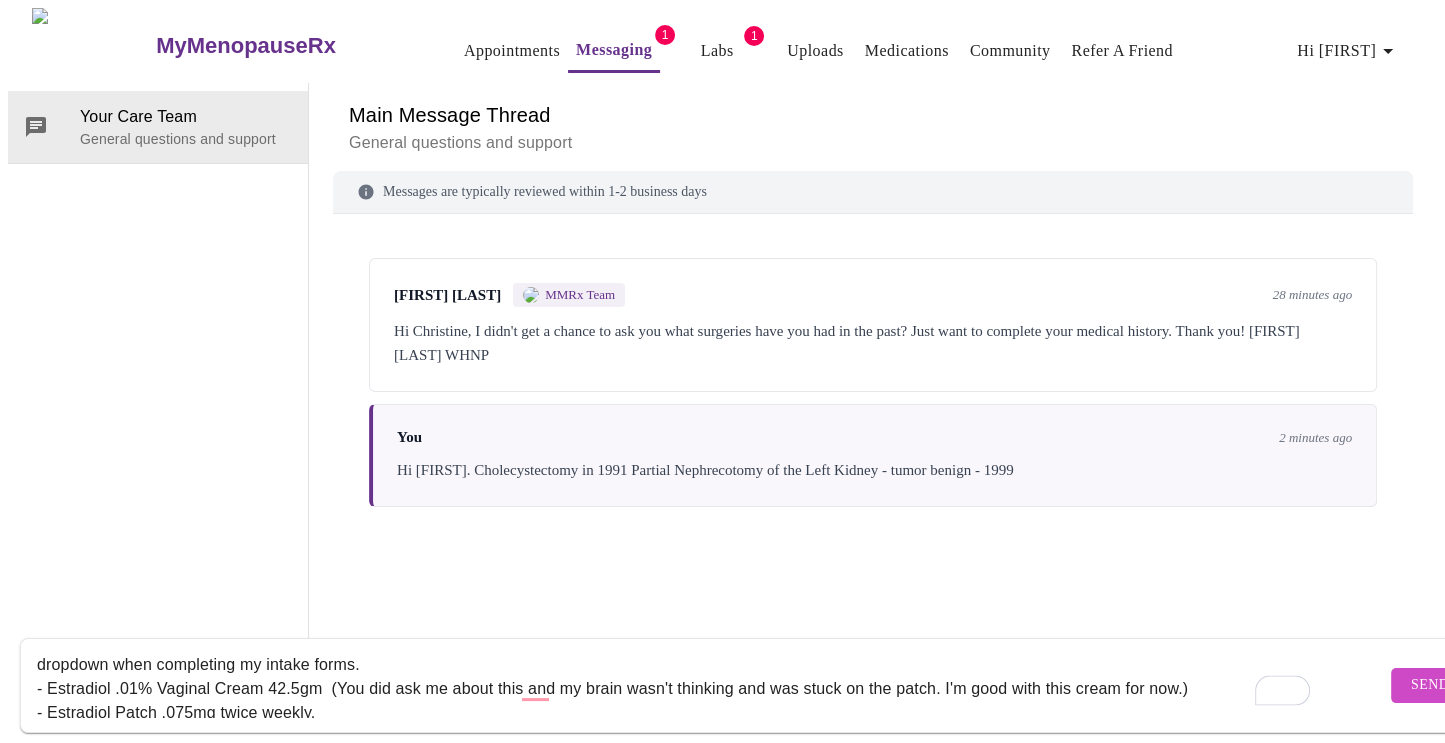 click on "[FIRST],
1. I do have health insurance that covers prescriptions. Currently, it only covers my estradiol patch and estrogen vaginal cream. I wasn't able to select the correct type of cream from the dropdown when completing my intake forms.
- Estradiol .01% Vaginal Cream 42.5gm  (You did ask me about this and my brain wasn't thinking and was stuck on the patch. I'm good with this cream for now.)
- Estradiol Patch .075mg twice weekly.
- Testosterone 1% (50mg) Gel - quantity 150. (5 applications per tube. Box only comes in a quantity of 30 tubes. I used GoodRX and [PHARMACY] to get this prescription." at bounding box center [711, 685] 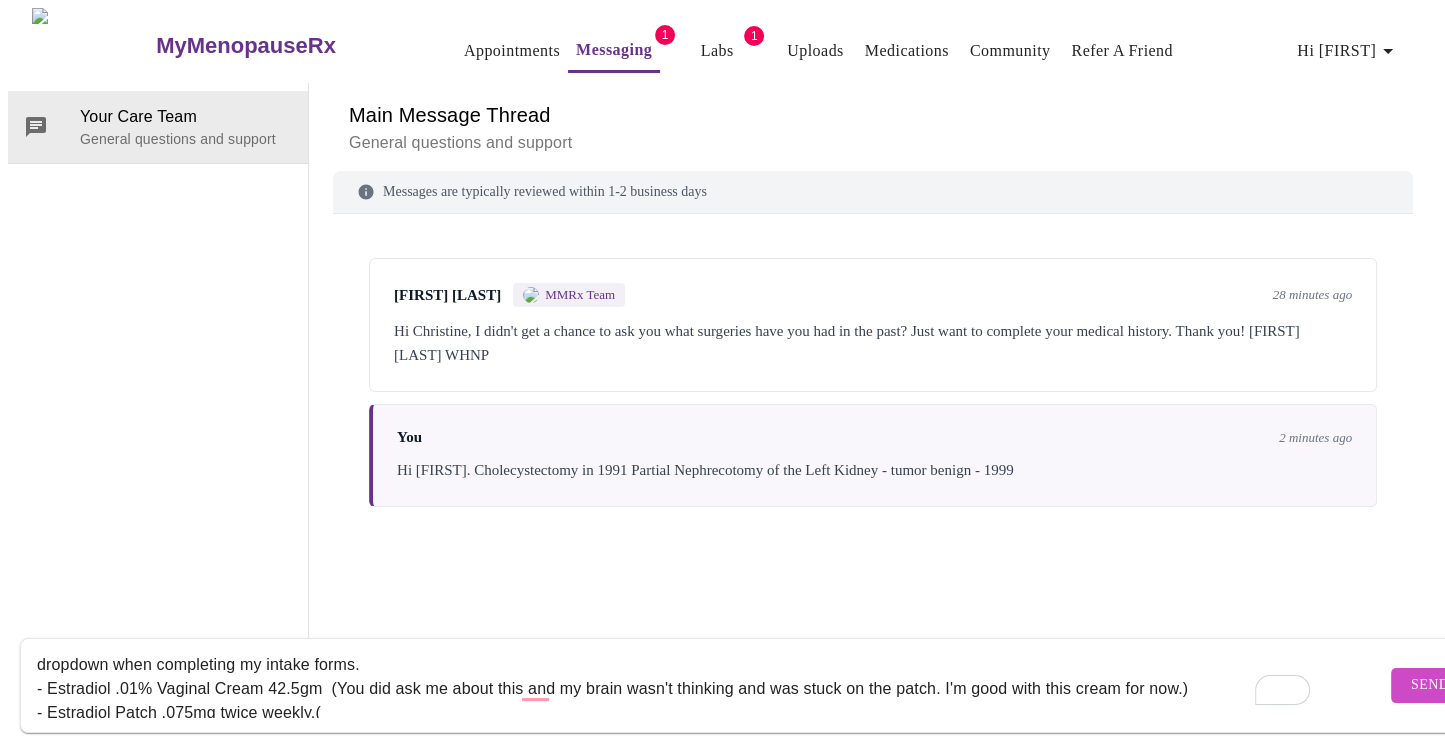 scroll, scrollTop: 61, scrollLeft: 0, axis: vertical 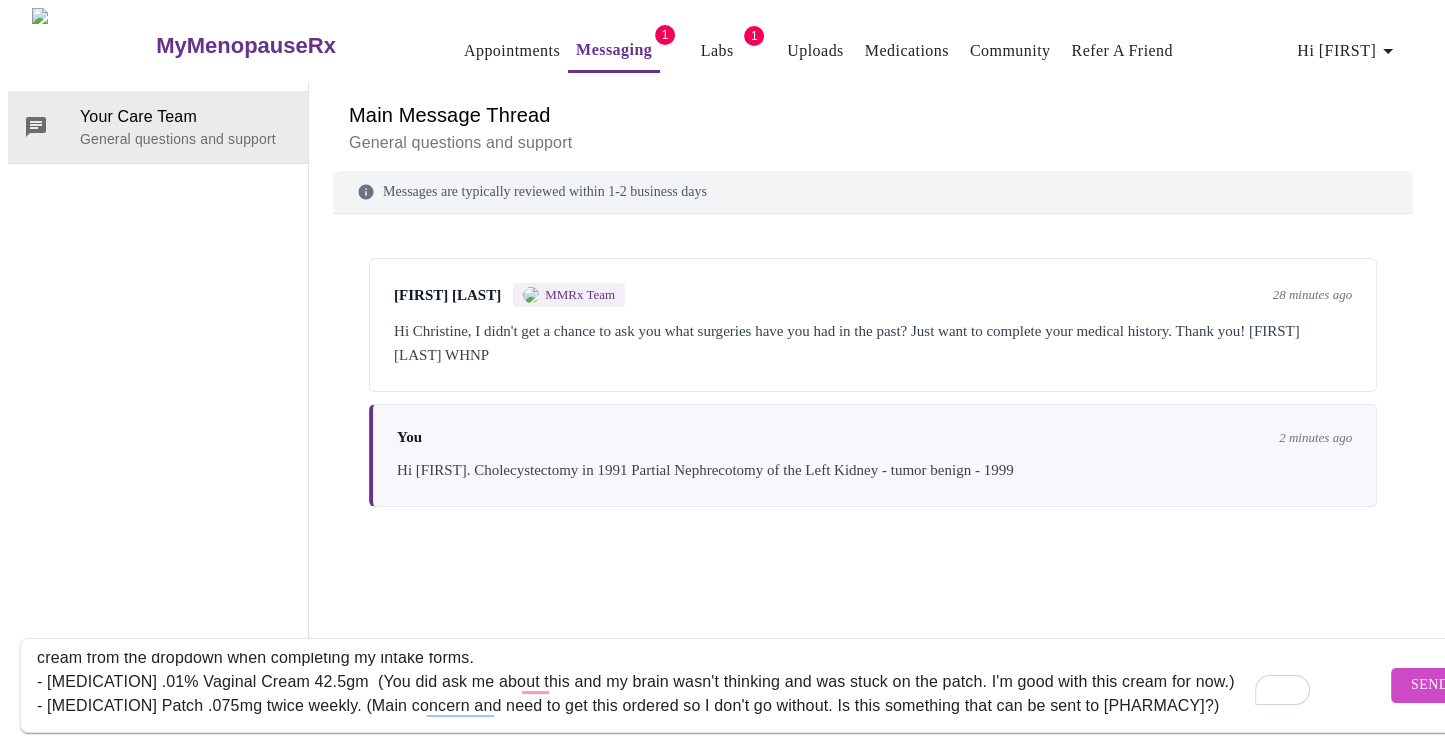 drag, startPoint x: 1176, startPoint y: 646, endPoint x: 1146, endPoint y: 670, distance: 38.418747 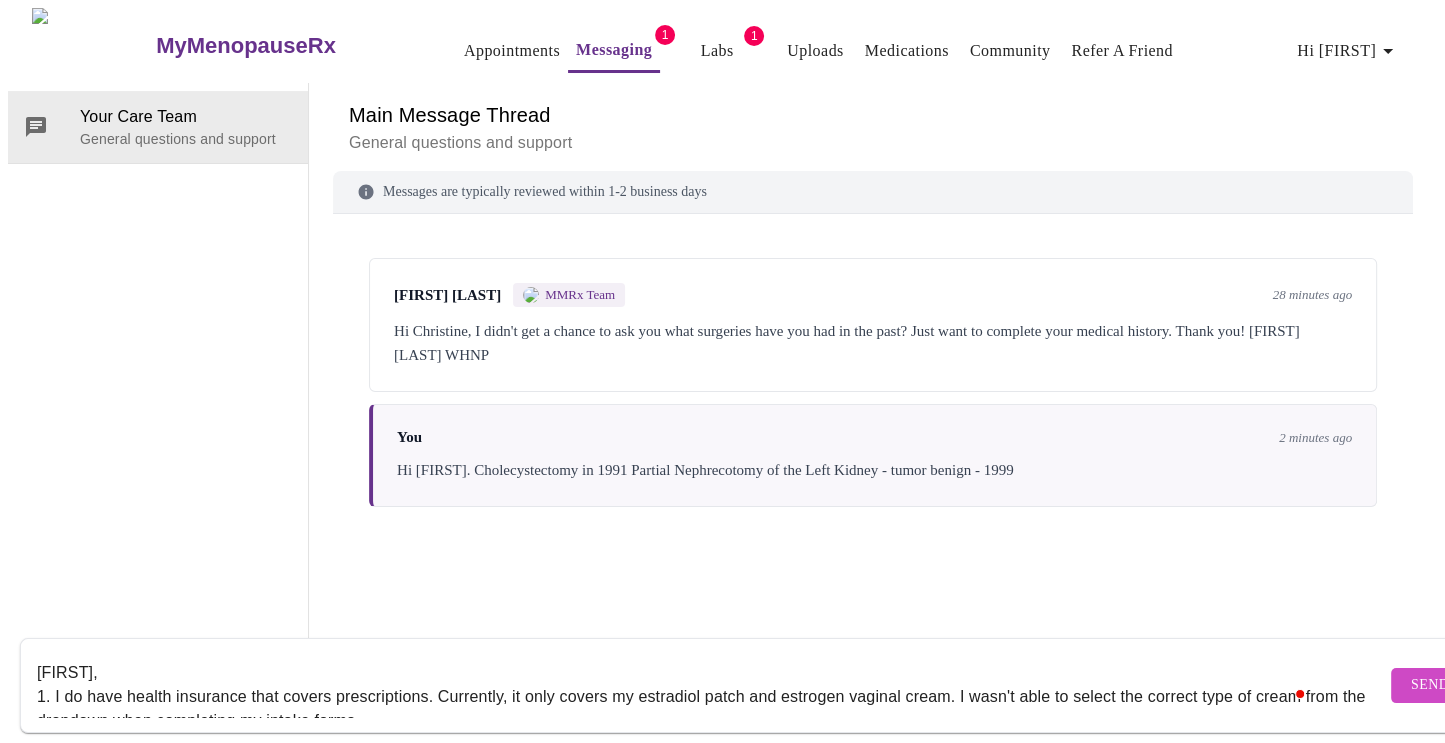 click on "[FIRST],
1. I do have health insurance that covers prescriptions. Currently, it only covers my estradiol patch and estrogen vaginal cream. I wasn't able to select the correct type of cream from the dropdown when completing my intake forms.
- Estradiol .01% Vaginal Cream 42.5gm  (You did ask me about this and my brain wasn't thinking and was stuck on the patch. I'm good with this cream for the next few months.)
- Estradiol Patch .075mg twice weekly. (Main concern and need to get this ordered so I don't go without. Is this something that can be sent to [PHARMACY]?)
- Testosterone 1% (50mg) Gel - quantity 150. (5 applications per tube. Box only comes in a quantity of 30 tubes. I used GoodRX and [PHARMACY] to get this prescription." at bounding box center (711, 685) 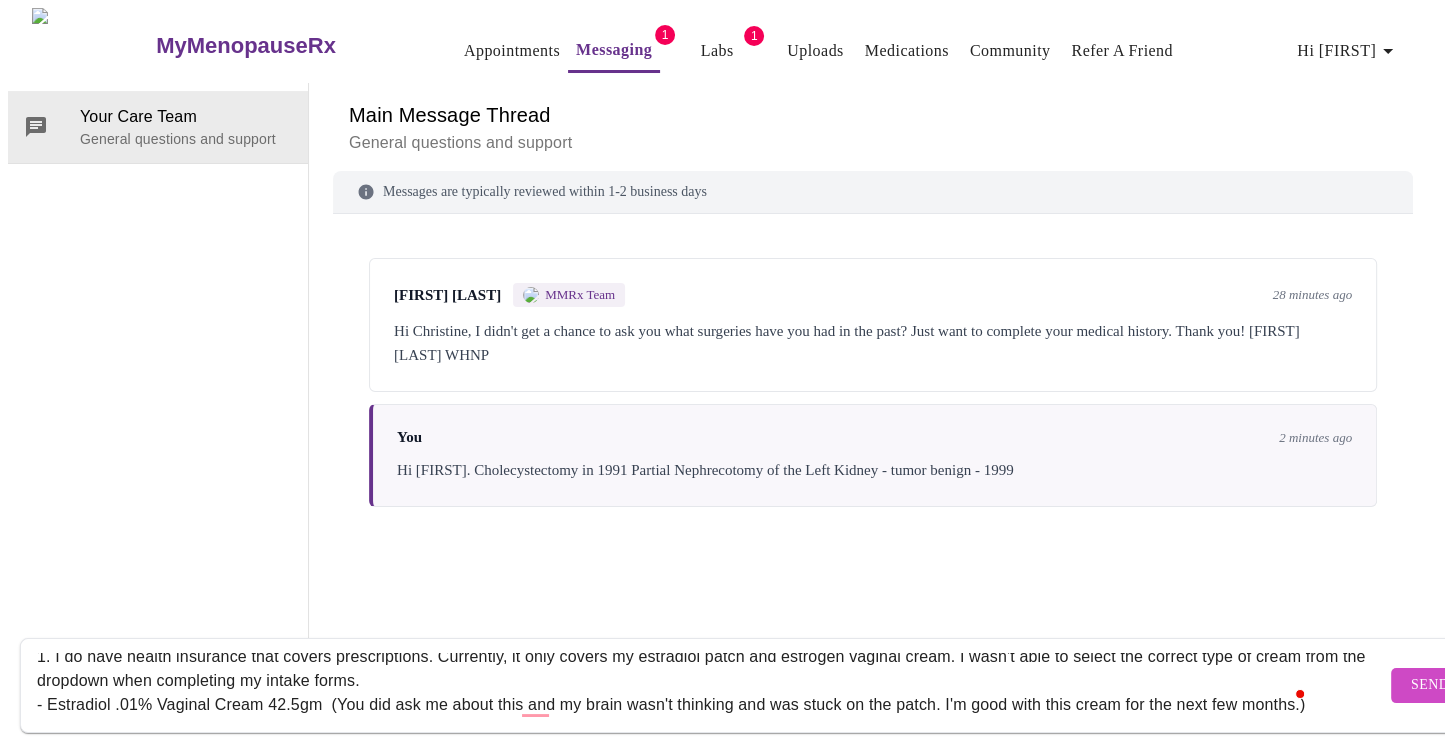 click on "[FIRST],
1. I do have health insurance that covers prescriptions. Currently, it only covers my estradiol patch and estrogen vaginal cream. I wasn't able to select the correct type of cream from the dropdown when completing my intake forms.
- Estradiol .01% Vaginal Cream 42.5gm  (You did ask me about this and my brain wasn't thinking and was stuck on the patch. I'm good with this cream for the next few months.)
- Estradiol Patch .075mg twice weekly. (Main concern and need to get this ordered so I don't go without. Is this something that can be sent to [PHARMACY]?)
- Testosterone 1% (50mg) Gel - quantity 150. (5 applications per tube. Box only comes in a quantity of 30 tubes. I used GoodRX and [PHARMACY] to get this prescription." at bounding box center (711, 685) 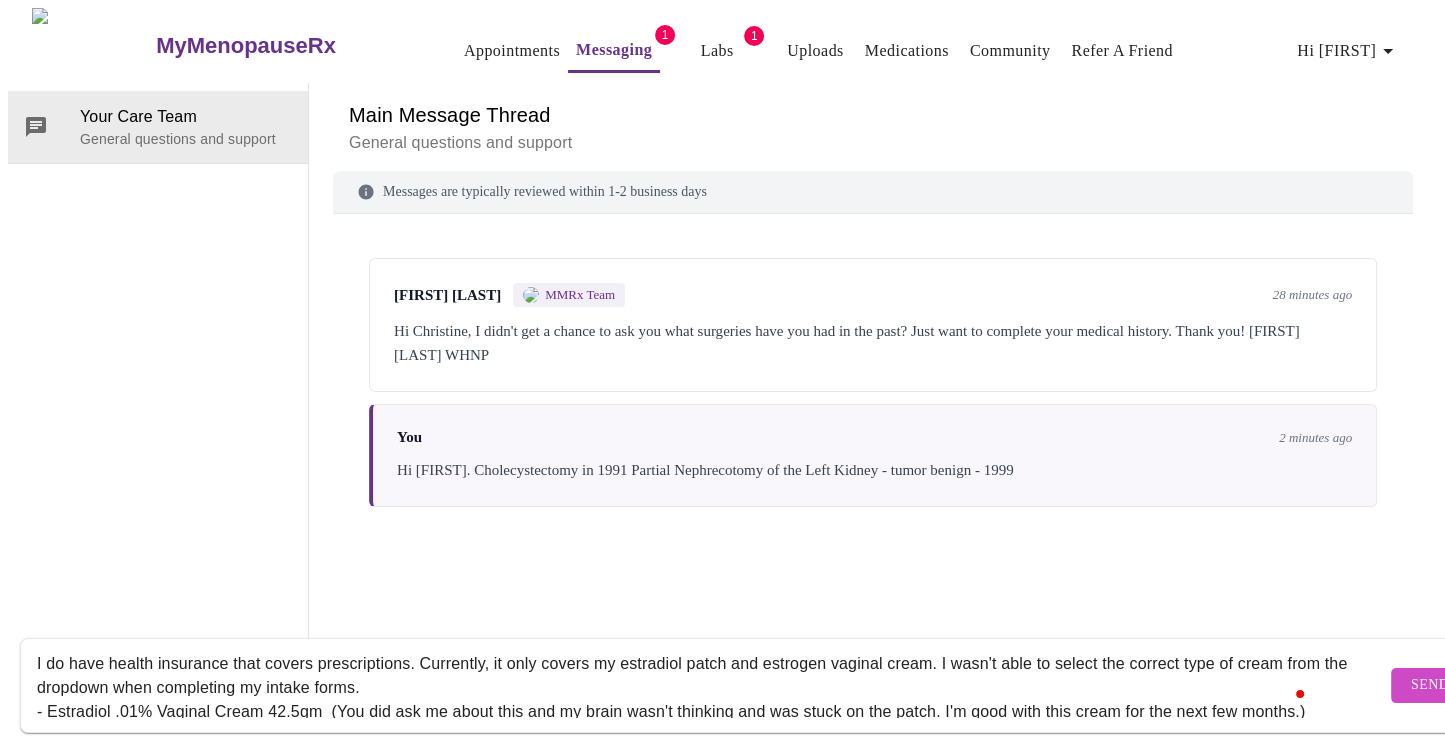 click on "[FIRST],
I do have health insurance that covers prescriptions. Currently, it only covers my estradiol patch and estrogen vaginal cream. I wasn't able to select the correct type of cream from the dropdown when completing my intake forms.
- Estradiol .01% Vaginal Cream 42.5gm  (You did ask me about this and my brain wasn't thinking and was stuck on the patch. I'm good with this cream for the next few months.)
- Estradiol Patch .075mg twice weekly. (Main concern and need to get this ordered so I don't go without. Is this something that can be sent to Walgreens?)
- Testosterone 1% (50mg) Gel - quantity 150. (5 applications per tube. Box only comes in a quantity of 30 tubes. I used GoodRX and Walgreens to get this prescription." at bounding box center [711, 685] 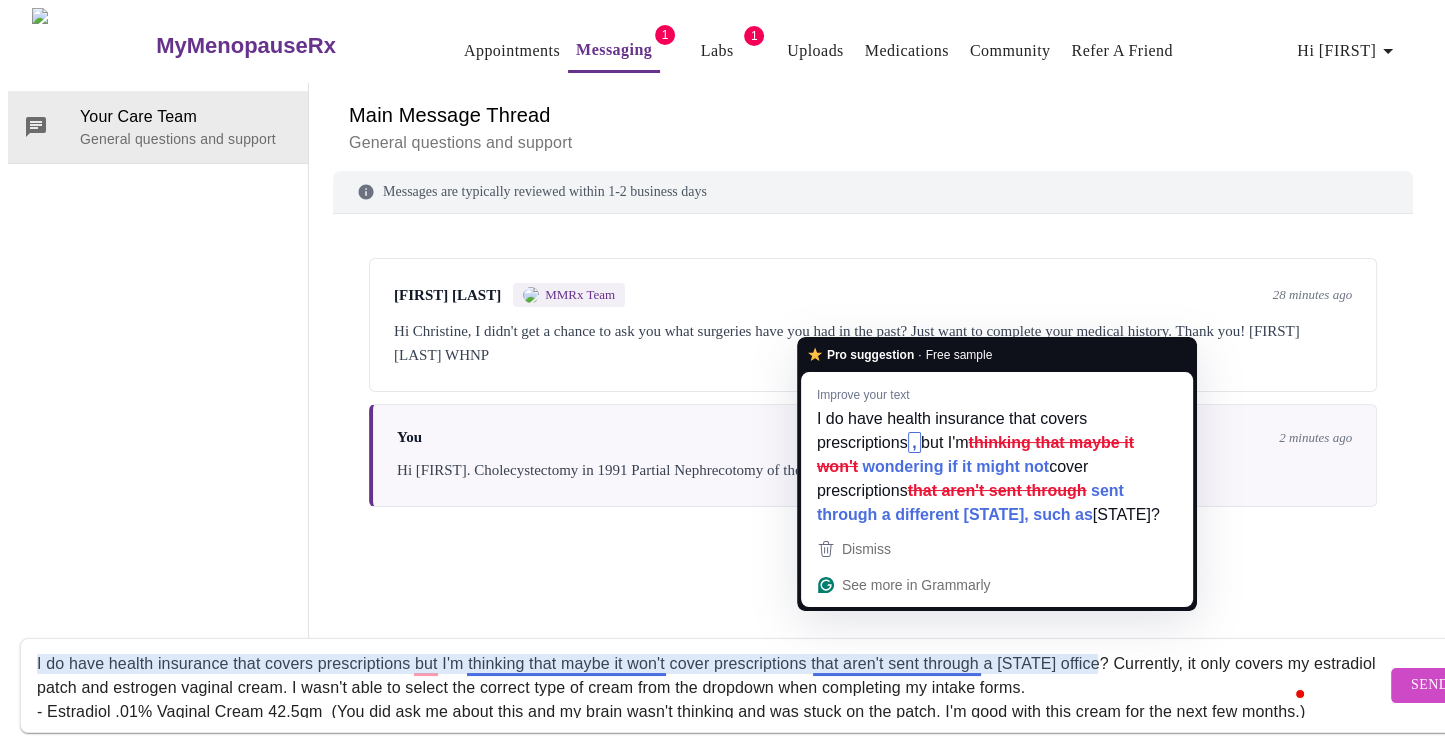 click on "[FIRST],
I do have health insurance that covers prescriptions but I'm thinking that maybe it won't cover prescriptions that aren't sent through a [STATE] office? Currently, it only covers my estradiol patch and estrogen vaginal cream. I wasn't able to select the correct type of cream from the dropdown when completing my intake forms.
- Estradiol .01% Vaginal Cream 42.5gm  (You did ask me about this and my brain wasn't thinking and was stuck on the patch. I'm good with this cream for the next few months.)
- Estradiol Patch .075mg twice weekly. (Main concern and need to get this ordered so I don't go without. Is this something that can be sent to Walgreens?)
- Testosterone 1% (50mg) Gel - quantity 150. (5 applications per tube. Box only comes in a quantity of 30 tubes. I used GoodRX and Walgreens to get this prescription." at bounding box center (711, 685) 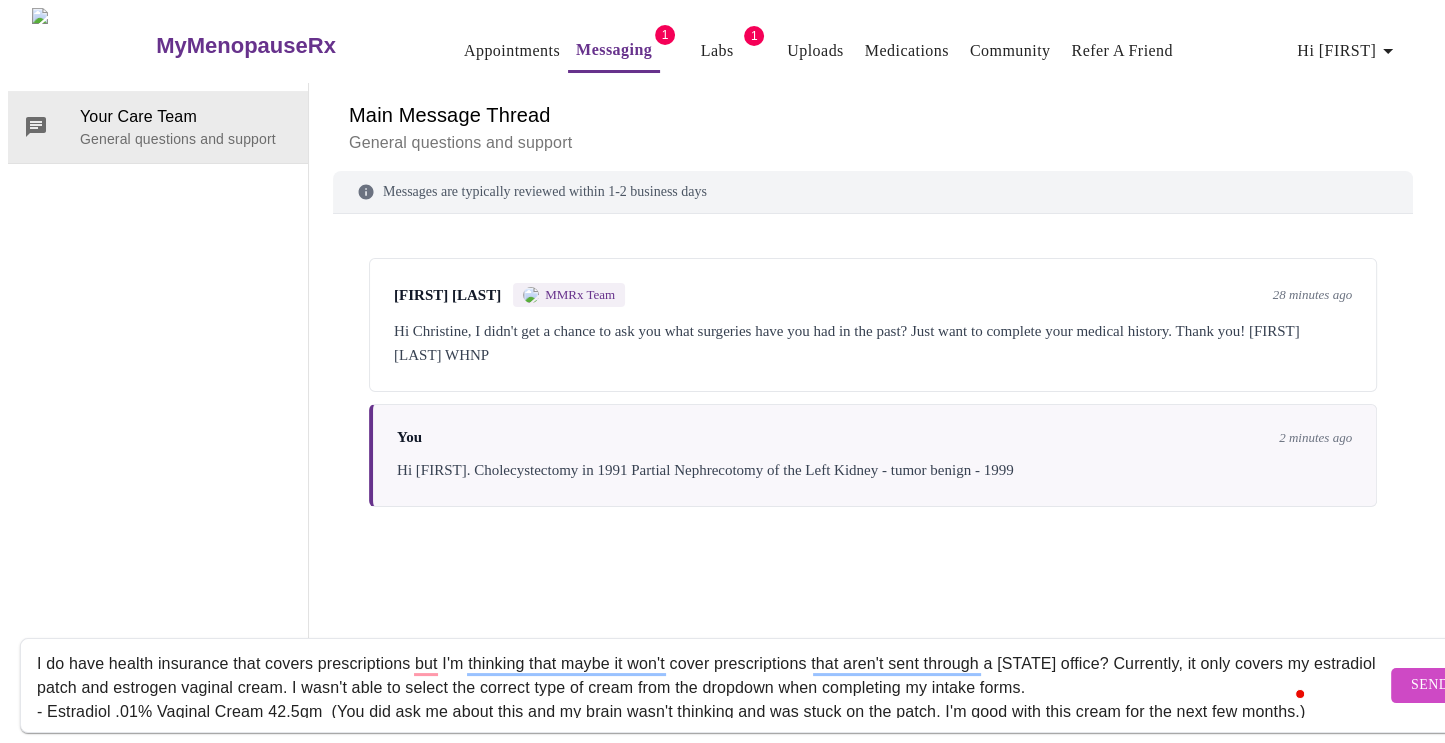 click on "[FIRST],
I do have health insurance that covers prescriptions but I'm thinking that maybe it won't cover prescriptions that aren't sent through a [STATE] office? Currently, it only covers my estradiol patch and estrogen vaginal cream. I wasn't able to select the correct type of cream from the dropdown when completing my intake forms.
- Estradiol .01% Vaginal Cream 42.5gm  (You did ask me about this and my brain wasn't thinking and was stuck on the patch. I'm good with this cream for the next few months.)
- Estradiol Patch .075mg twice weekly. (Main concern and need to get this ordered so I don't go without. Is this something that can be sent to Walgreens?)
- Testosterone 1% (50mg) Gel - quantity 150. (5 applications per tube. Box only comes in a quantity of 30 tubes. I used GoodRX and Walgreens to get this prescription." at bounding box center (711, 685) 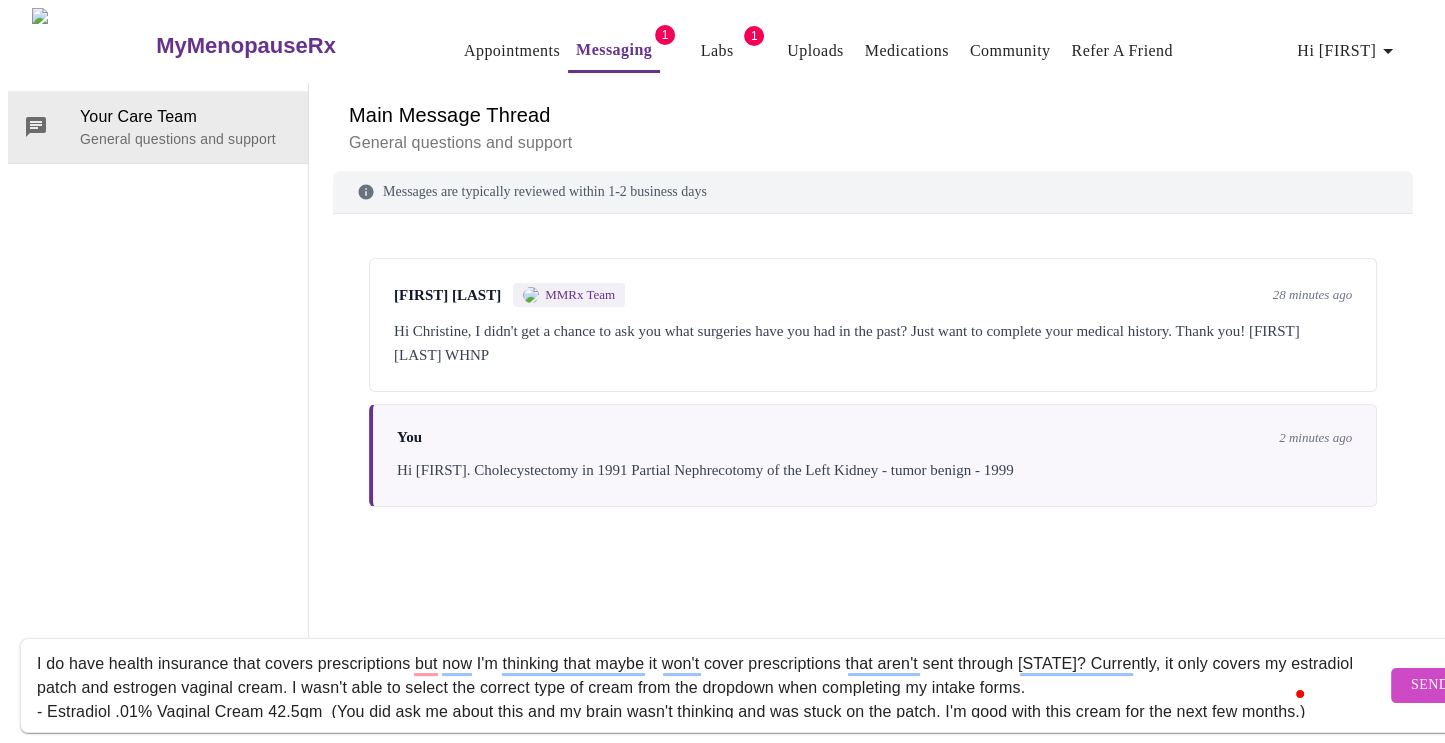 click on "[FIRST],
I do have health insurance that covers prescriptions but now I'm thinking that maybe it won't cover prescriptions that aren't sent through [STATE]? Currently, it only covers my estradiol patch and estrogen vaginal cream. I wasn't able to select the correct type of cream from the dropdown when completing my intake forms.
- Estradiol .01% Vaginal Cream 42.5gm  (You did ask me about this and my brain wasn't thinking and was stuck on the patch. I'm good with this cream for the next few months.)
- Estradiol Patch .075mg twice weekly. (Main concern and need to get this ordered so I don't go without. Is this something that can be sent to Walgreens?)
- Testosterone 1% (50mg) Gel - quantity 150. (5 applications per tube. Box only comes in a quantity of 30 tubes. I used GoodRX and Walgreens to get this prescription." at bounding box center [711, 685] 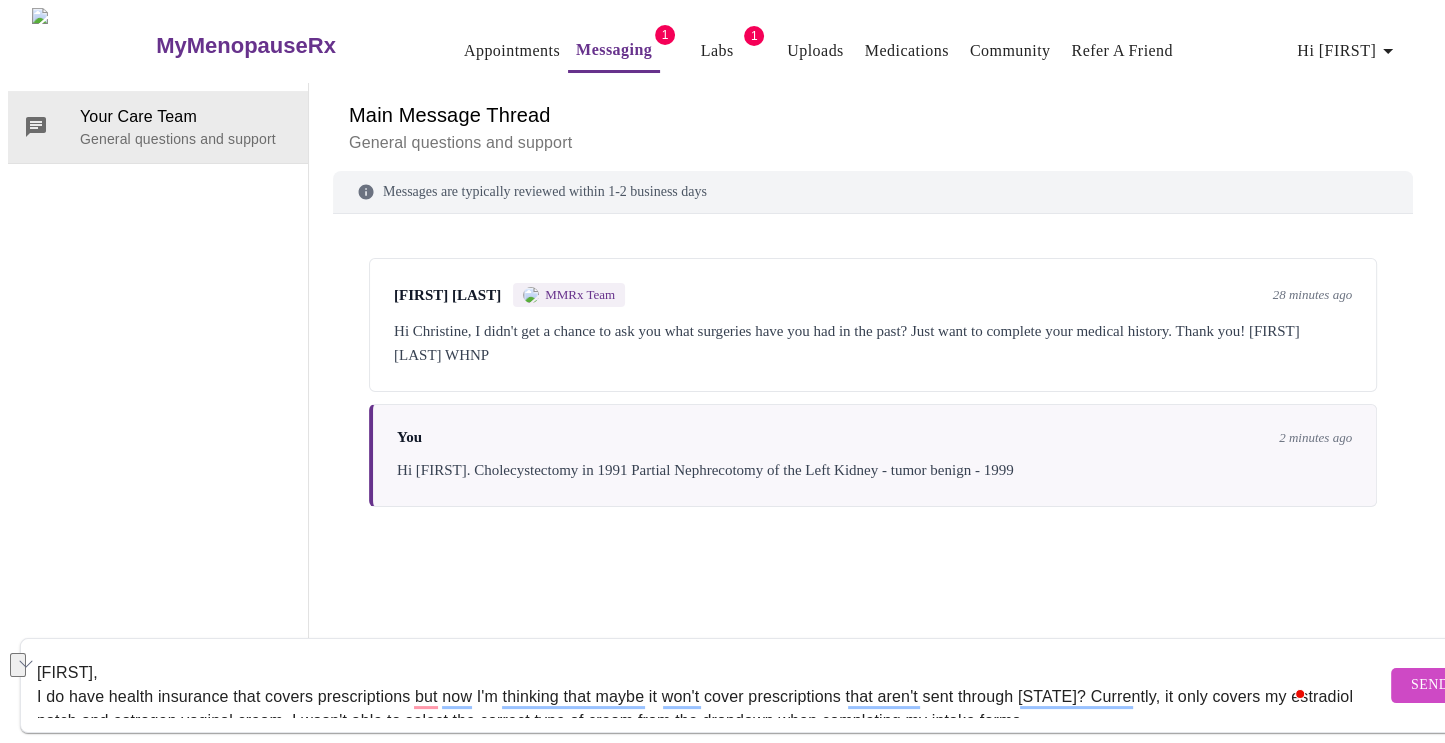 drag, startPoint x: 707, startPoint y: 646, endPoint x: 690, endPoint y: 647, distance: 17.029387 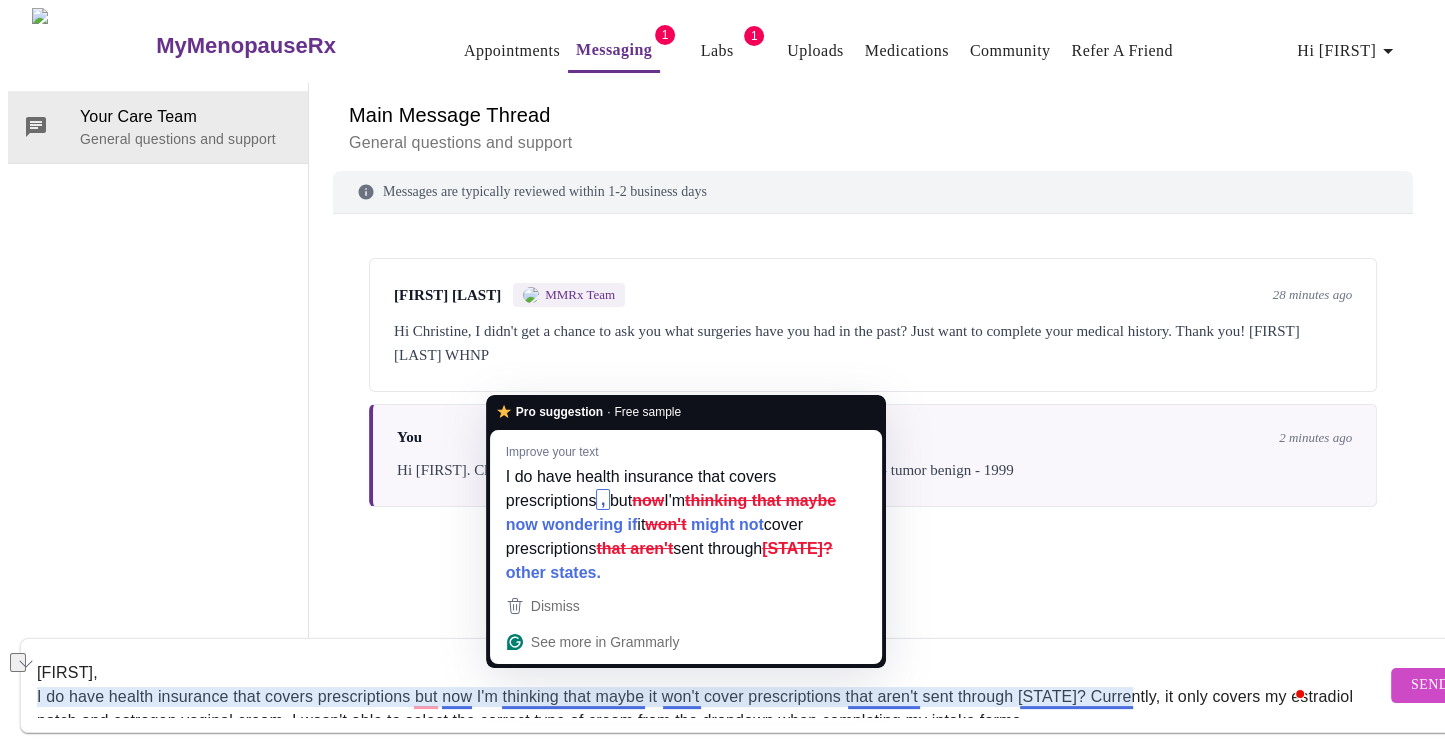 drag, startPoint x: 704, startPoint y: 678, endPoint x: 564, endPoint y: 678, distance: 140 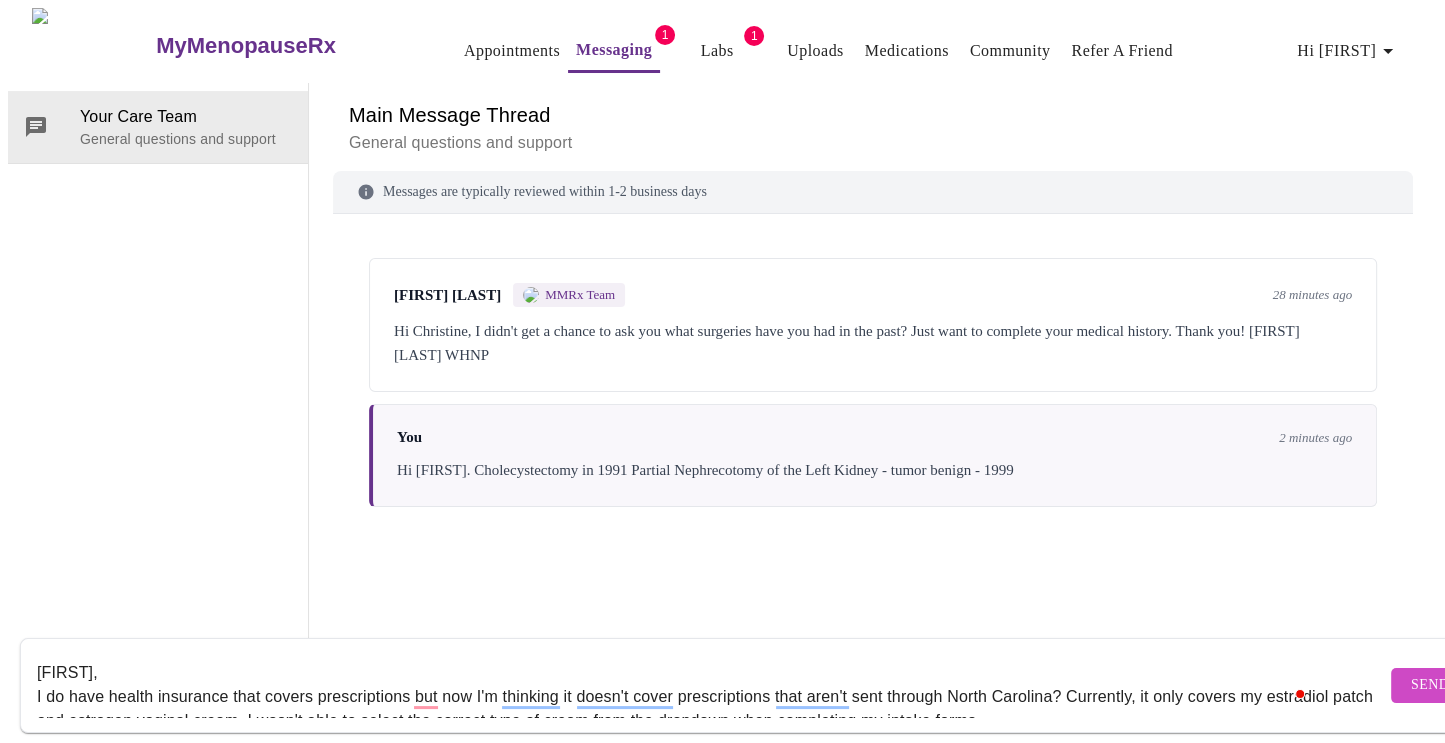 click on "[FIRST],
I do have health insurance that covers prescriptions but now I'm thinking it doesn't cover prescriptions that aren't sent through North Carolina? Currently, it only covers my estradiol patch and estrogen vaginal cream. I wasn't able to select the correct type of cream from the dropdown when completing my intake forms.
- Estradiol .01% Vaginal Cream 42.5gm  (You did ask me about this and my brain wasn't thinking and was stuck on the patch. I'm good with this cream for the next few months.)
- Estradiol Patch .075mg twice weekly. (Main concern and need to get this ordered so I don't go without. Is this something that can be sent to Walgreens?)
- Testosterone 1% (50mg) Gel - quantity 150. (5 applications per tube. Box only comes in a quantity of 30 tubes. I used GoodRX and Walgreens to get this prescription." at bounding box center (711, 685) 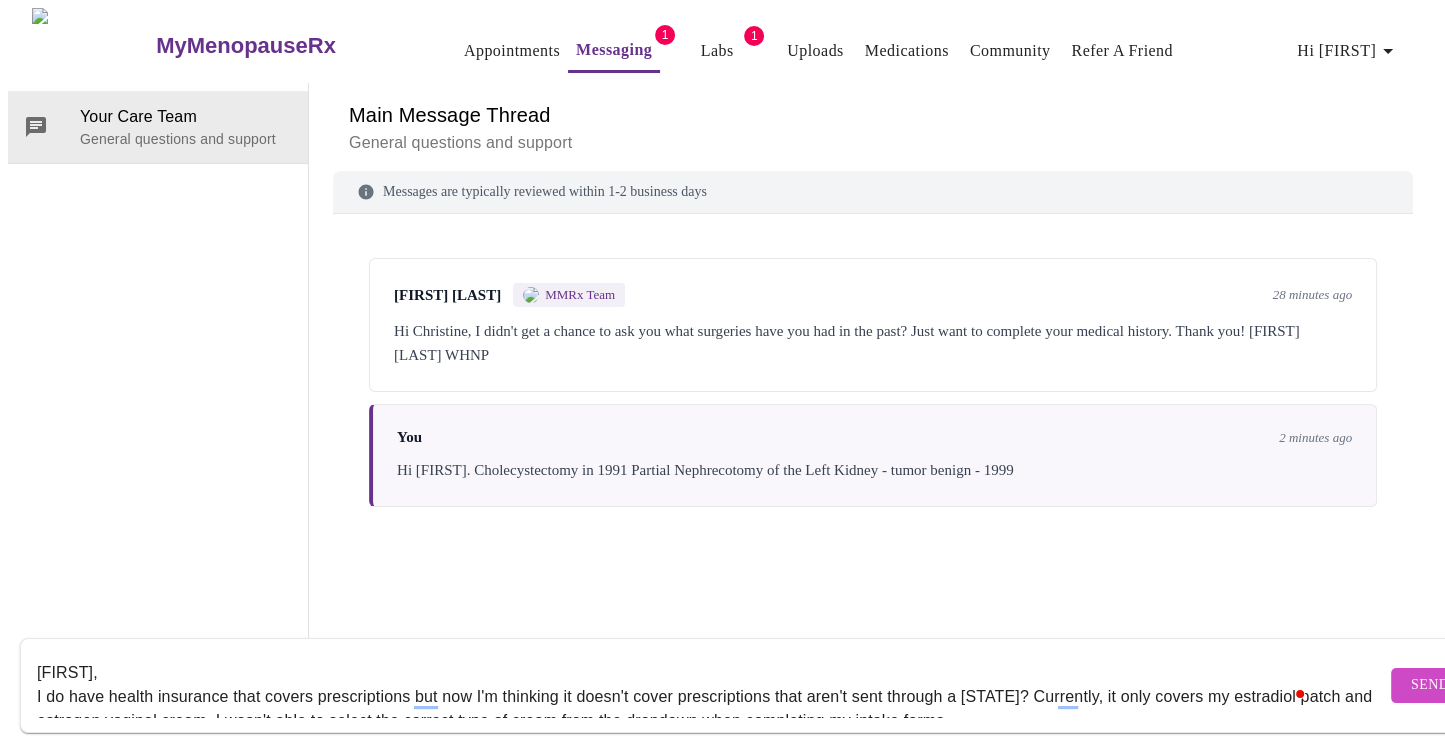 click on "[FIRST],
I do have health insurance that covers prescriptions but now I'm thinking it doesn't cover prescriptions that aren't sent through a [STATE]? Currently, it only covers my estradiol patch and estrogen vaginal cream. I wasn't able to select the correct type of cream from the dropdown when completing my intake forms.
- Estradiol .01% Vaginal Cream 42.5gm  (You did ask me about this and my brain wasn't thinking and was stuck on the patch. I'm good with this cream for the next few months.)
- Estradiol Patch .075mg twice weekly. (Main concern and need to get this ordered so I don't go without. Is this something that can be sent to Walgreens?)
- Testosterone 1% (50mg) Gel - quantity 150. (5 applications per tube. Box only comes in a quantity of 30 tubes. I used GoodRX and Walgreens to get this prescription." at bounding box center (711, 685) 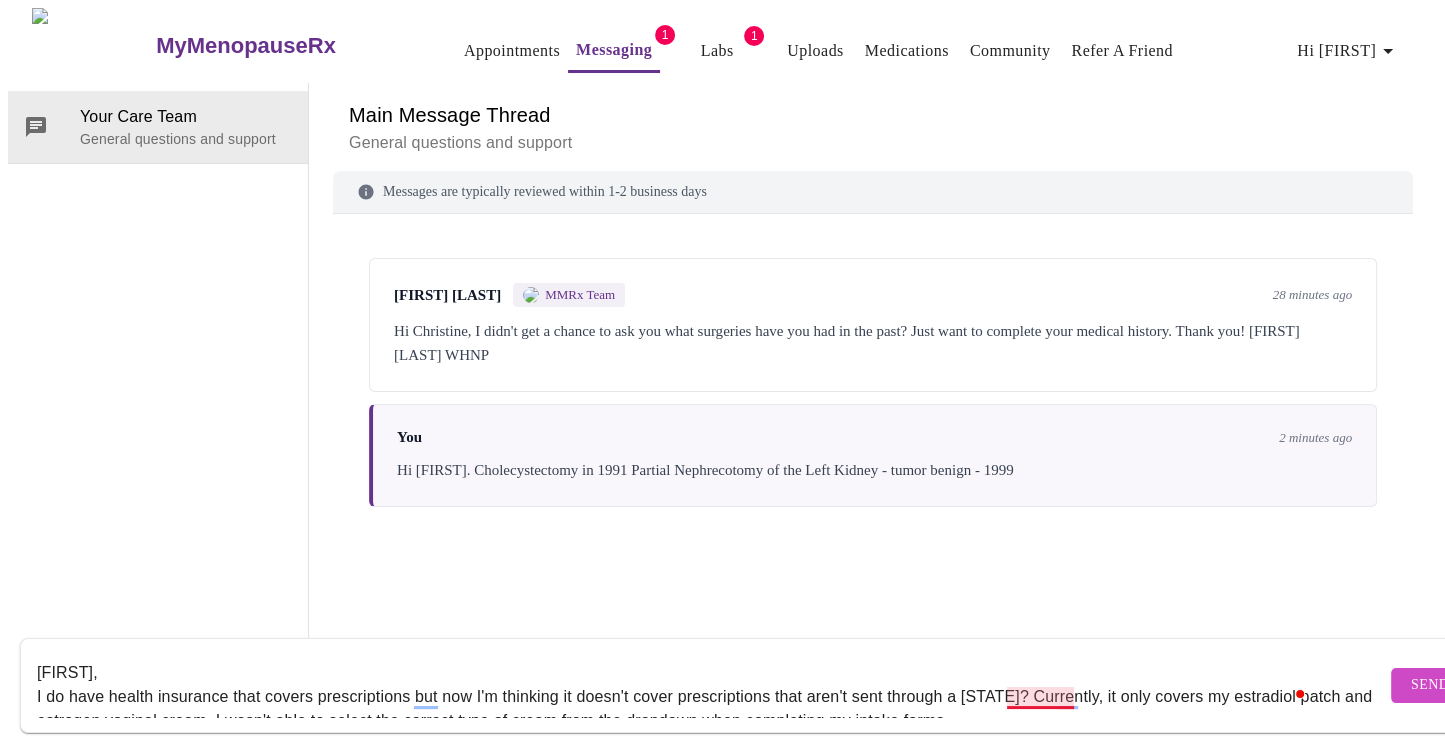 click on "[FIRST],
I do have health insurance that covers prescriptions but now I'm thinking it doesn't cover prescriptions that aren't sent through a [STATE]? Currently, it only covers my estradiol patch and estrogen vaginal cream. I wasn't able to select the correct type of cream from the dropdown when completing my intake forms.
- Estradiol .01% Vaginal Cream 42.5gm  (You did ask me about this and my brain wasn't thinking and was stuck on the patch. I'm good with this cream for the next few months.)
- Estradiol Patch .075mg twice weekly. (Main concern and need to get this ordered so I don't go without. Is this something that can be sent to Walgreens?)
- Testosterone 1% (50mg) Gel - quantity 150. (5 applications per tube. Box only comes in a quantity of 30 tubes. I used GoodRX and Walgreens to get this prescription." at bounding box center (711, 685) 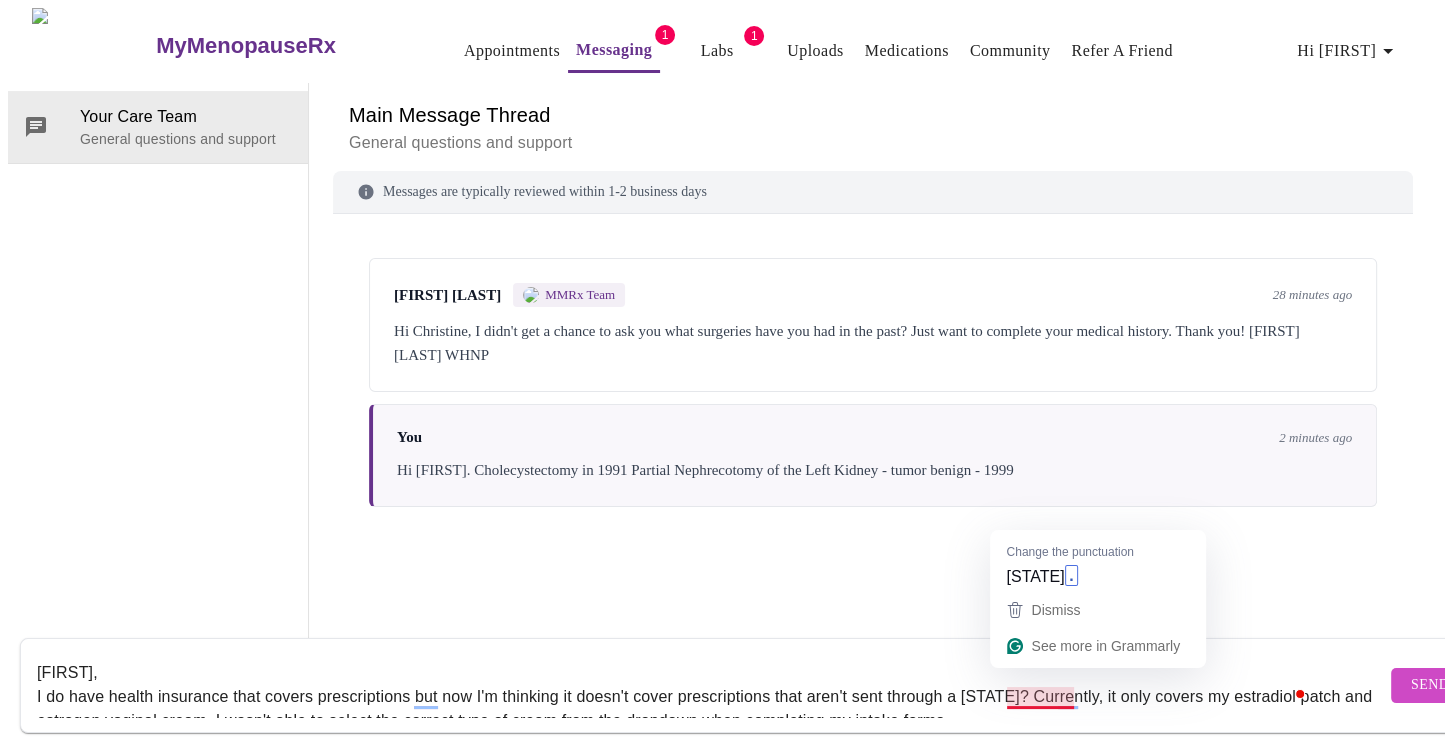 click on "[FIRST],
I do have health insurance that covers prescriptions but now I'm thinking it doesn't cover prescriptions that aren't sent through a [STATE]? Currently, it only covers my estradiol patch and estrogen vaginal cream. I wasn't able to select the correct type of cream from the dropdown when completing my intake forms.
- Estradiol .01% Vaginal Cream 42.5gm  (You did ask me about this and my brain wasn't thinking and was stuck on the patch. I'm good with this cream for the next few months.)
- Estradiol Patch .075mg twice weekly. (Main concern and need to get this ordered so I don't go without. Is this something that can be sent to Walgreens?)
- Testosterone 1% (50mg) Gel - quantity 150. (5 applications per tube. Box only comes in a quantity of 30 tubes. I used GoodRX and Walgreens to get this prescription." at bounding box center [711, 685] 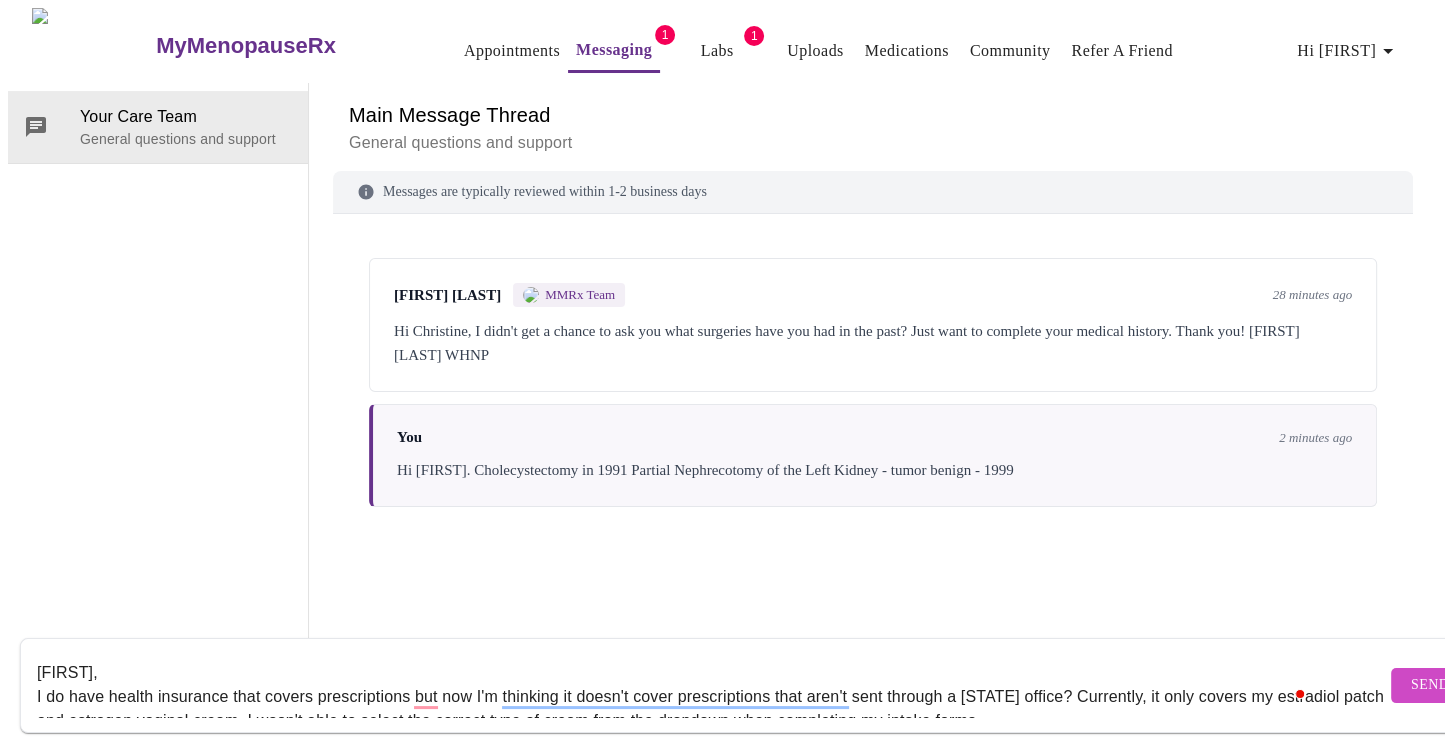 scroll, scrollTop: 3, scrollLeft: 0, axis: vertical 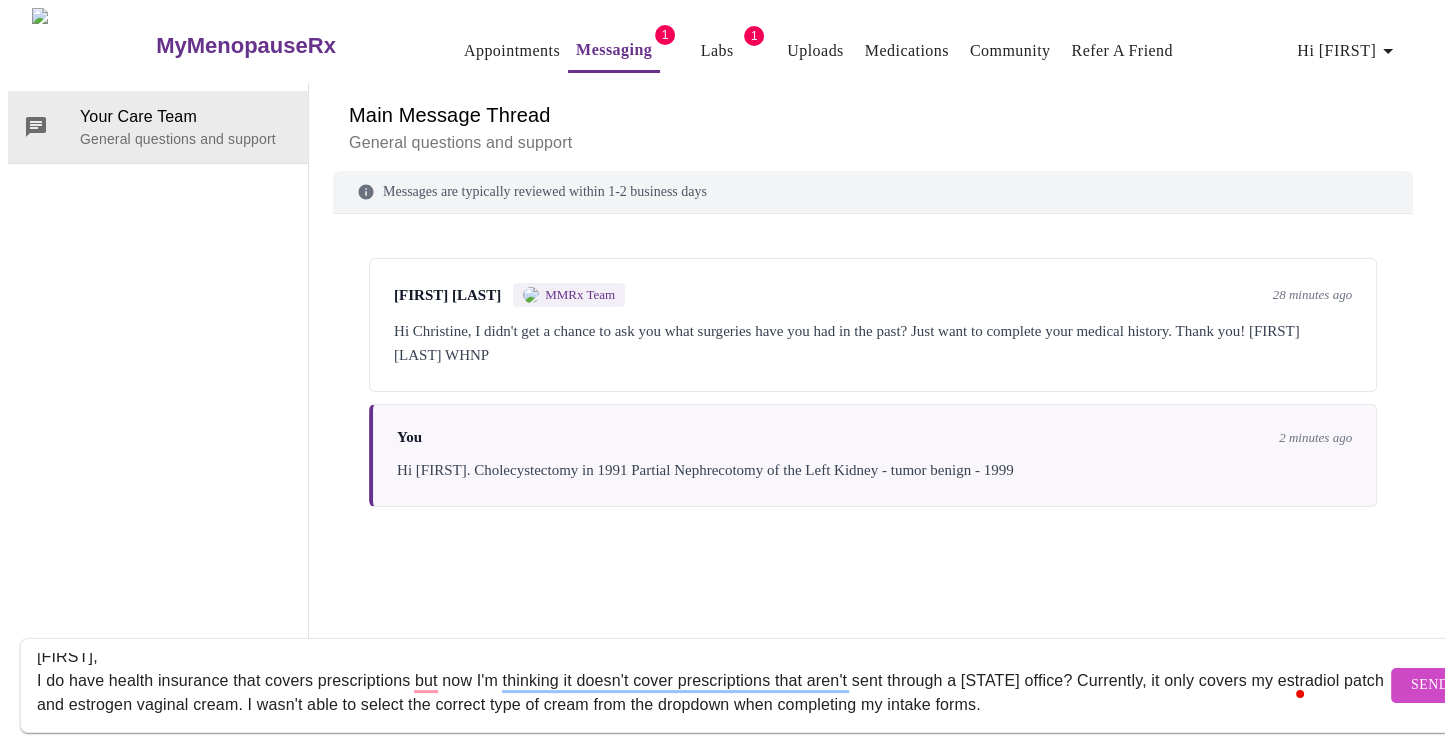 click on "[FIRST],
I do have health insurance that covers prescriptions but now I'm thinking it doesn't cover prescriptions that aren't sent through a [STATE] office? Currently, it only covers my estradiol patch and estrogen vaginal cream. I wasn't able to select the correct type of cream from the dropdown when completing my intake forms.
- Estradiol .01% Vaginal Cream 42.5gm  (You did ask me about this and my brain wasn't thinking and was stuck on the patch. I'm good with this cream for the next few months.)
- Estradiol Patch .075mg twice weekly. (Main concern and need to get this ordered so I don't go without. Is this something that can be sent to Walgreens?)
- Testosterone 1% (50mg) Gel - quantity 150. (5 applications per tube. Box only comes in a quantity of 30 tubes. I used GoodRX and Walgreens to get this prescription." at bounding box center (711, 685) 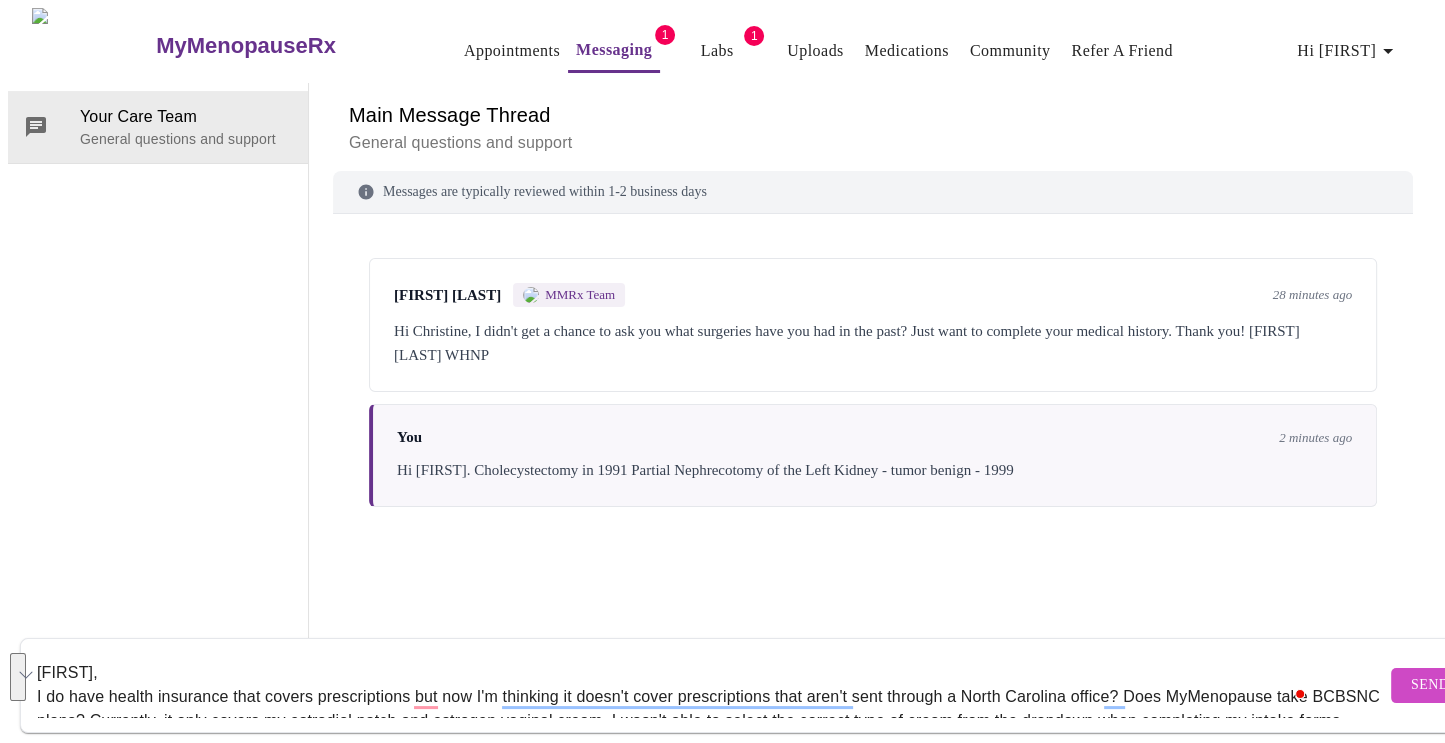 drag, startPoint x: 155, startPoint y: 687, endPoint x: 392, endPoint y: 646, distance: 240.52026 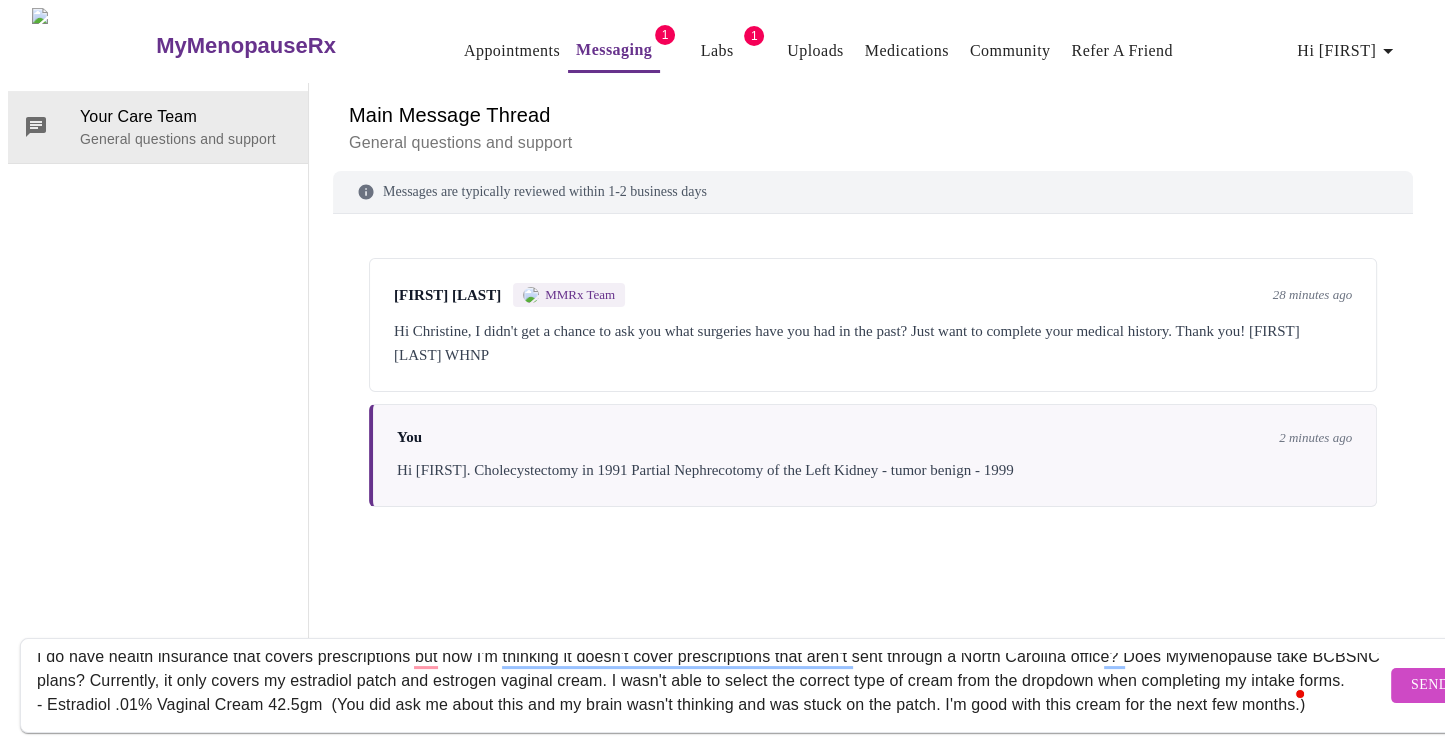 click on "[FIRST],
I do have health insurance that covers prescriptions but now I'm thinking it doesn't cover prescriptions that aren't sent through a North Carolina office? Does MyMenopause take BCBSNC plans? Currently, it only covers my estradiol patch and estrogen vaginal cream. I wasn't able to select the correct type of cream from the dropdown when completing my intake forms.
- Estradiol .01% Vaginal Cream 42.5gm  (You did ask me about this and my brain wasn't thinking and was stuck on the patch. I'm good with this cream for the next few months.)
- Estradiol Patch .075mg twice weekly. (Main concern and need to get this ordered so I don't go without. Is this something that can be sent to Walgreens?)
- Testosterone 1% (50mg) Gel - quantity 150. (5 applications per tube. Box only comes in a quantity of 30 tubes. I used GoodRX and Walgreens to get this prescription." at bounding box center [711, 685] 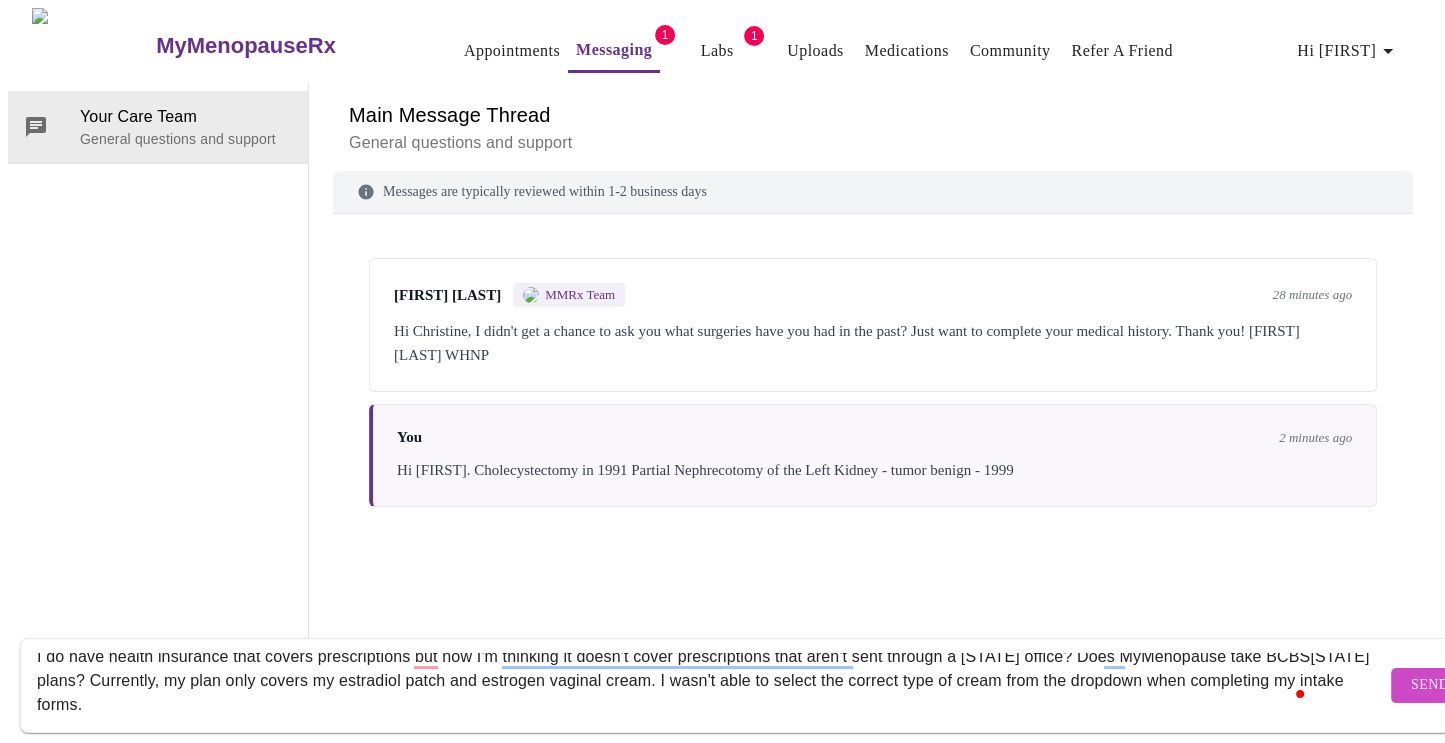 click on "[FIRST],
I do have health insurance that covers prescriptions but now I'm thinking it doesn't cover prescriptions that aren't sent through a [STATE] office? Does MyMenopause take BCBS[STATE] plans? Currently, my plan only covers my estradiol patch and estrogen vaginal cream. I wasn't able to select the correct type of cream from the dropdown when completing my intake forms.
- Estradiol .01% Vaginal Cream 42.5gm  (You did ask me about this and my brain wasn't thinking and was stuck on the patch. I'm good with this cream for the next few months.)
- Estradiol Patch .075mg twice weekly. (Main concern and need to get this ordered so I don't go without. Is this something that can be sent to Walgreens?)
- Testosterone 1% (50mg) Gel - quantity 150. (5 applications per tube. Box only comes in a quantity of 30 tubes. I used GoodRX and Walgreens to get this prescription." at bounding box center [711, 685] 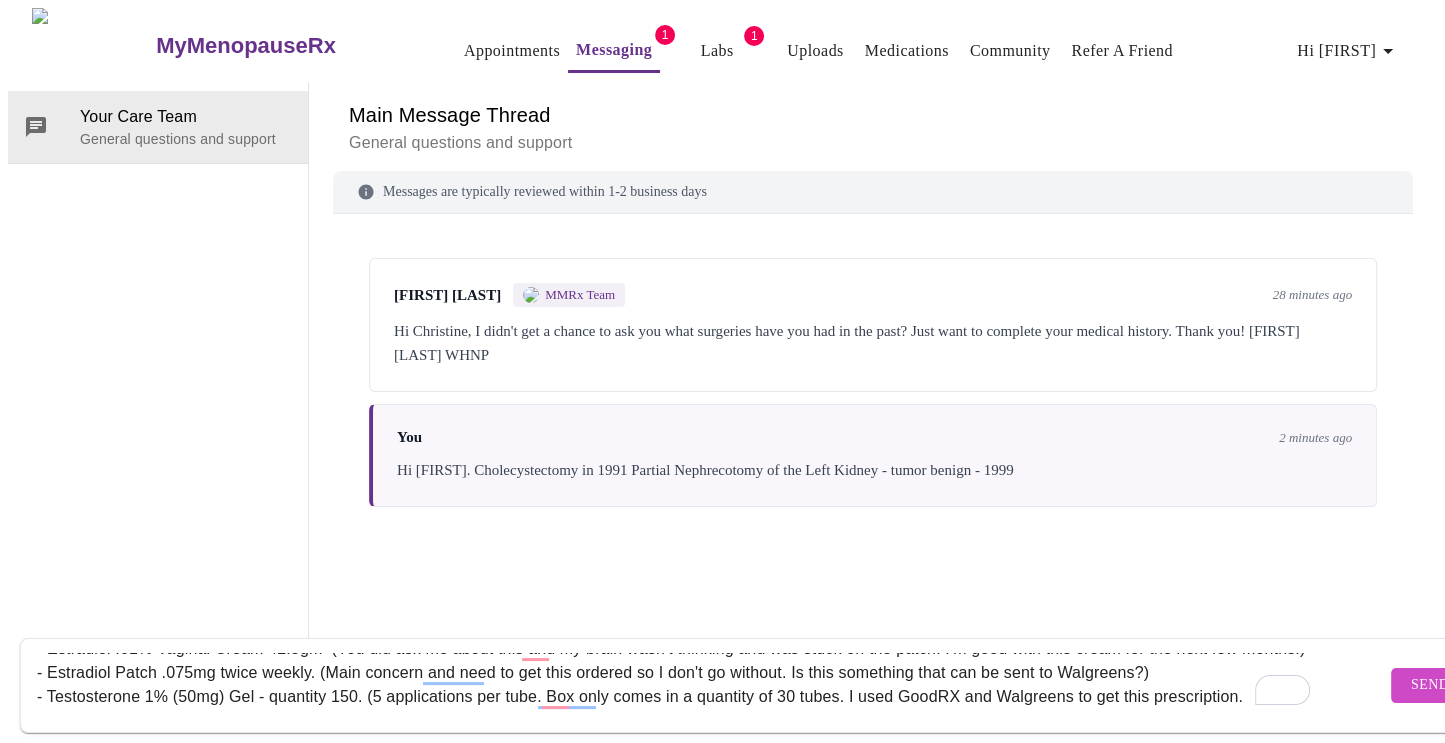click on "[FIRST],
I do have health insurance that covers prescriptions but now I'm thinking it doesn't cover prescriptions that aren't sent through a [STATE] office? Does MyMenopause take BCBS[STATE] plans? Currently, my plan only covers my estradiol patch and estrogen vaginal cream. I wasn't able to select the correct type of cream from the dropdown when completing my intake forms.
- Estradiol .01% Vaginal Cream 42.5gm  (You did ask me about this and my brain wasn't thinking and was stuck on the patch. I'm good with this cream for the next few months.)
- Estradiol Patch .075mg twice weekly. (Main concern and need to get this ordered so I don't go without. Is this something that can be sent to Walgreens?)
- Testosterone 1% (50mg) Gel - quantity 150. (5 applications per tube. Box only comes in a quantity of 30 tubes. I used GoodRX and Walgreens to get this prescription." at bounding box center [711, 685] 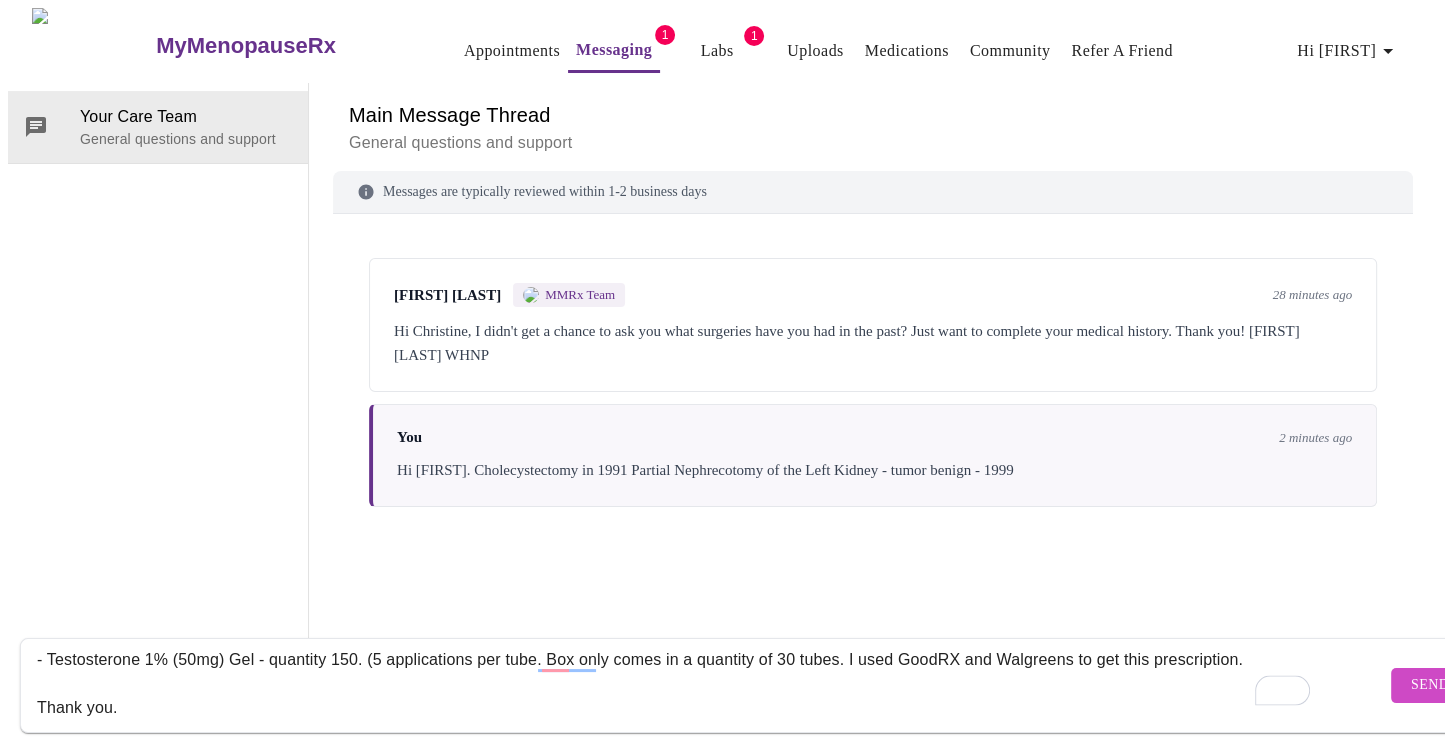 click on "[FIRST],
I do have health insurance that covers prescriptions but now I'm thinking it doesn't cover prescriptions that aren't sent through a [STATE] office? Does MyMenopause take BCBS[STATE] plans? Currently, my plan only covers my estradiol patch and estrogen vaginal cream. I wasn't able to select the correct type of cream from the dropdown when completing my intake forms.
- Estradiol .01% Vaginal Cream 42.5gm  (You did ask me about this and my brain wasn't thinking and was stuck on the patch. I'm good with this cream for the next few months.)
- Estradiol Patch .075mg twice weekly. (Main concern and need to get this ordered so I don't go without. Is this something that can be sent to Walgreens?)
- Testosterone 1% (50mg) Gel - quantity 150. (5 applications per tube. Box only comes in a quantity of 30 tubes. I used GoodRX and Walgreens to get this prescription.
Thank you." at bounding box center (711, 685) 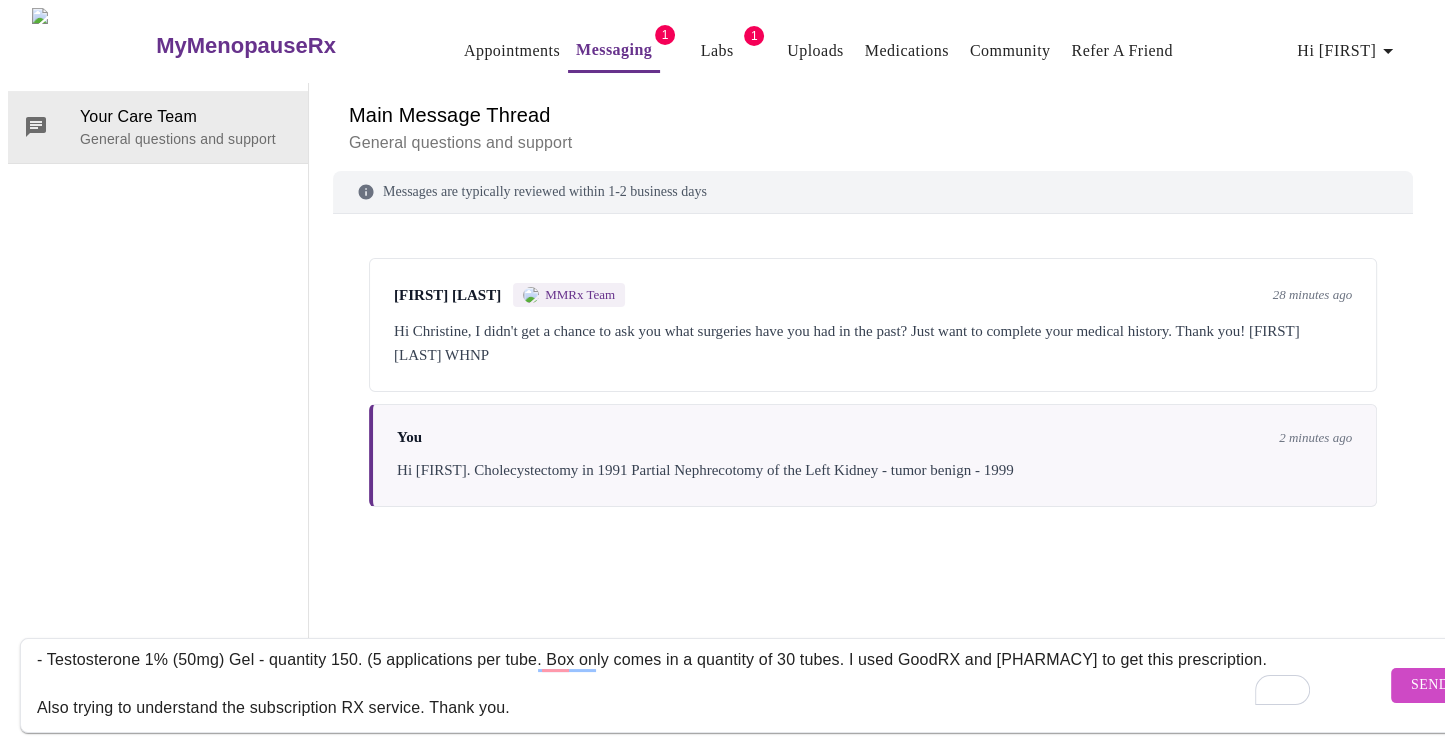 scroll, scrollTop: 168, scrollLeft: 0, axis: vertical 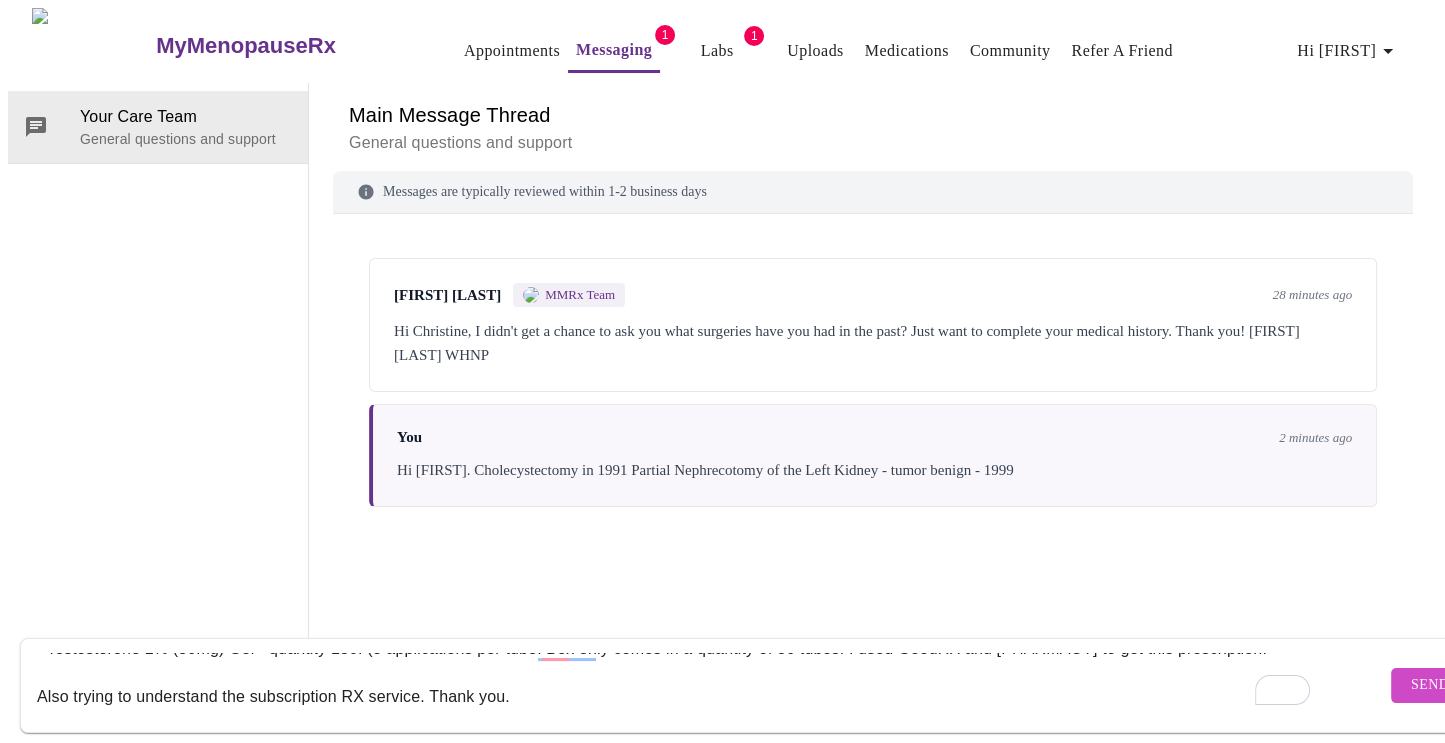 drag, startPoint x: 371, startPoint y: 688, endPoint x: 347, endPoint y: 687, distance: 24.020824 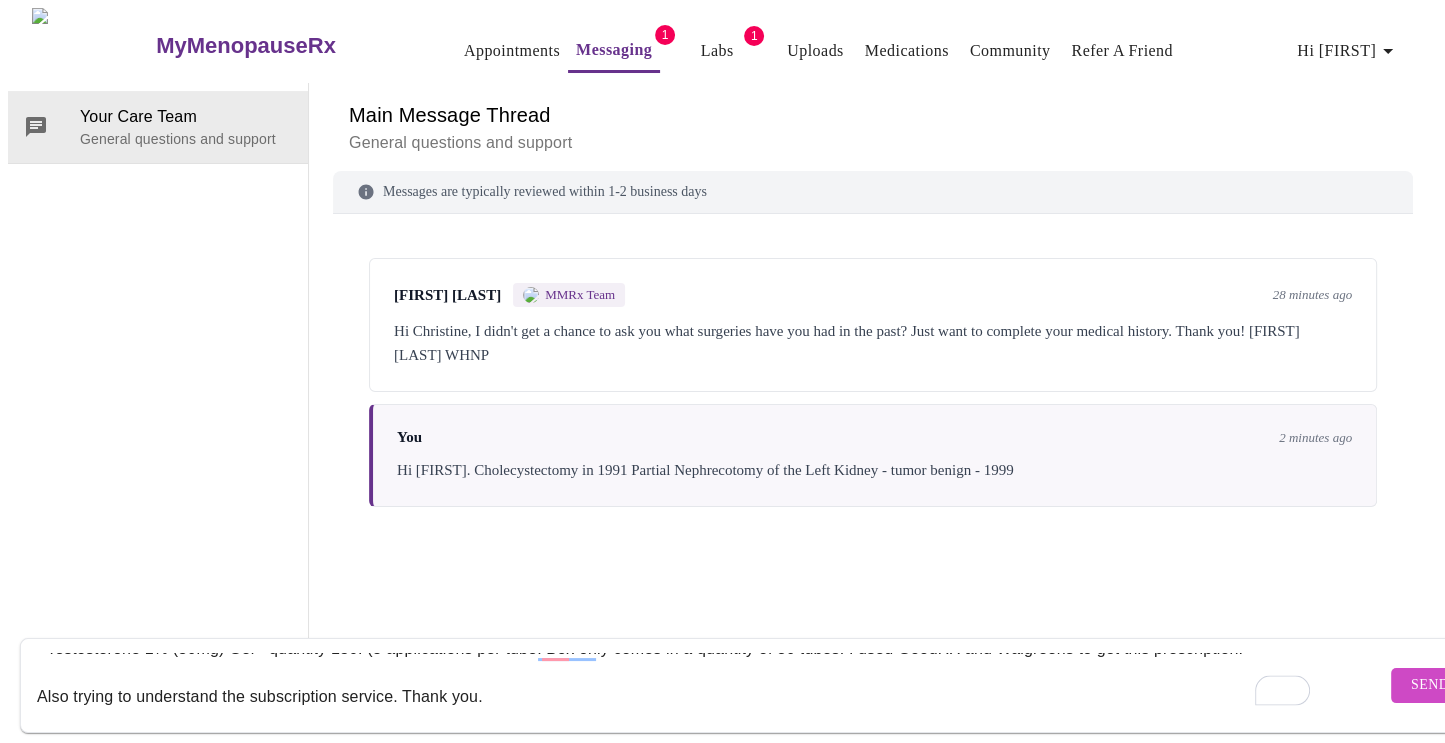 click on "[FIRST],
I do have health insurance that covers prescriptions but now I'm thinking it doesn't cover prescriptions that aren't sent through a [STATE] office? Does MyMenopause take BCBS[STATE] plans? Currently, my plan only covers my estradiol patch and estrogen vaginal cream. I wasn't able to select the correct type of cream from the dropdown when completing my intake forms.
- Estradiol .01% Vaginal Cream 42.5gm  (You did ask me about this and my brain wasn't thinking and was stuck on the patch. I'm good with this cream for the next few months.)
- Estradiol Patch .075mg twice weekly. (Main concern and need to get this ordered so I don't go without. Is this something that can be sent to Walgreens?)
- Testosterone 1% (50mg) Gel - quantity 150. (5 applications per tube. Box only comes in a quantity of 30 tubes. I used GoodRX and Walgreens to get this prescription.
Also trying to understand the subscription service. Thank you." at bounding box center [711, 685] 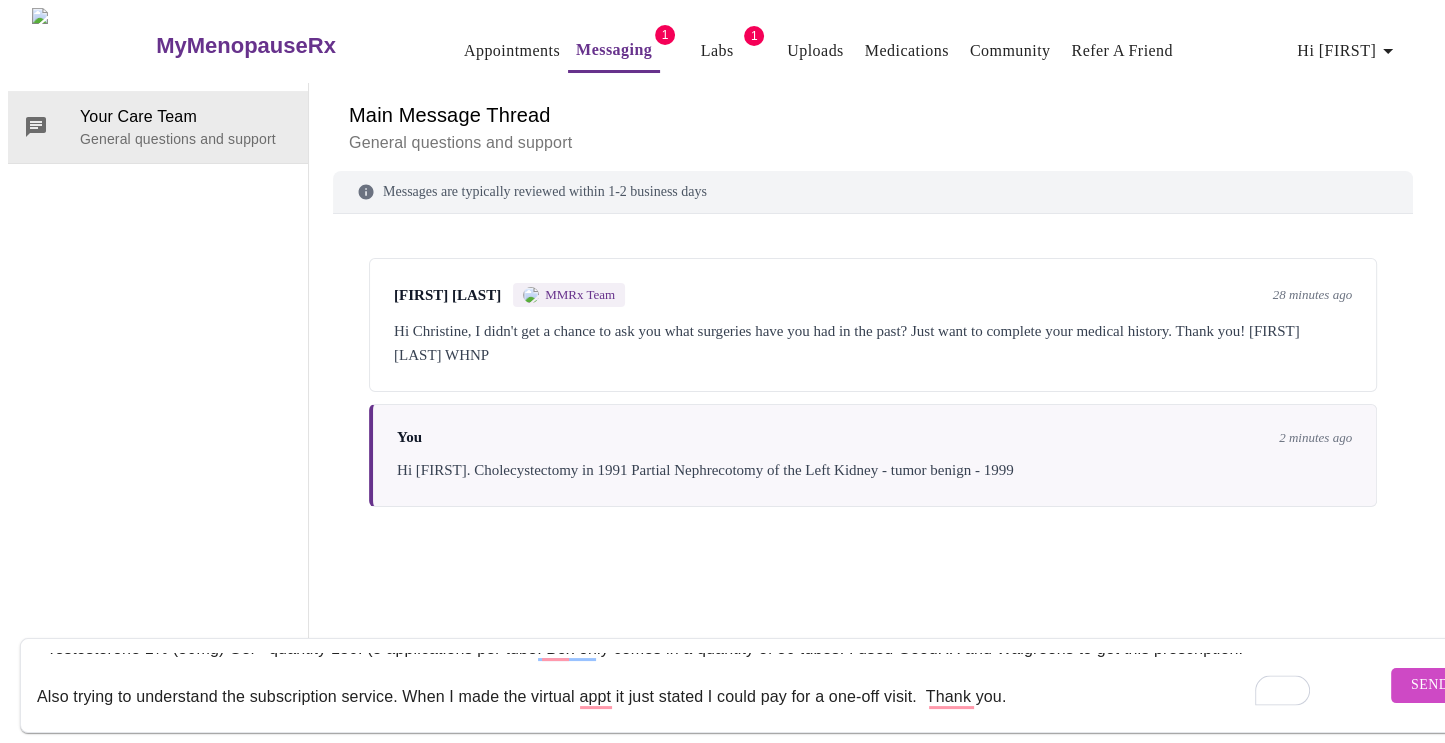 click on "[FIRST],
I do have health insurance that covers prescriptions but now I'm thinking it doesn't cover prescriptions that aren't sent through a [STATE] office? Does MyMenopause take BCBSNC plans? Currently, my plan only covers my estradiol patch and estrogen vaginal cream. I wasn't able to select the correct type of cream from the dropdown when completing my intake forms.
- Estradiol .01% Vaginal Cream 42.5gm  (You did ask me about this and my brain wasn't thinking and was stuck on the patch. I'm good with this cream for the next few months.)
- Estradiol Patch .075mg twice weekly. (Main concern and need to get this ordered so I don't go without. Is this something that can be sent to Walgreens?)
- Testosterone 1% (50mg) Gel - quantity 150. (5 applications per tube. Box only comes in a quantity of 30 tubes. I used GoodRX and Walgreens to get this prescription.
Also trying to understand the subscription service. When I made the virtual appt it just stated I could pay for a one-off visit.  Thank you." at bounding box center (711, 685) 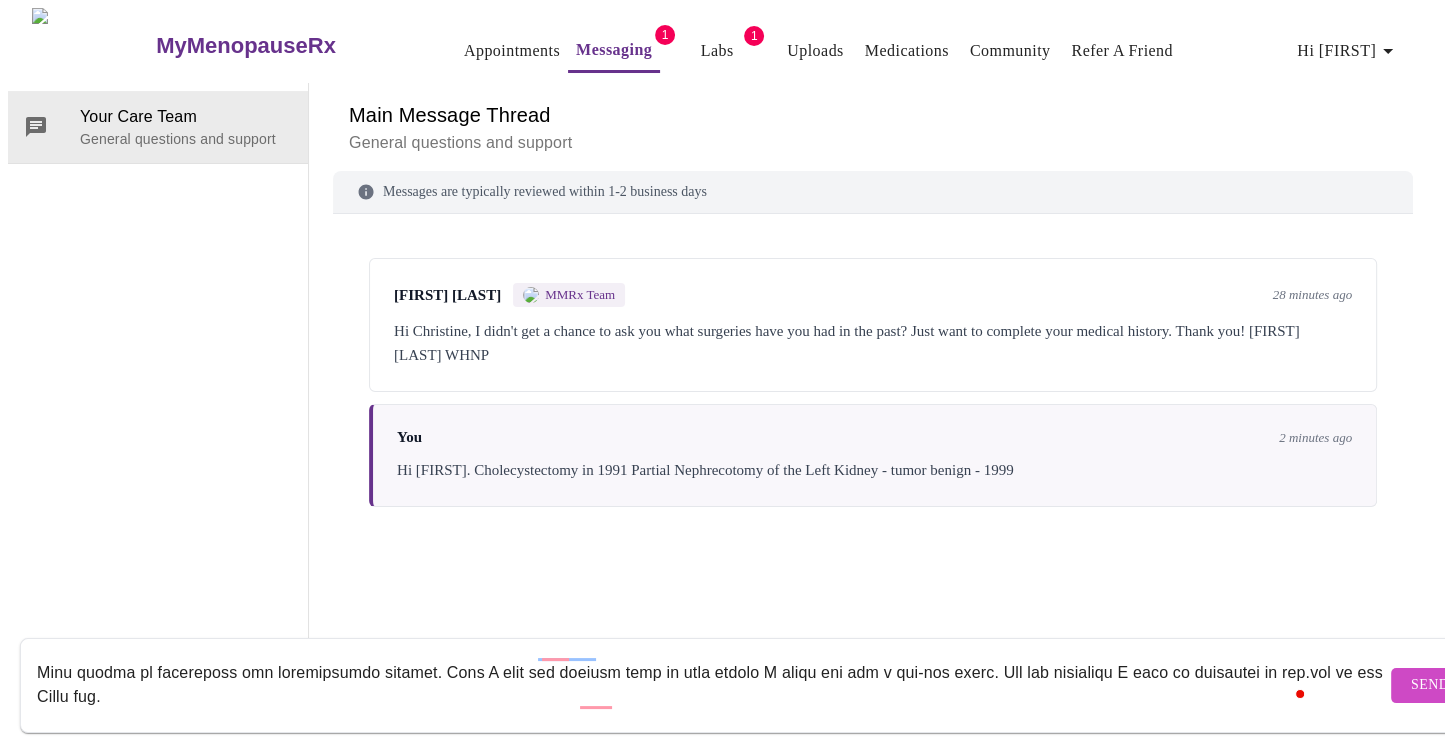 scroll, scrollTop: 181, scrollLeft: 0, axis: vertical 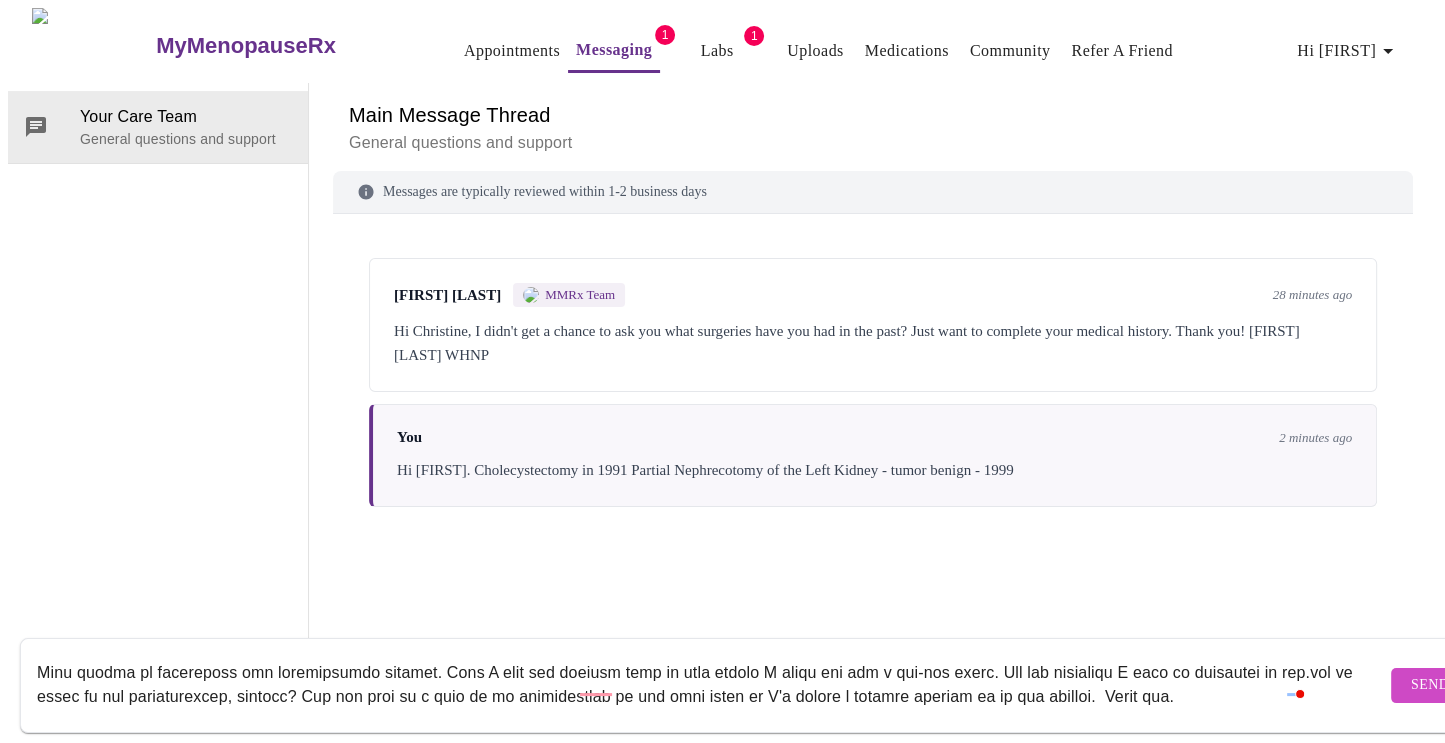 drag, startPoint x: 707, startPoint y: 740, endPoint x: 525, endPoint y: 663, distance: 197.61832 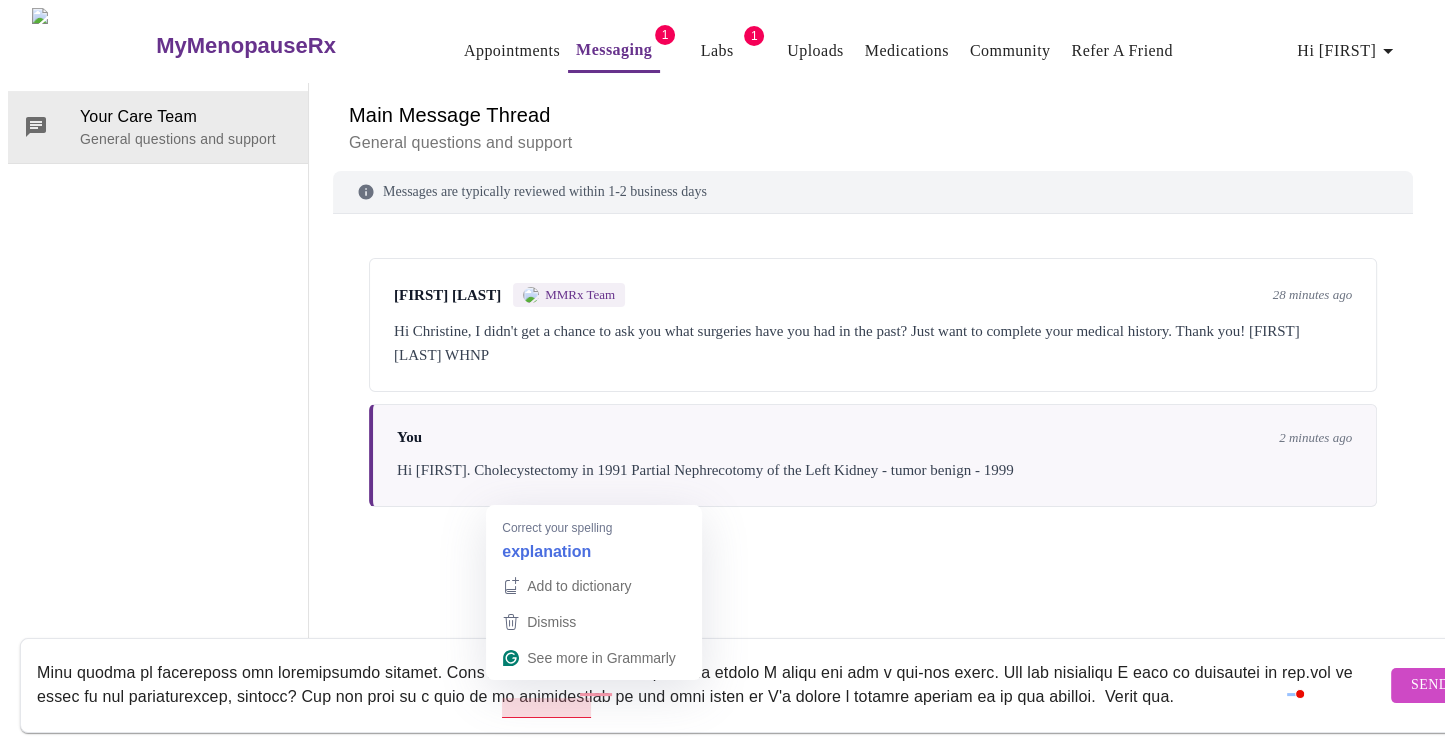 click at bounding box center [711, 685] 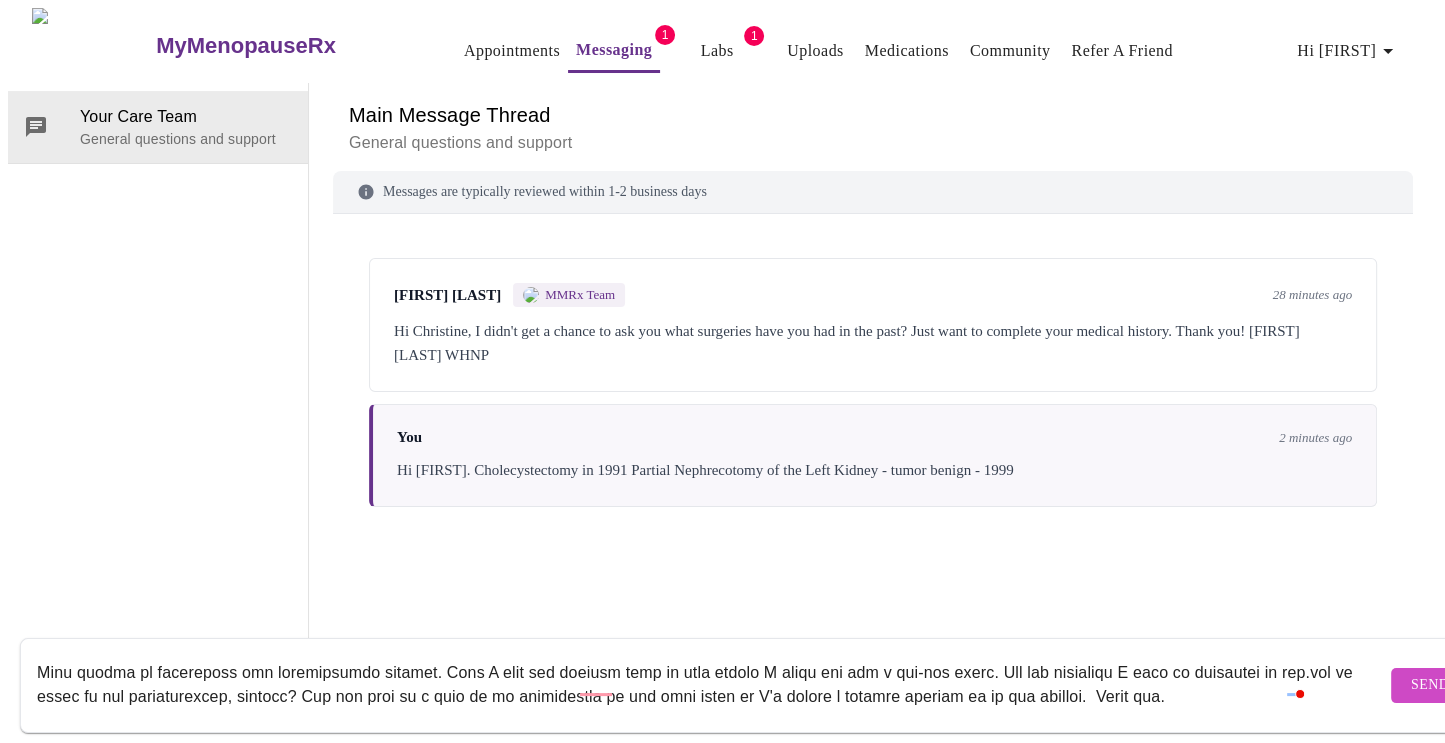 click at bounding box center [711, 685] 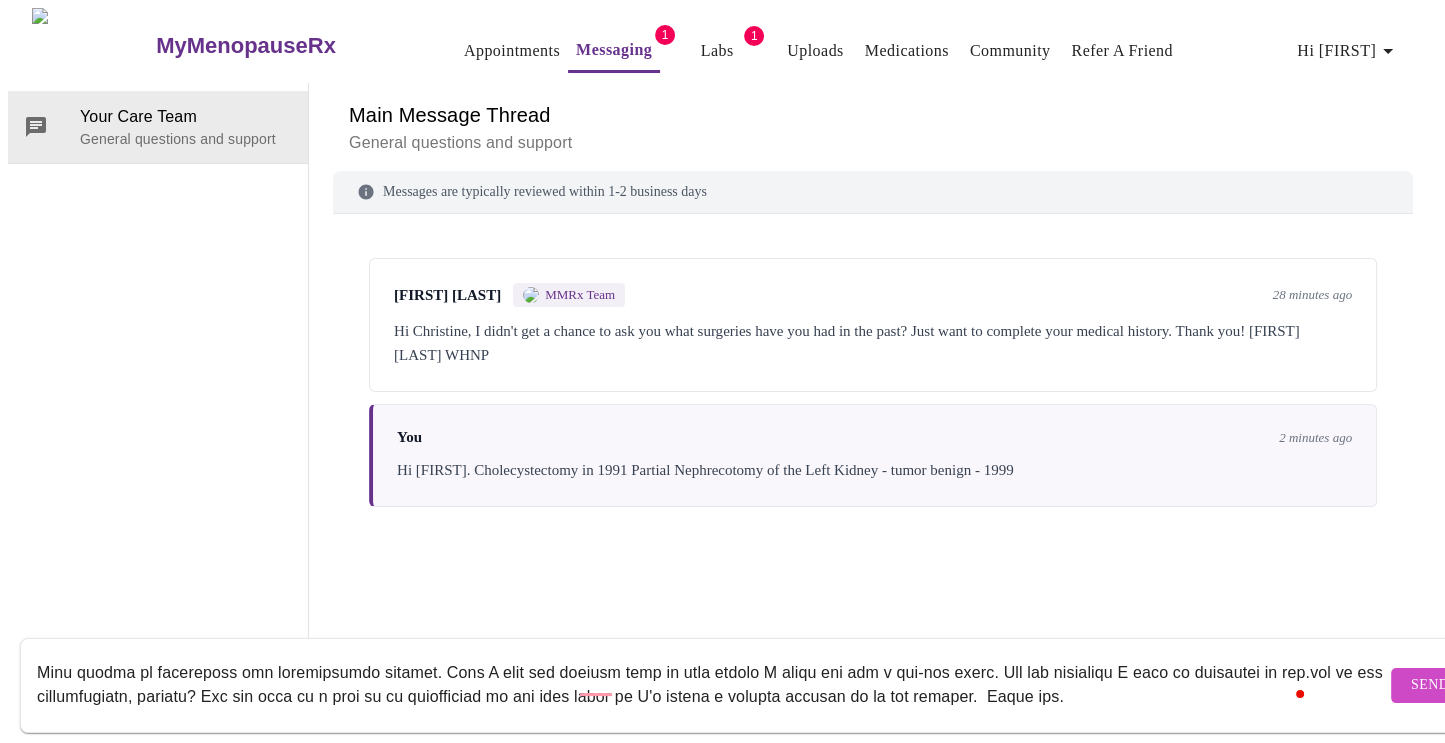 click at bounding box center (711, 685) 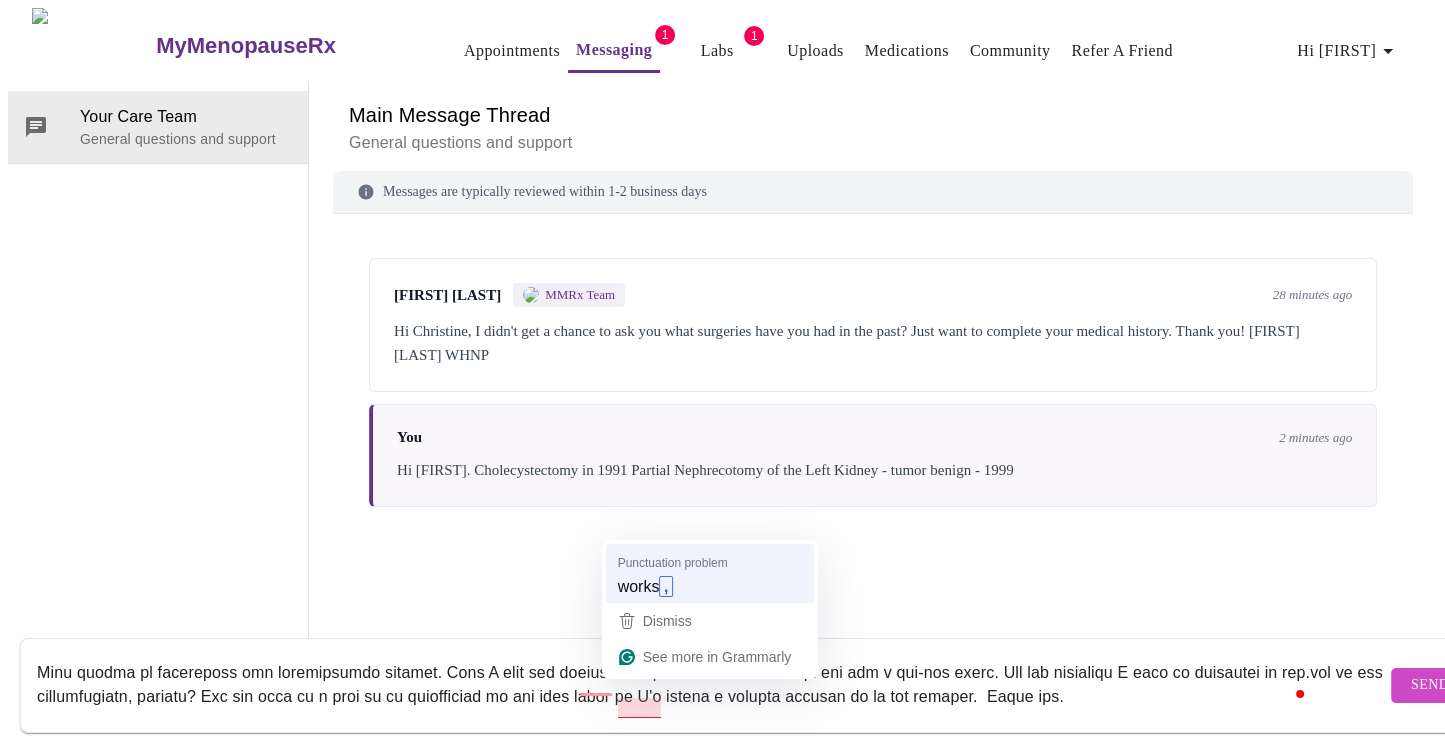 type on "[FIRST],
I do have health insurance that covers prescriptions but now I'm thinking it doesn't cover prescriptions that aren't sent through a [STATE] office? Does MyMenopause take BCBS[STATE] plans? Currently, my plan only covers my estradiol patch and estrogen vaginal cream. I wasn't able to select the correct type of cream from the dropdown when completing my intake forms.
- Estradiol .01% Vaginal Cream 42.5gm  (You did ask me about this and my brain wasn't thinking and was stuck on the patch. I'm good with this cream for the next few months.)
- Estradiol Patch .075mg twice weekly. (Main concern and need to get this ordered so I don't go without. Is this something that can be sent to Walgreens?)
- Testosterone 1% (50mg) Gel - quantity 150. (5 applications per tube. Box only comes in a quantity of 30 tubes. I used GoodRX and Walgreens to get this prescription.
Also trying to understand the subscription service. When I made the virtual appt it just stated I could pay for a one-off visit. But you mentioned..." 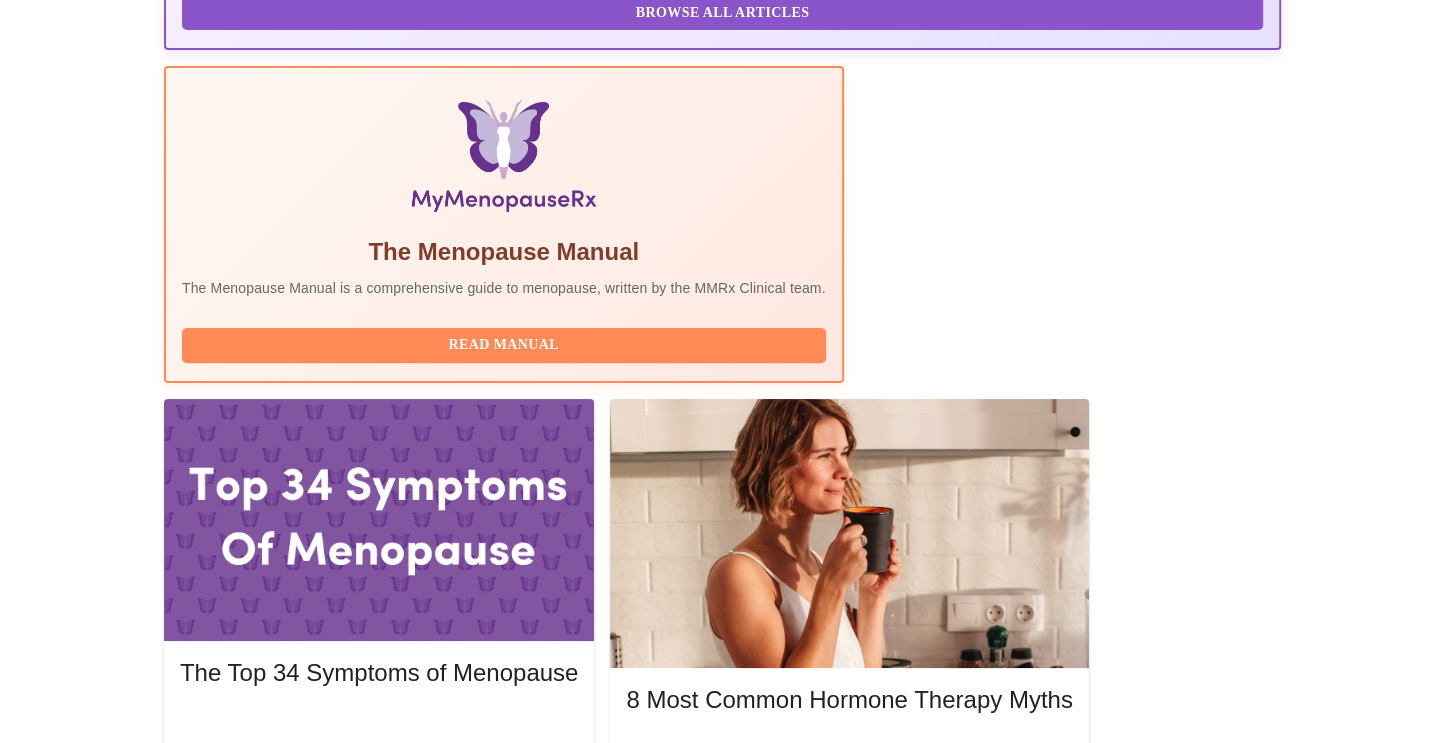 scroll, scrollTop: 0, scrollLeft: 0, axis: both 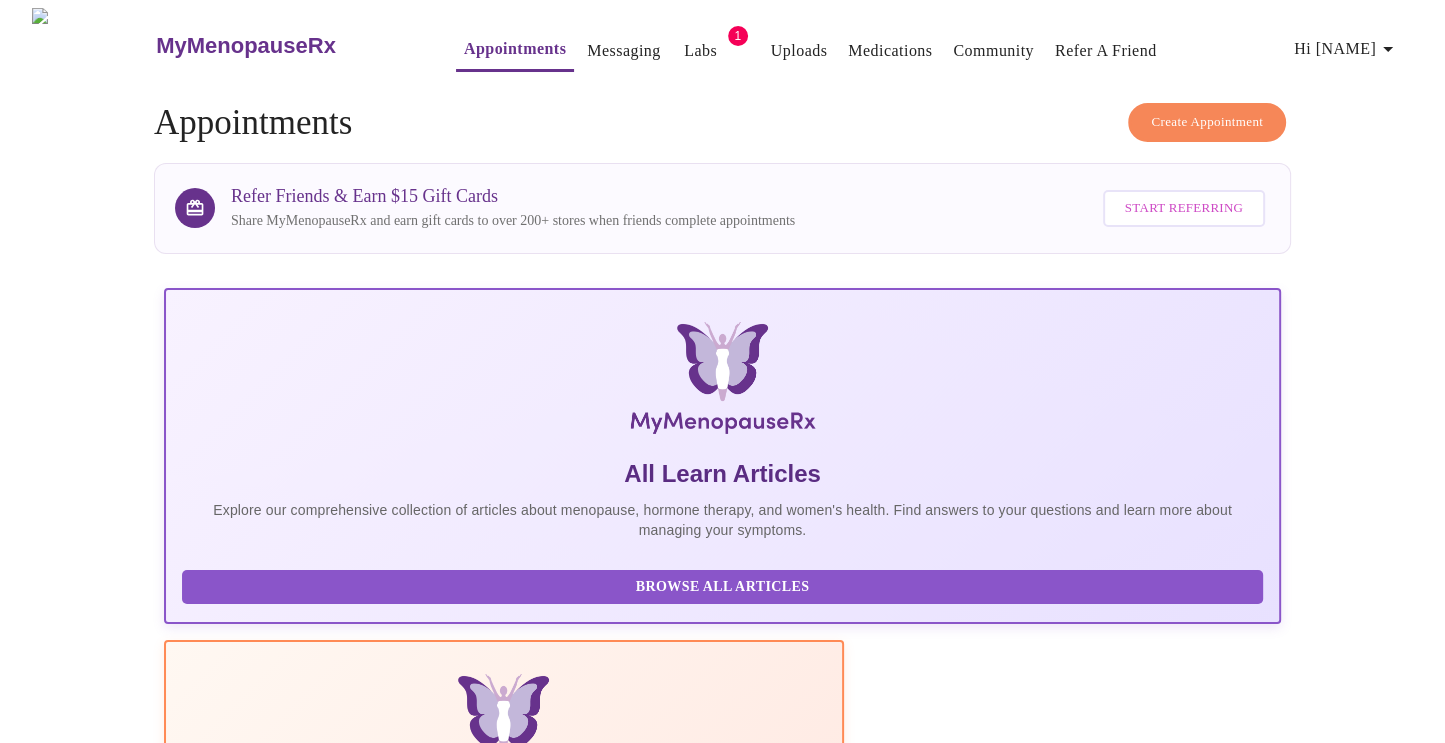 click on "MyMenopauseRx" at bounding box center (246, 46) 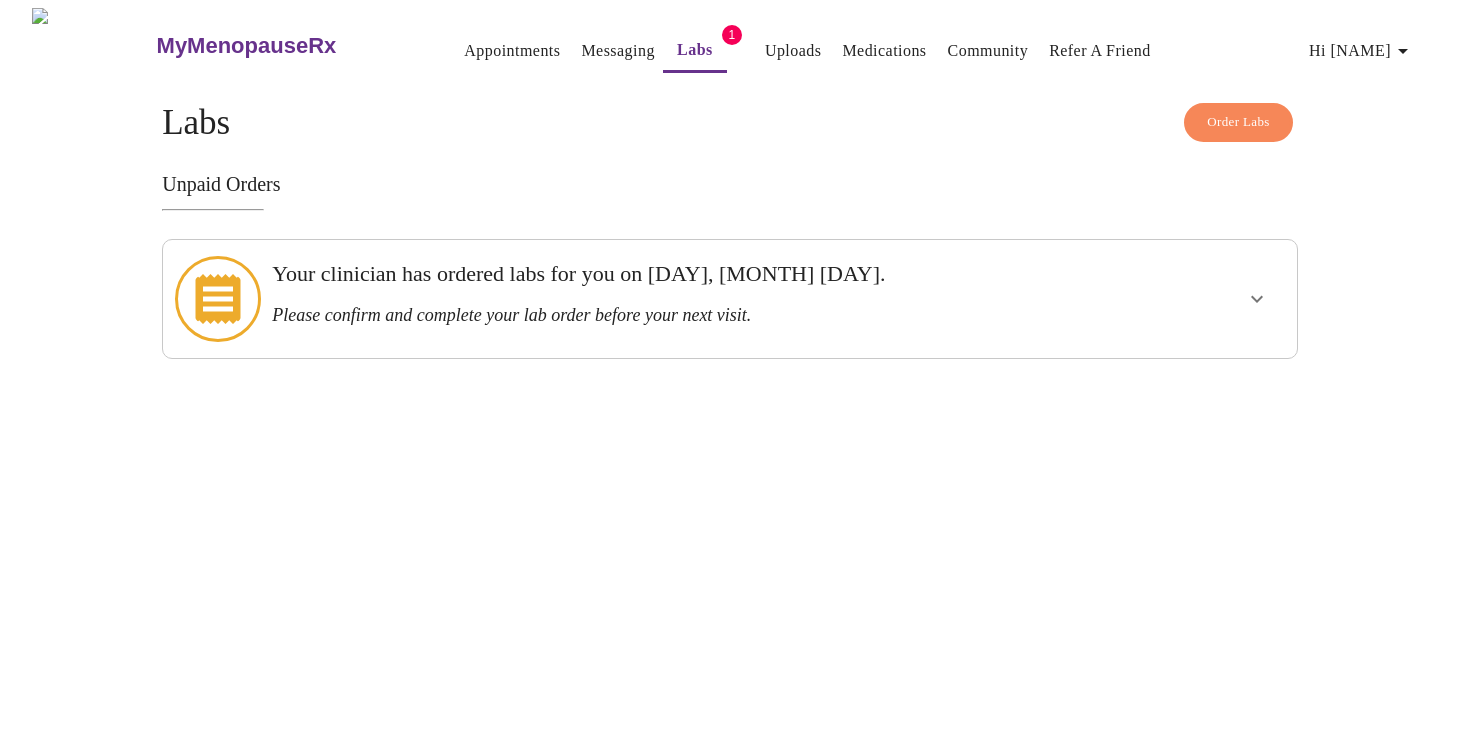 click 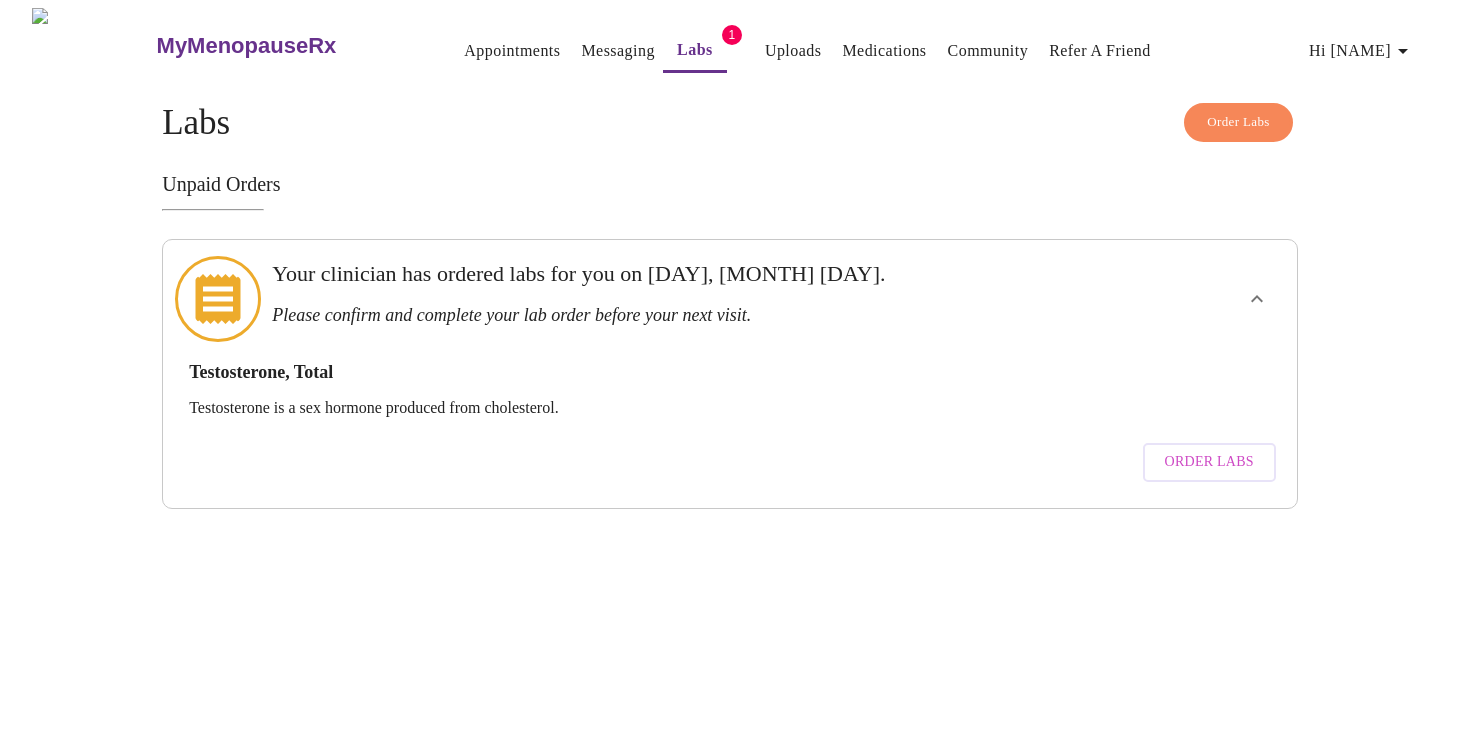 click on "Order Labs" at bounding box center (1209, 462) 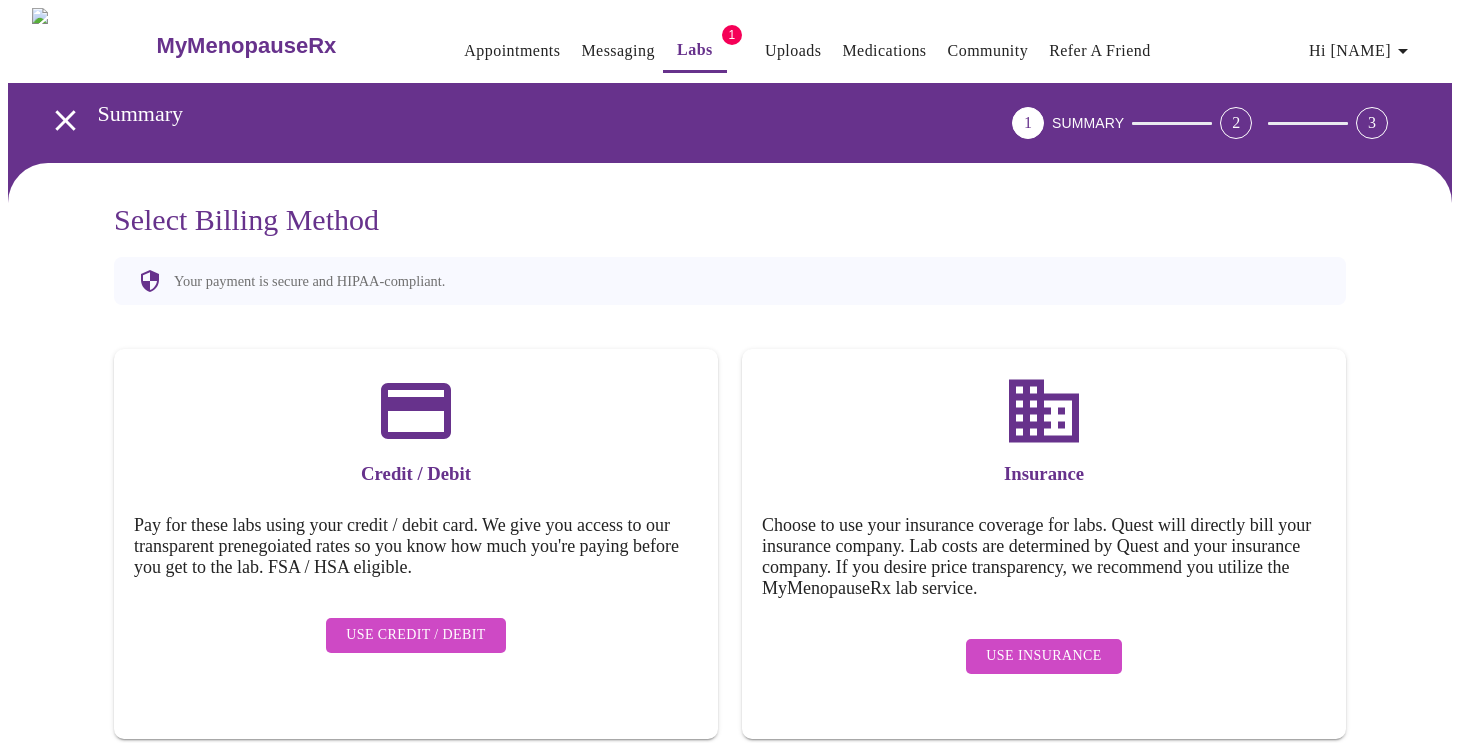click 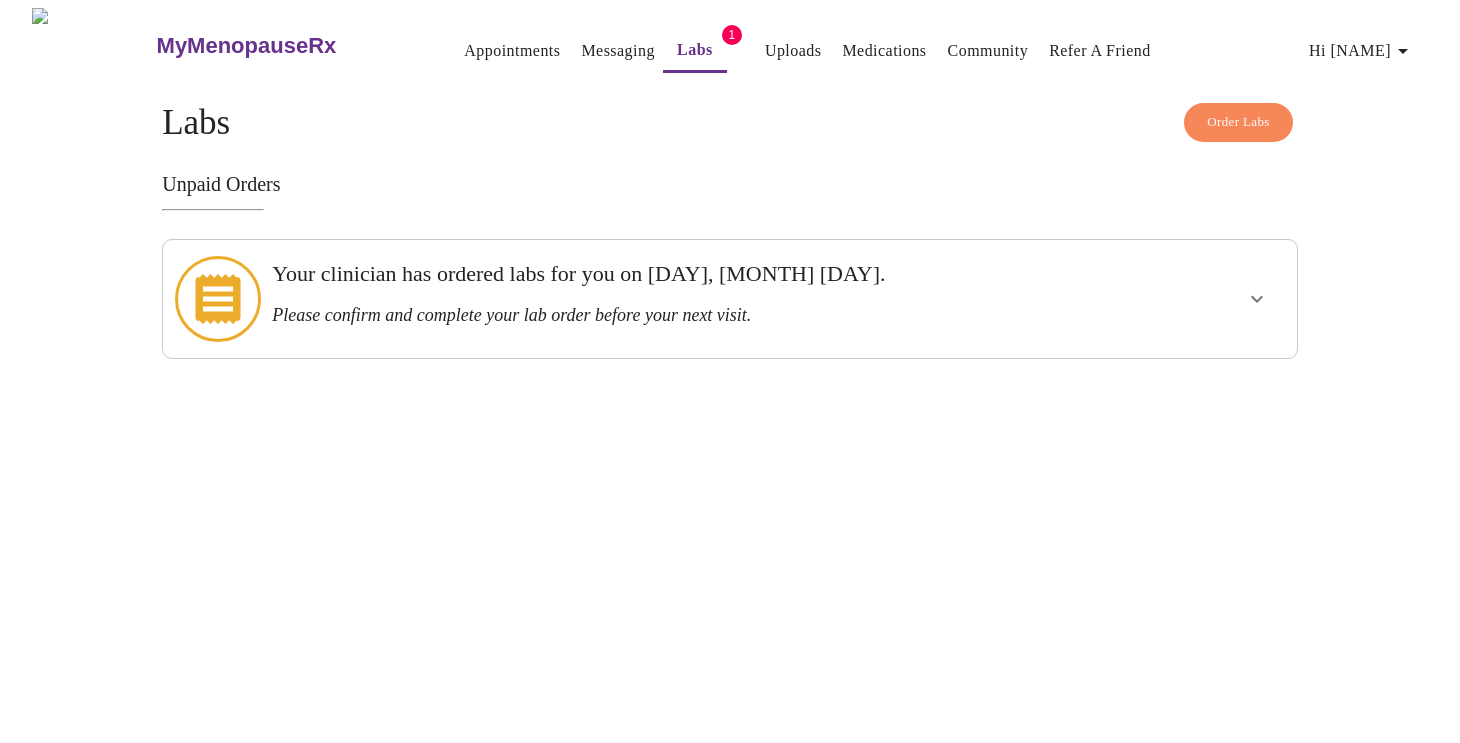 click on "Please confirm and complete your lab order before your next visit." at bounding box center [675, 315] 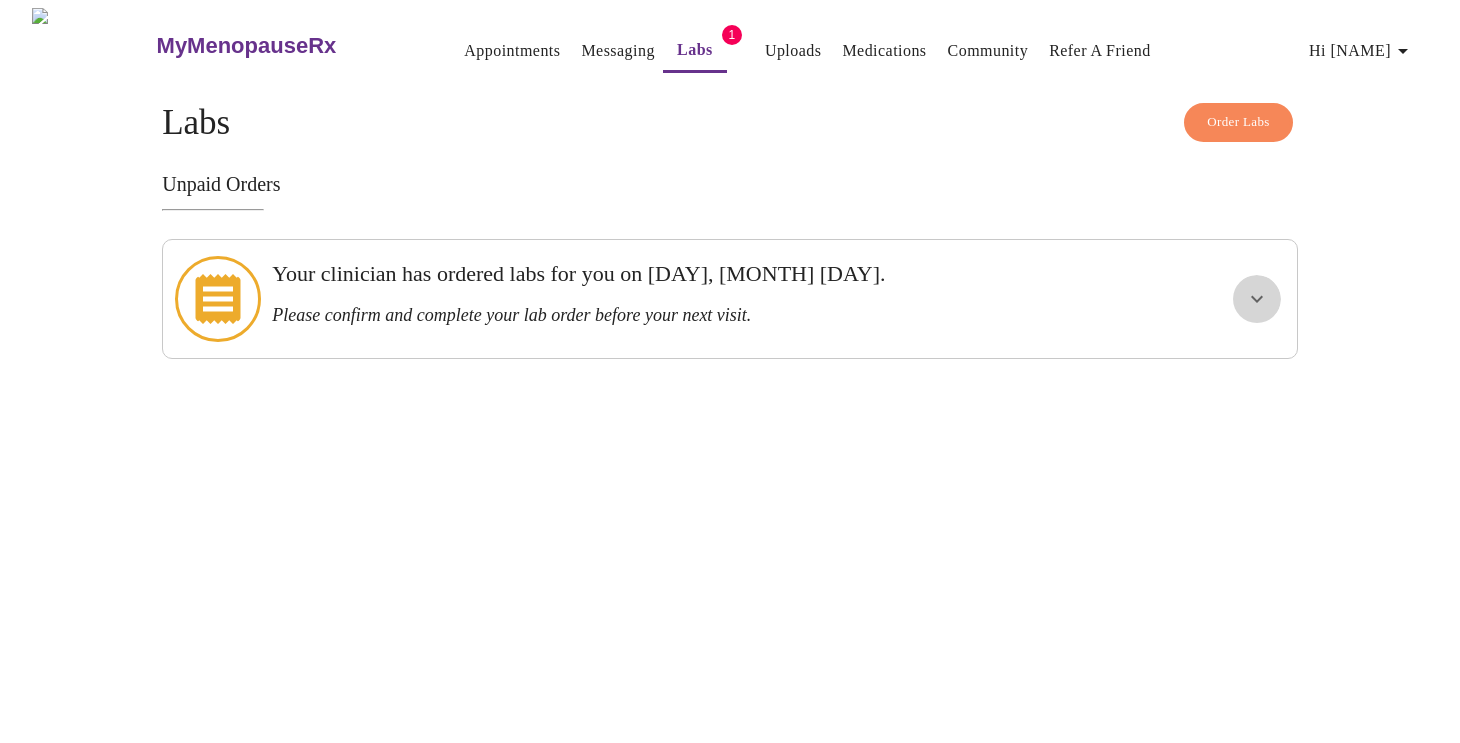 click 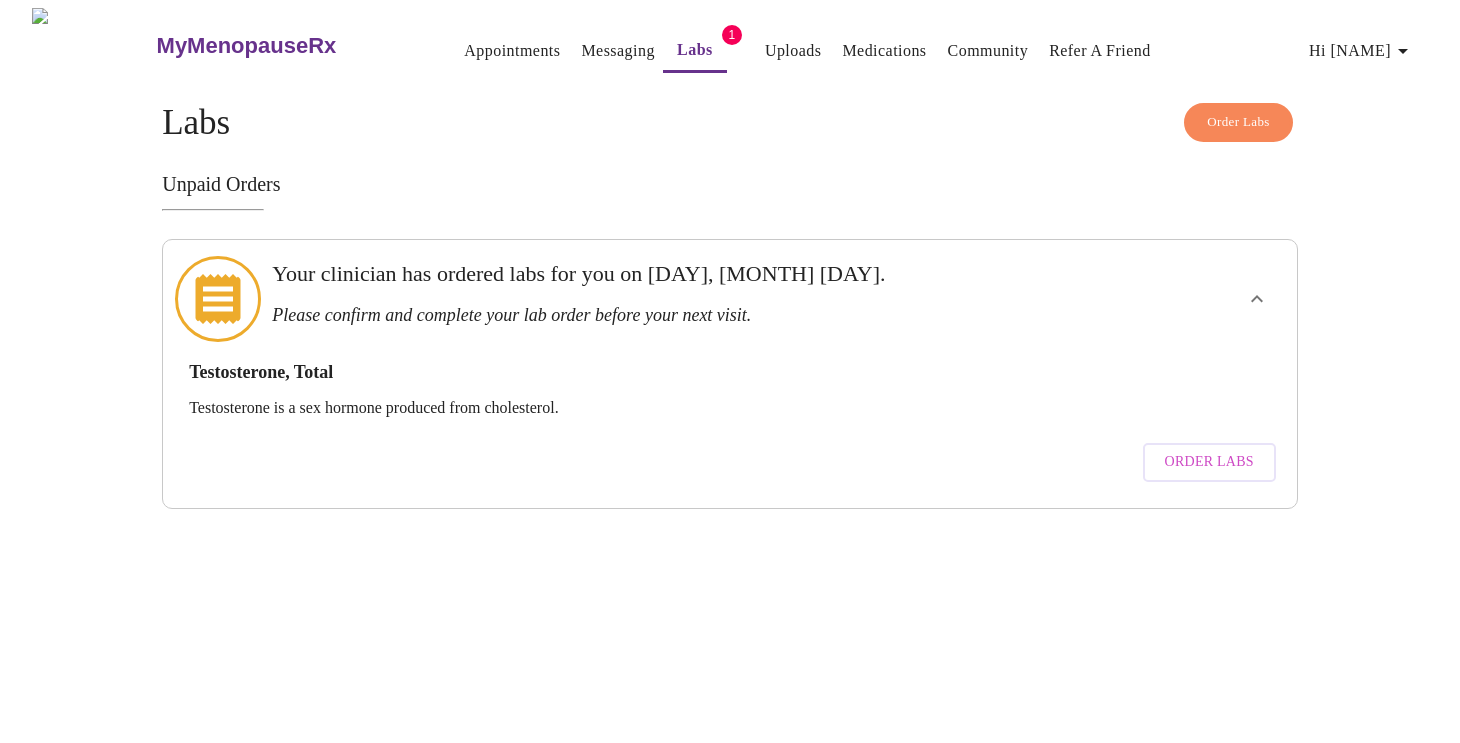 click on "Unpaid Orders Your clinician has ordered labs for you on Tuesday, August 5th. Please confirm and complete your lab order before your next visit. Testosterone, Total Testosterone is a sex hormone produced from cholesterol. Order Labs" at bounding box center [730, 341] 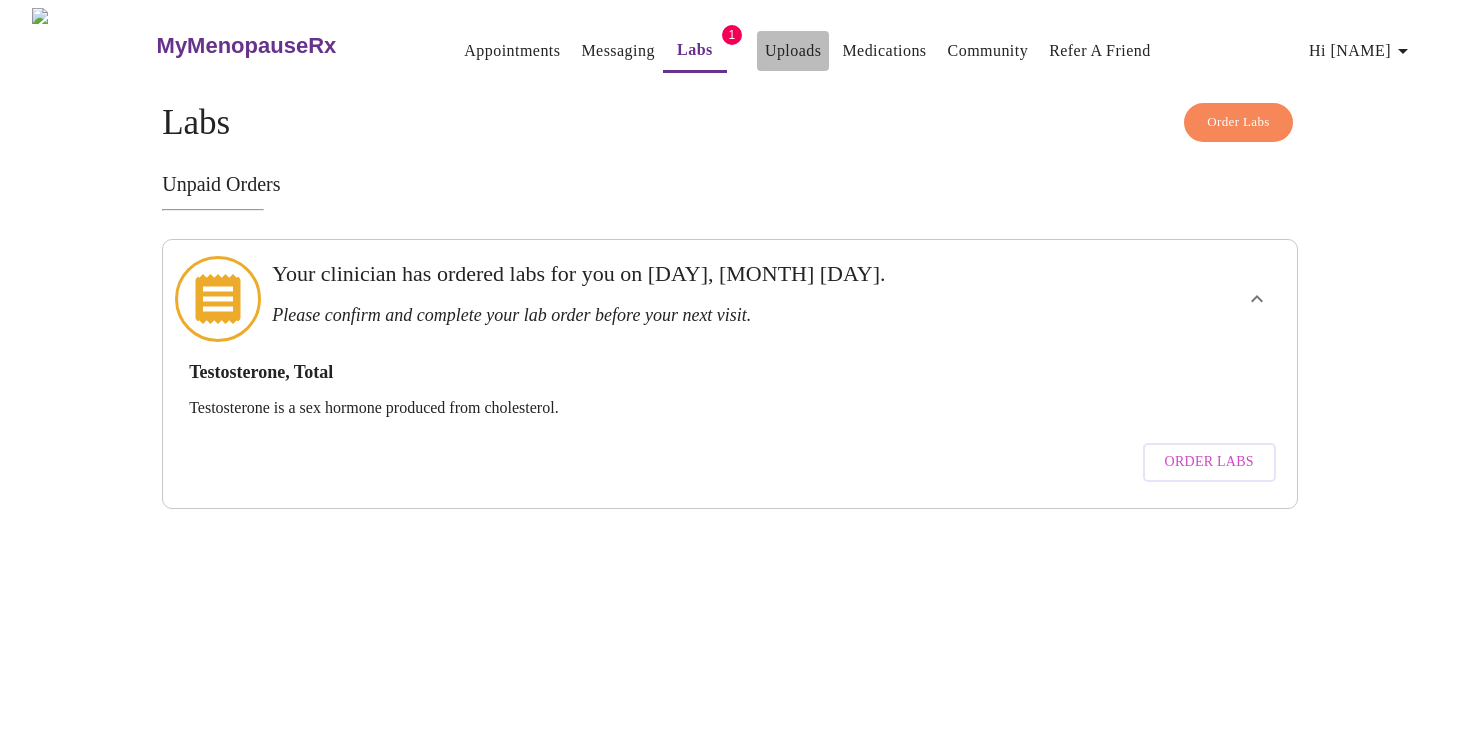 click on "Uploads" at bounding box center (793, 51) 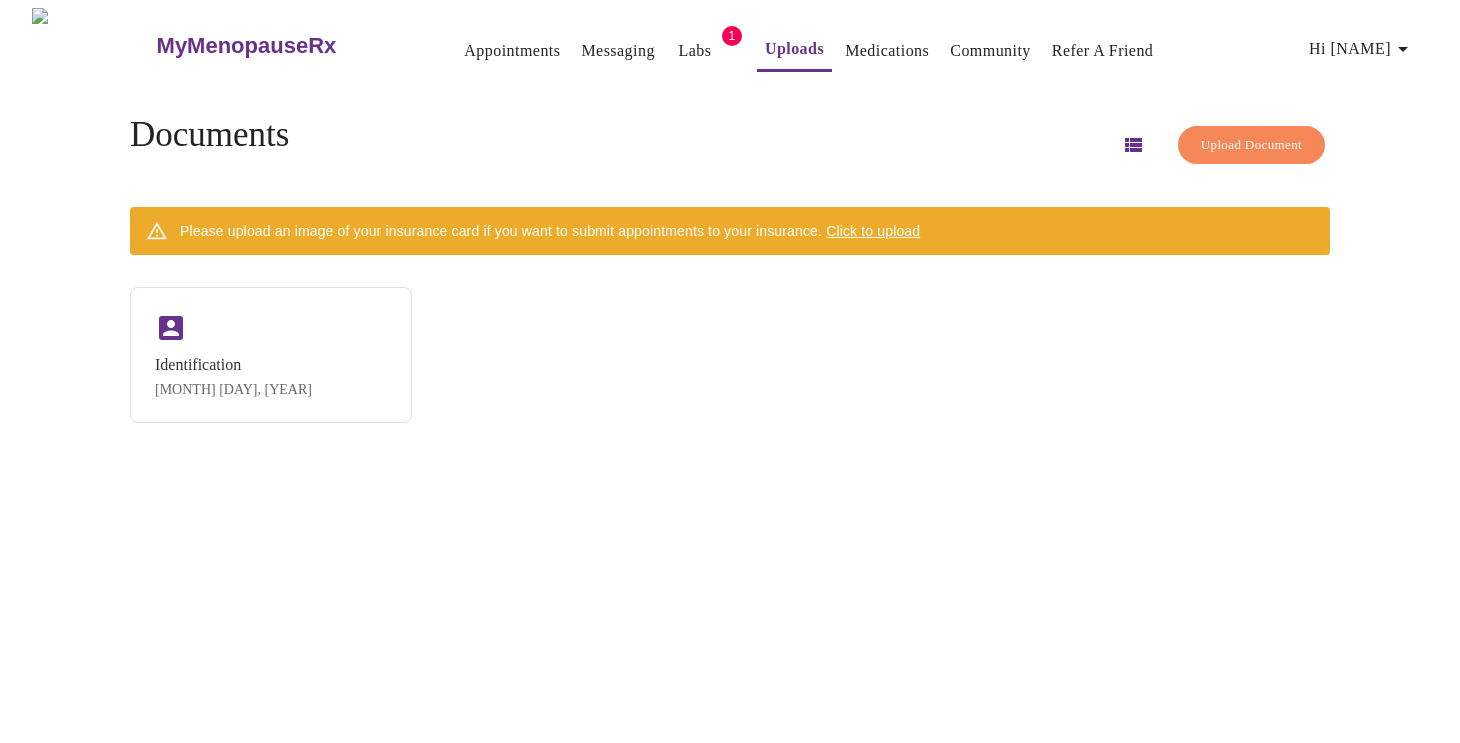 click on "Appointments" at bounding box center [512, 51] 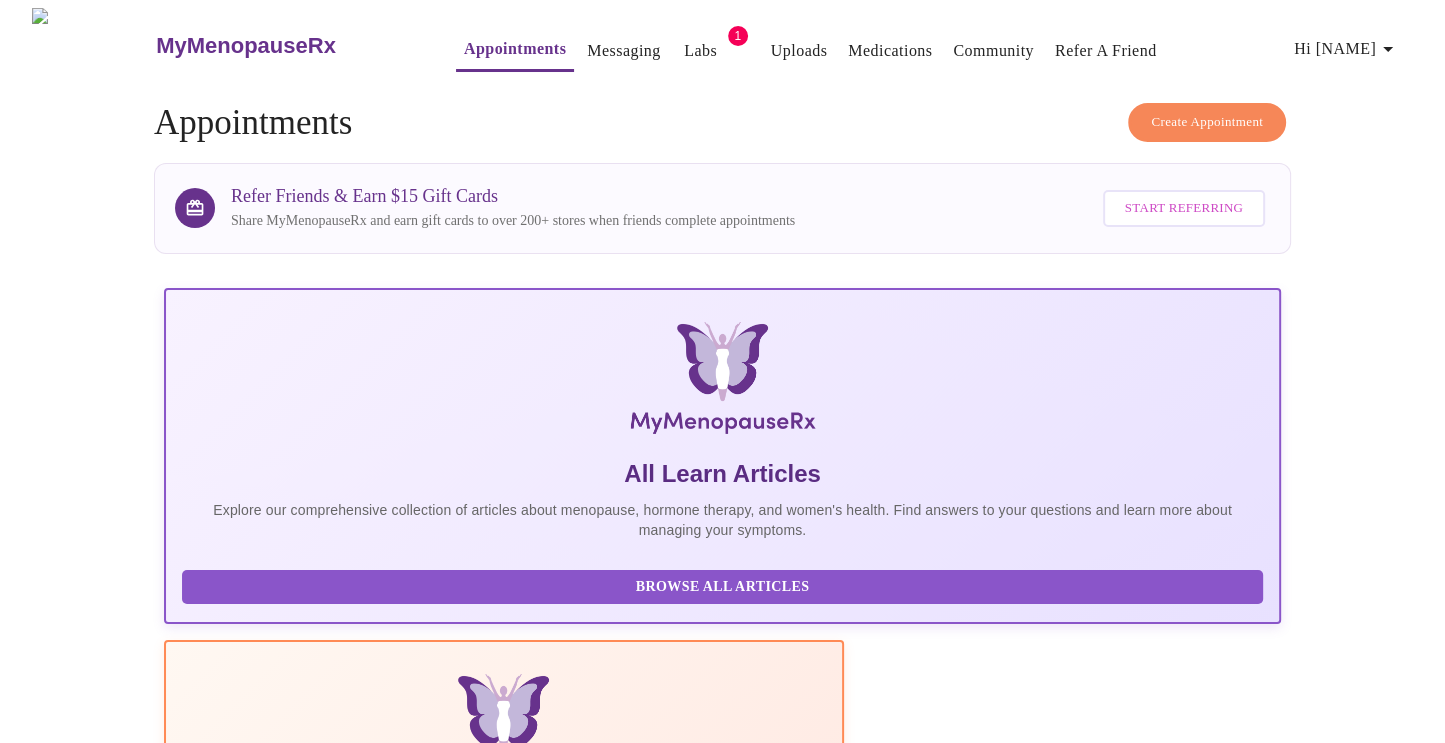 click on "Medications" at bounding box center [890, 51] 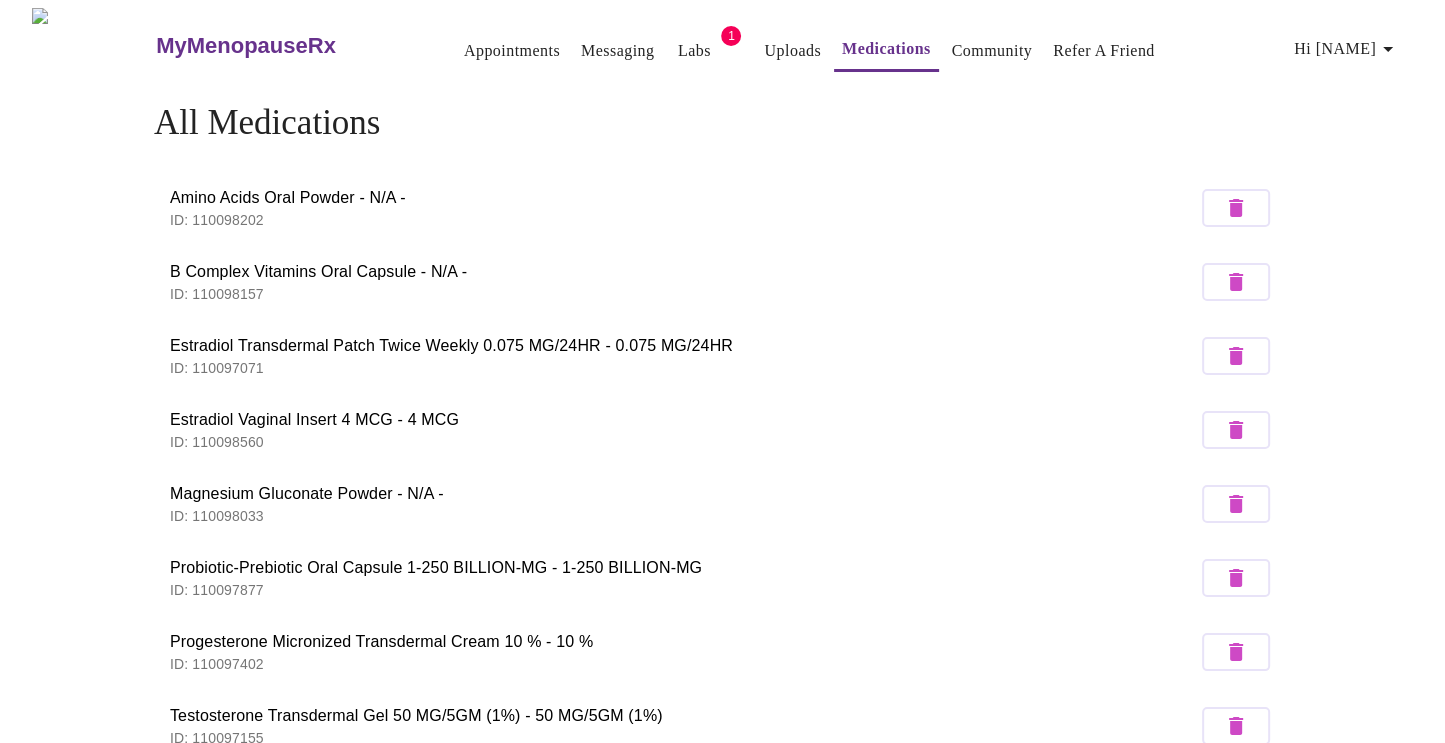 click on "Appointments" at bounding box center (512, 51) 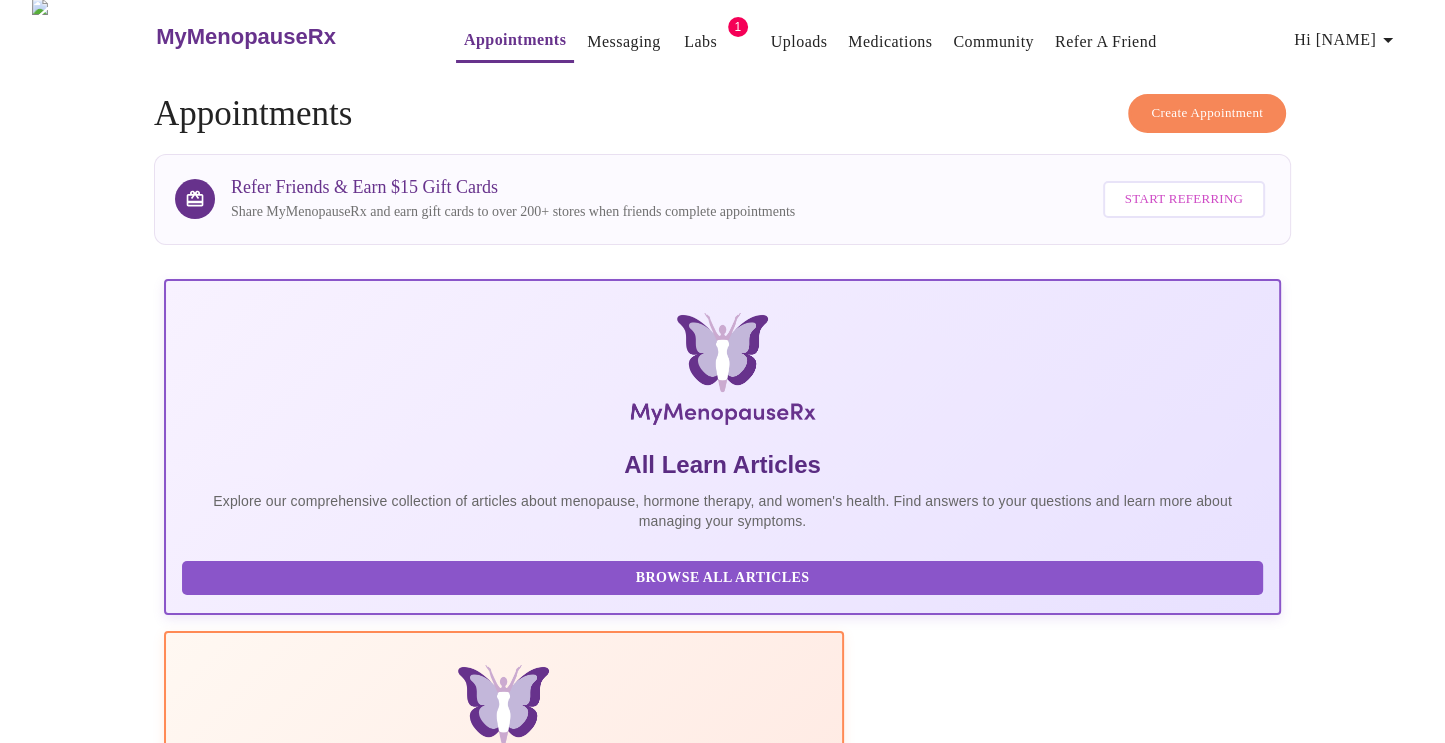 scroll, scrollTop: 0, scrollLeft: 0, axis: both 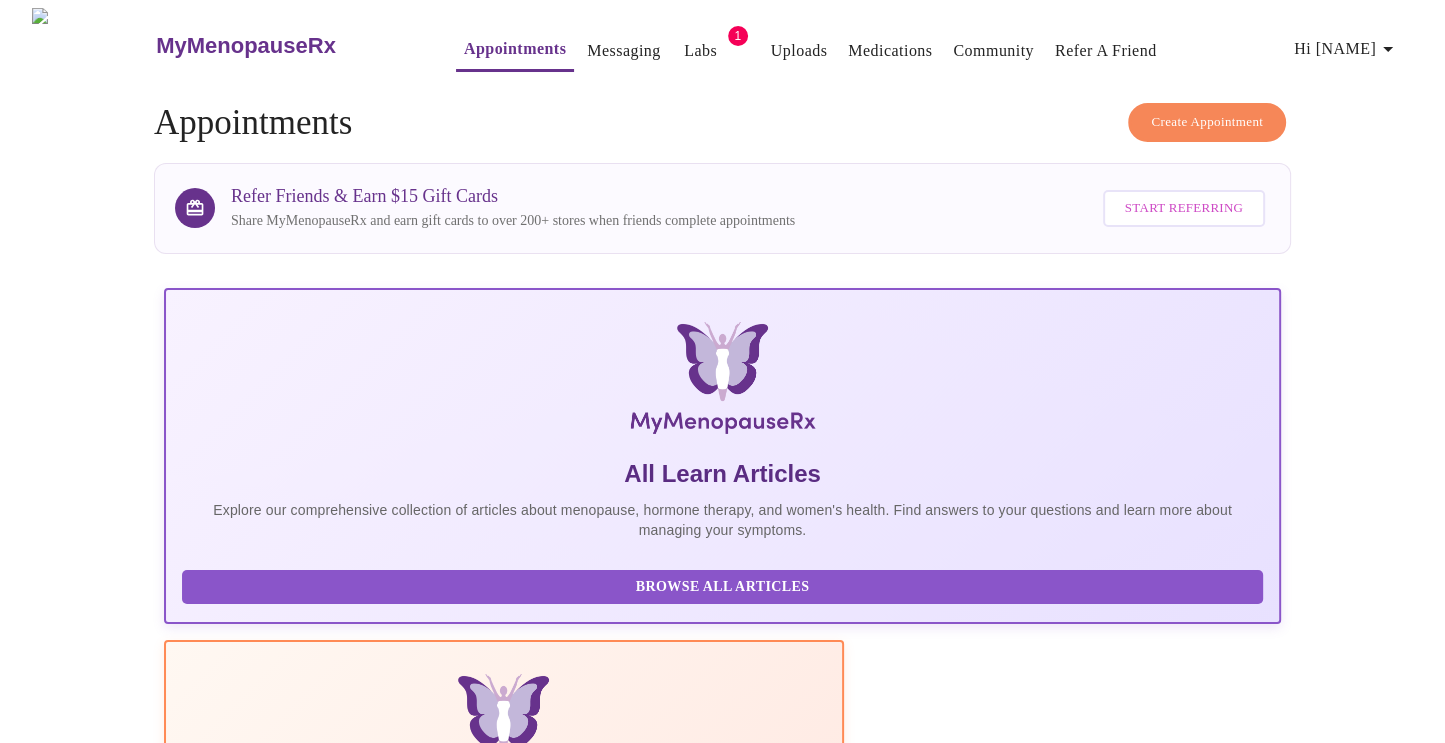 click on "MyMenopauseRx" at bounding box center (246, 46) 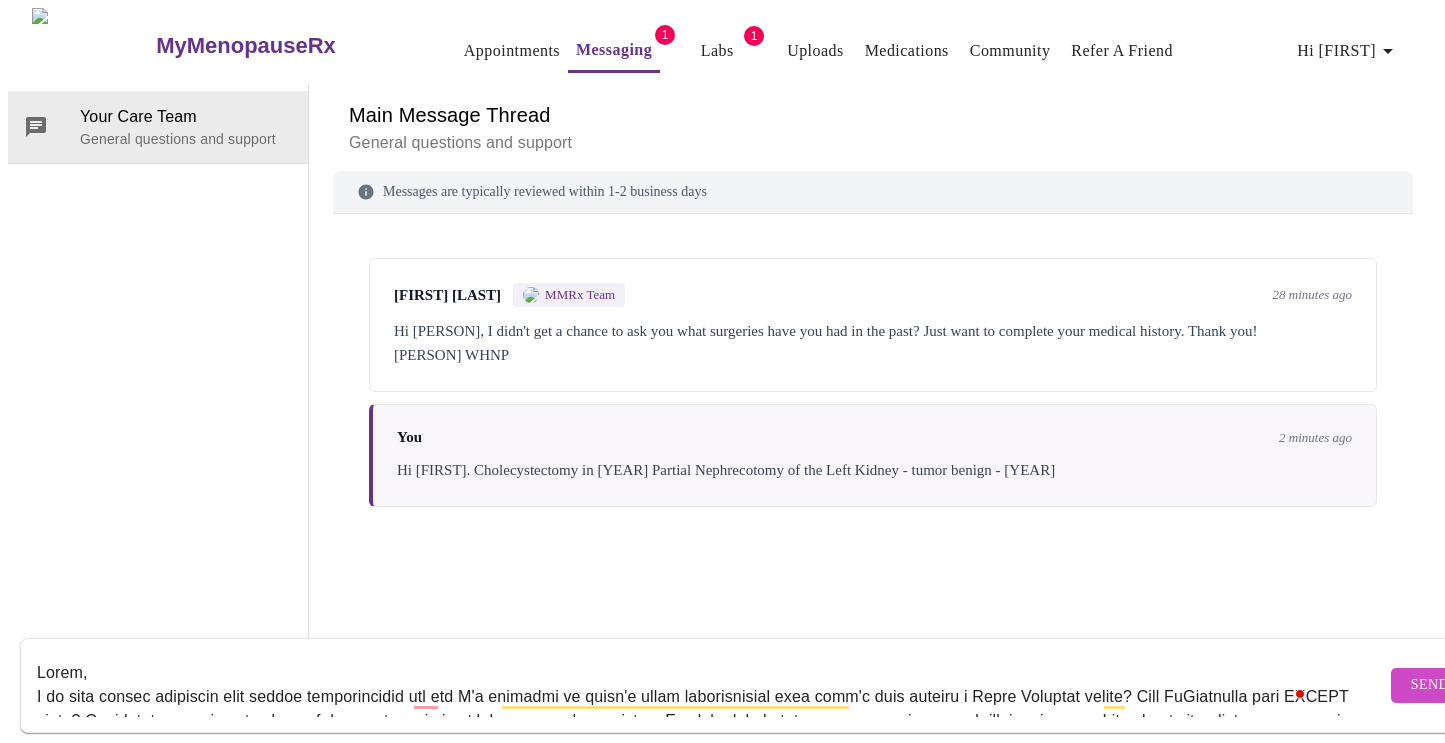 scroll, scrollTop: 75, scrollLeft: 0, axis: vertical 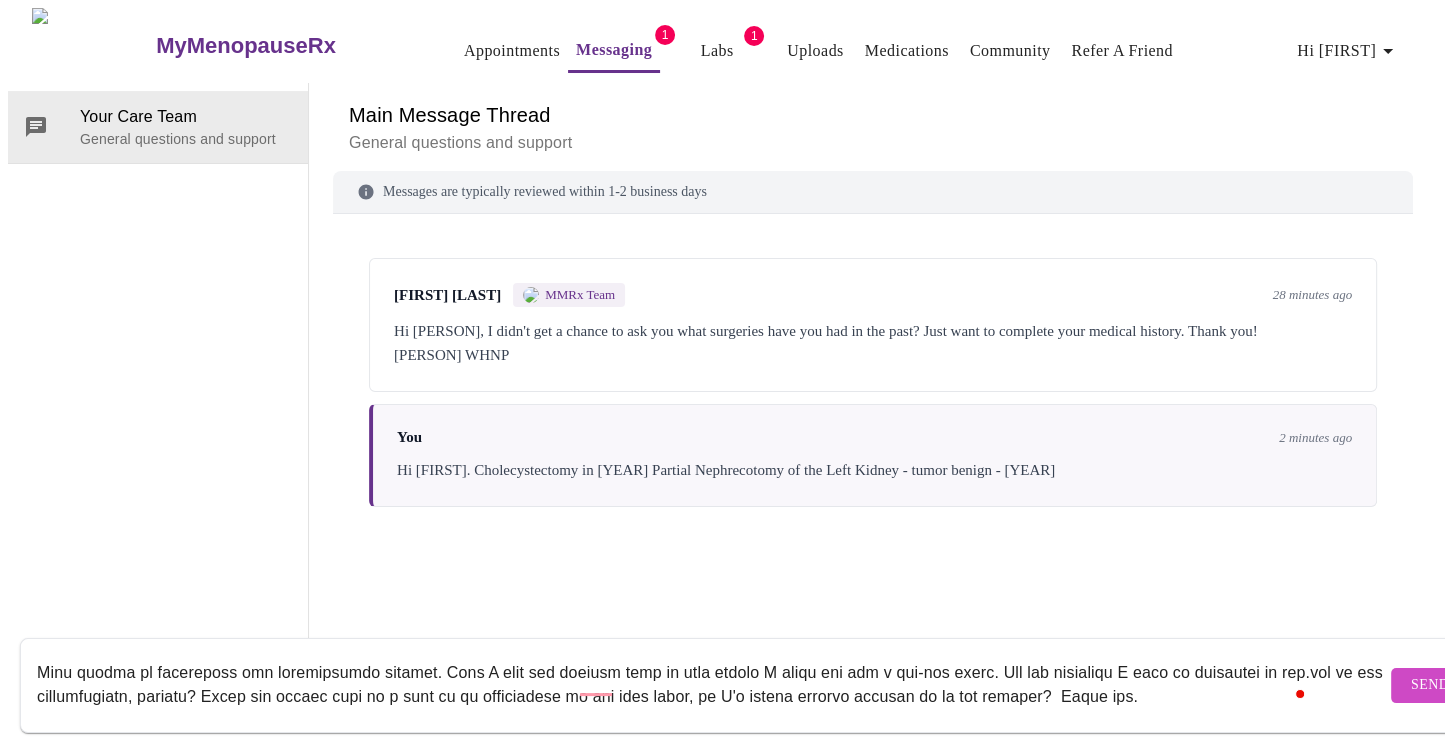 click at bounding box center [711, 685] 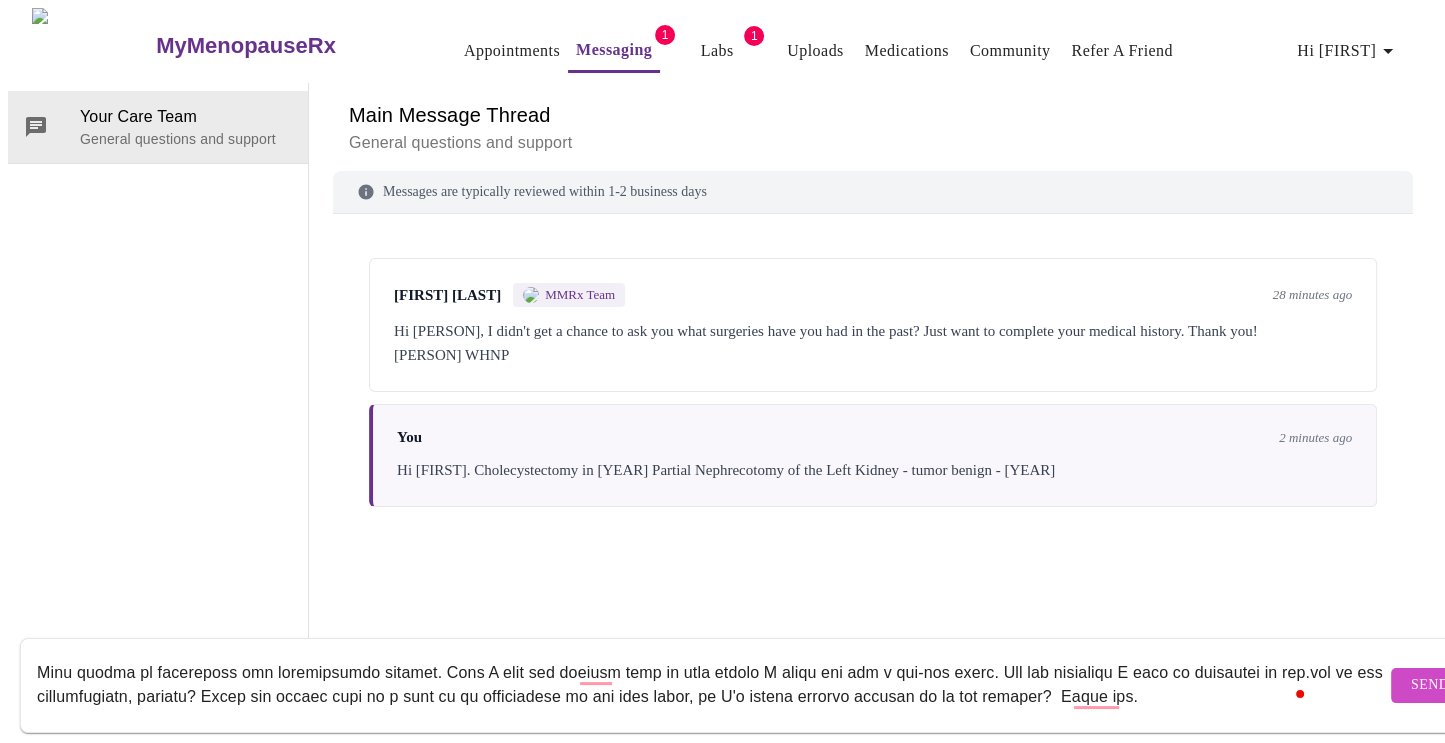 drag, startPoint x: 676, startPoint y: 684, endPoint x: 648, endPoint y: 684, distance: 28 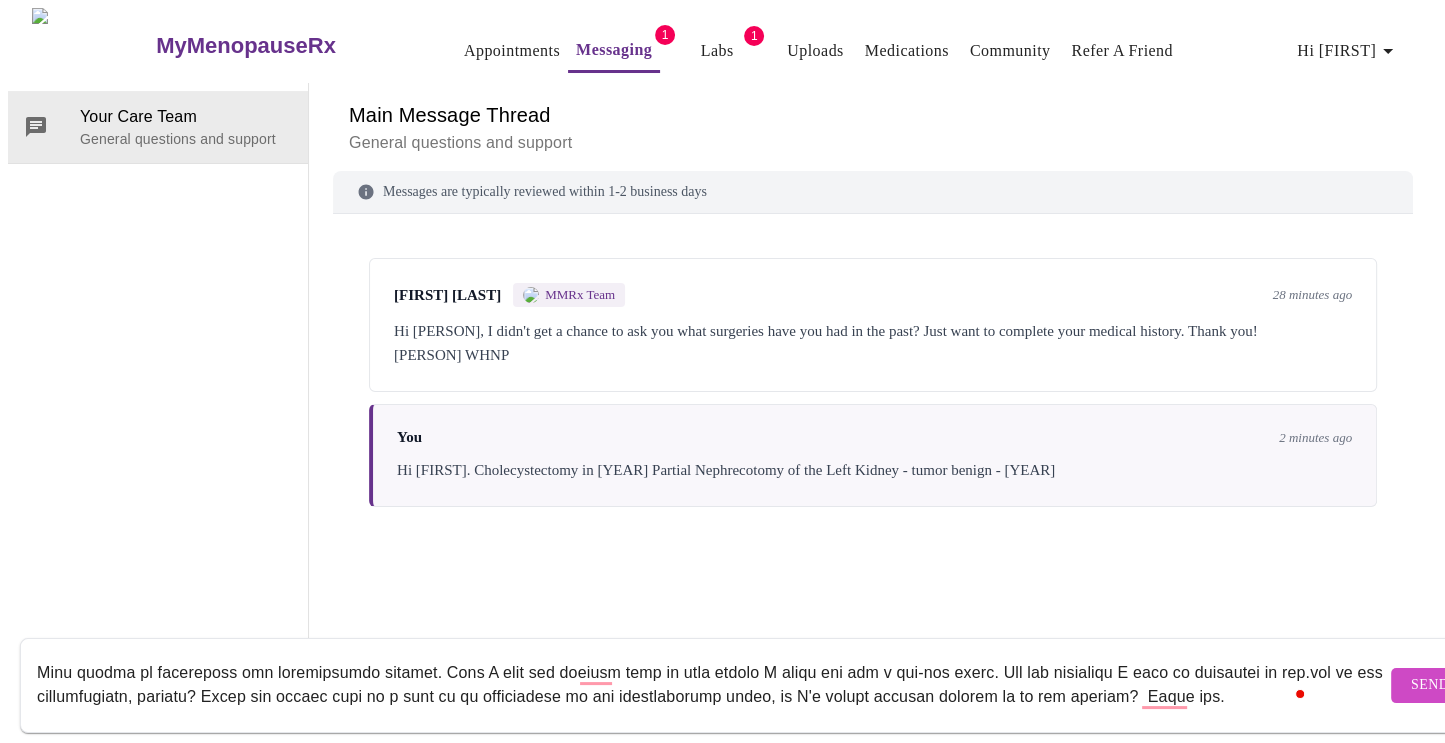 click at bounding box center [711, 685] 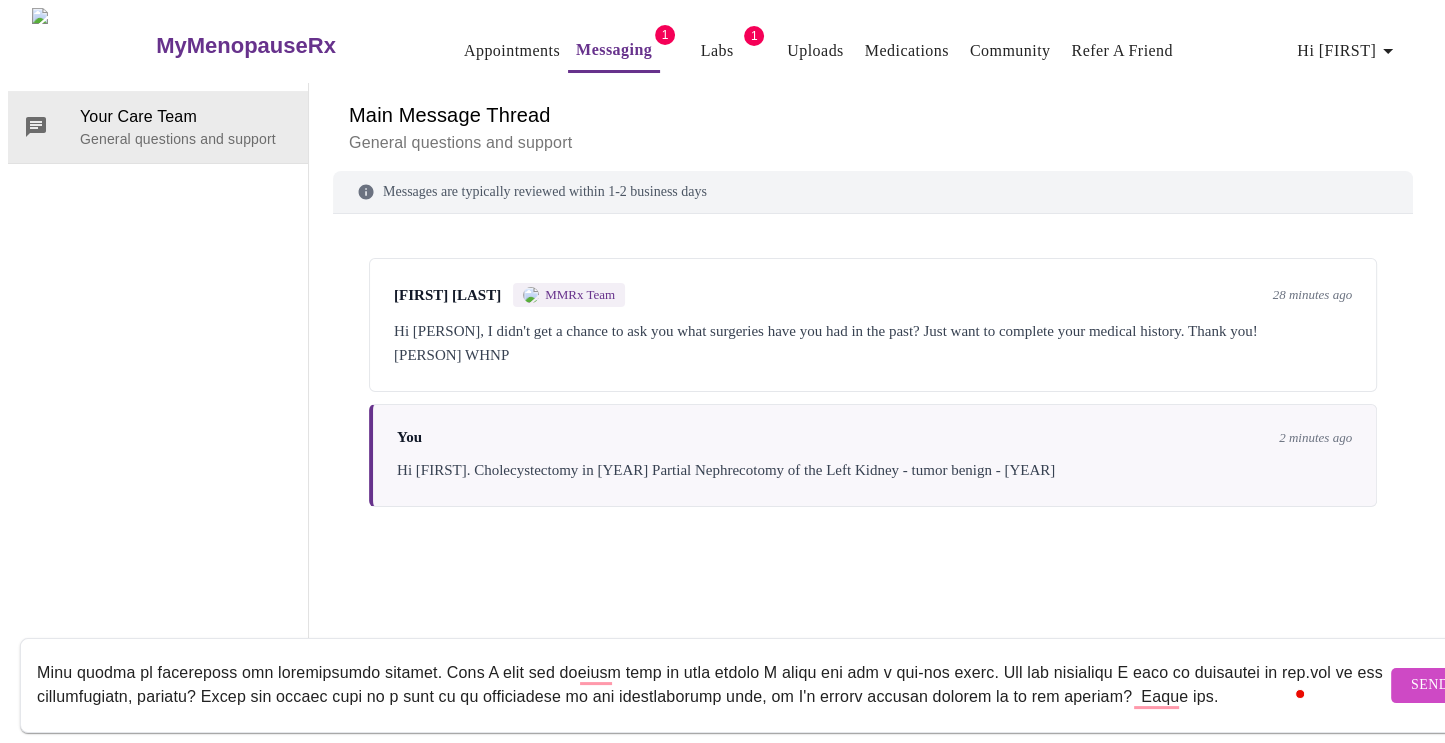 click at bounding box center [711, 685] 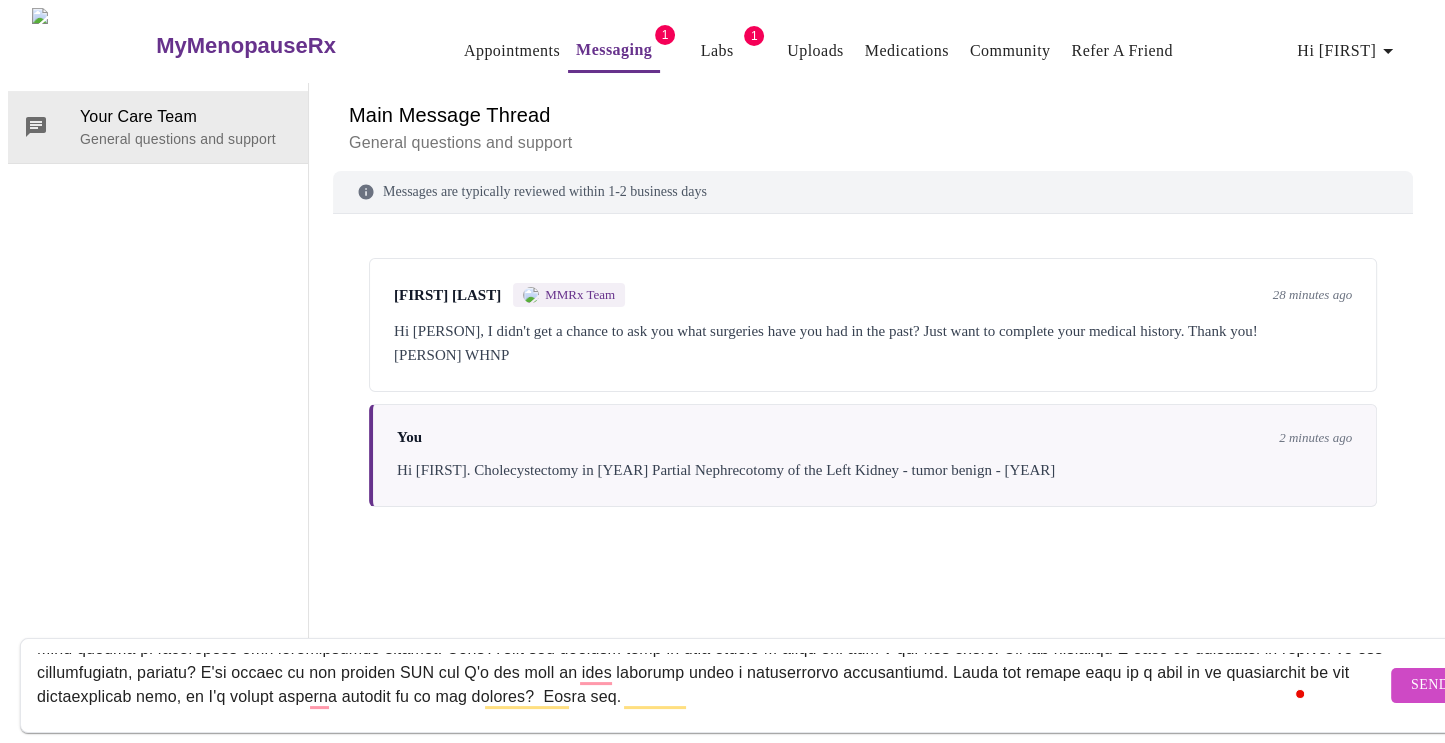scroll, scrollTop: 211, scrollLeft: 0, axis: vertical 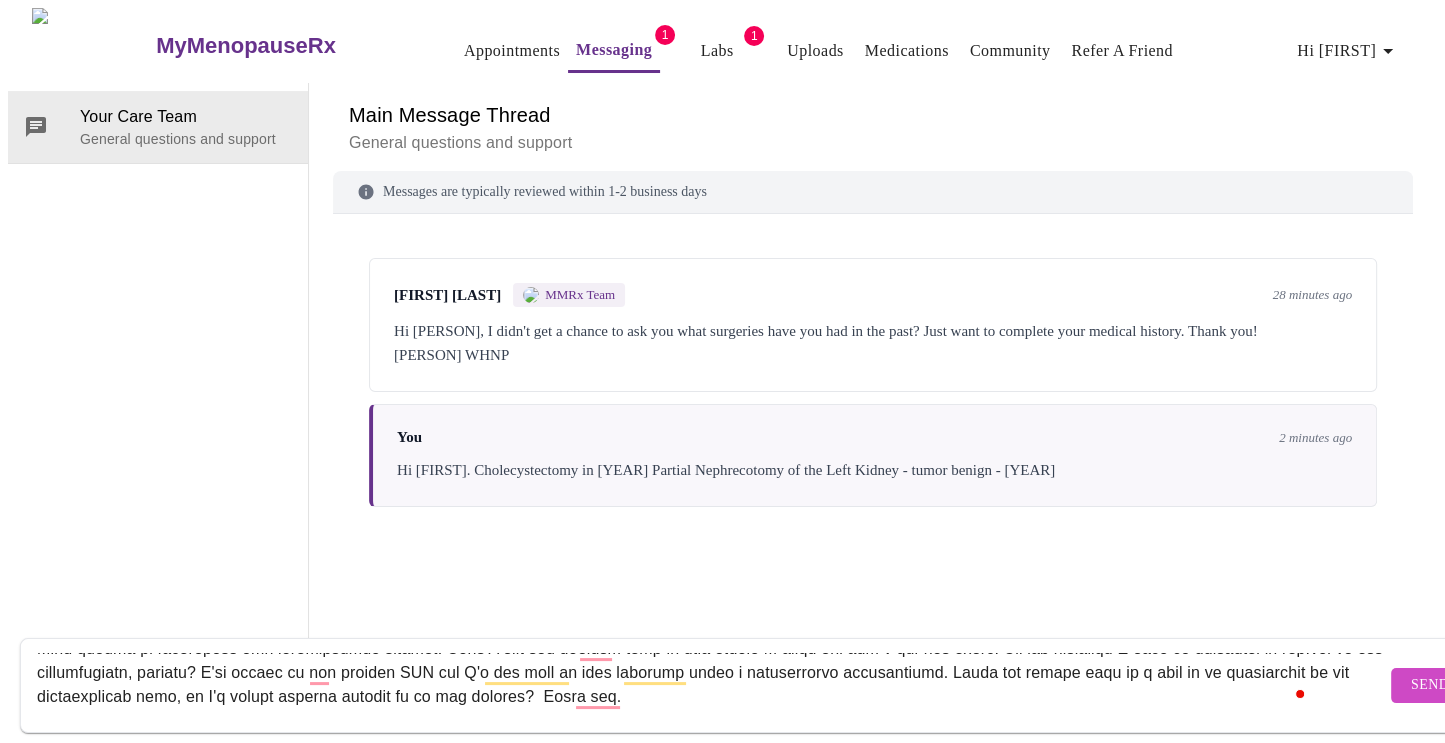 drag, startPoint x: 1246, startPoint y: 679, endPoint x: 1359, endPoint y: 683, distance: 113.07078 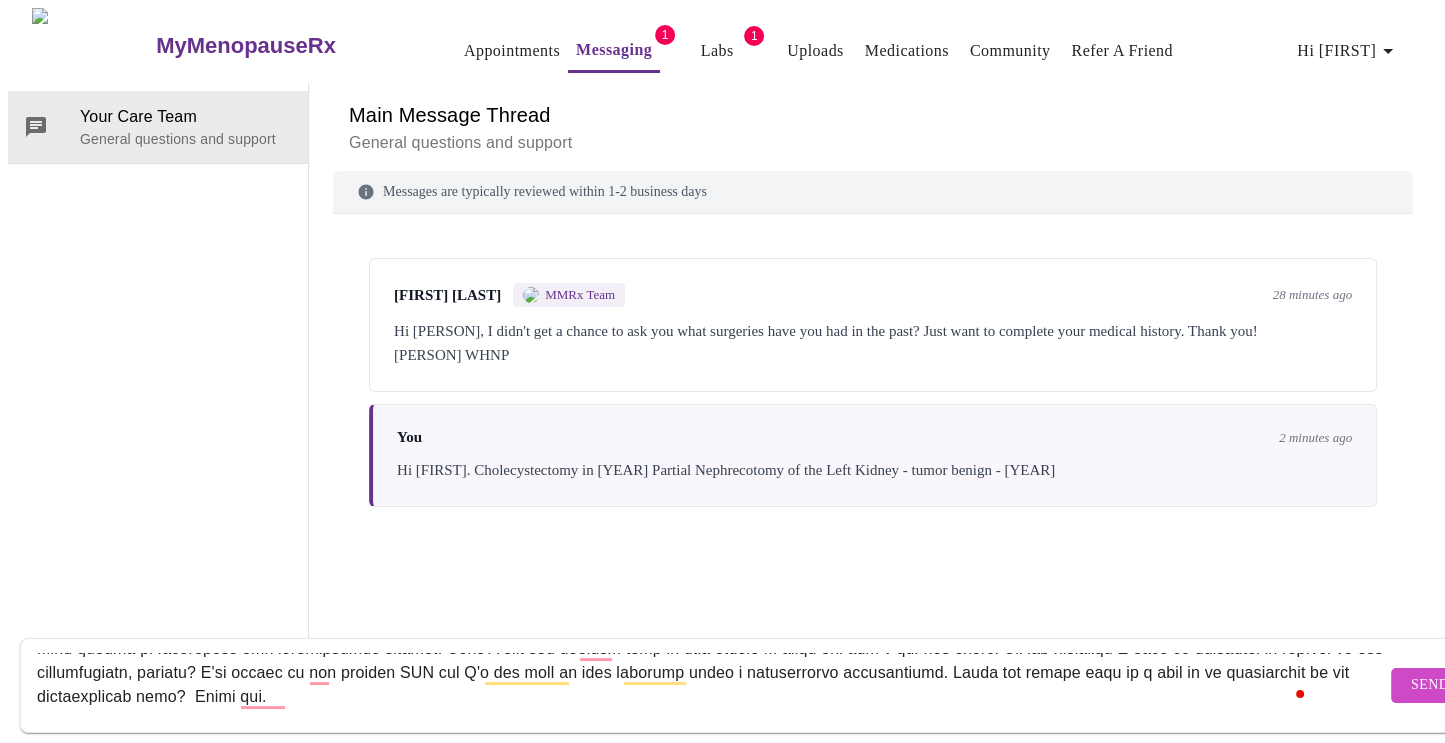 type on "[PERSON],
I do have health insurance that covers prescriptions but now I'm thinking it doesn't cover prescriptions that aren't sent through a North Carolina office? Does MyMenopause take BCBSNC plans? Currently, my plan only covers my estradiol patch and estrogen vaginal cream. I wasn't able to select the correct type of cream from the dropdown when completing my intake forms.
- Estradiol .01% Vaginal Cream 42.5gm (You did ask me about this and my brain wasn't thinking and was stuck on the patch. I'm good with this cream for the next few months.)
- Estradiol Patch .075mg twice weekly. (Main concern and need to get this ordered so I don't go without. Is this something that can be sent to Walgreens?)
- Testosterone 1% (50mg) Gel - quantity 150. (5 applications per tube. Box only comes in a quantity of 30 tubes. I used GoodRX and Walgreens to get this prescription.
Also trying to understand the subscription service. When I made the virtual appt it just stated I could pay for a one-off visit. But you mentioned..." 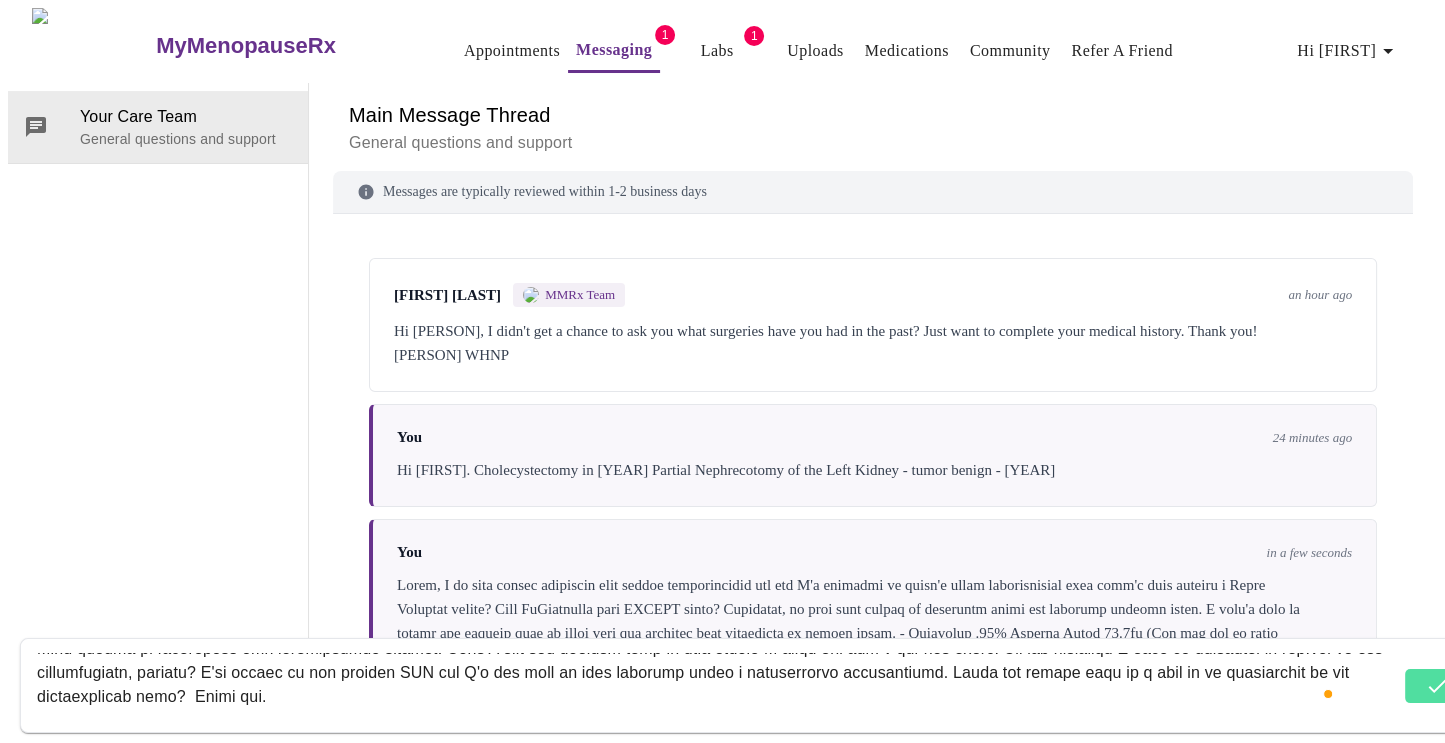 scroll, scrollTop: 0, scrollLeft: 0, axis: both 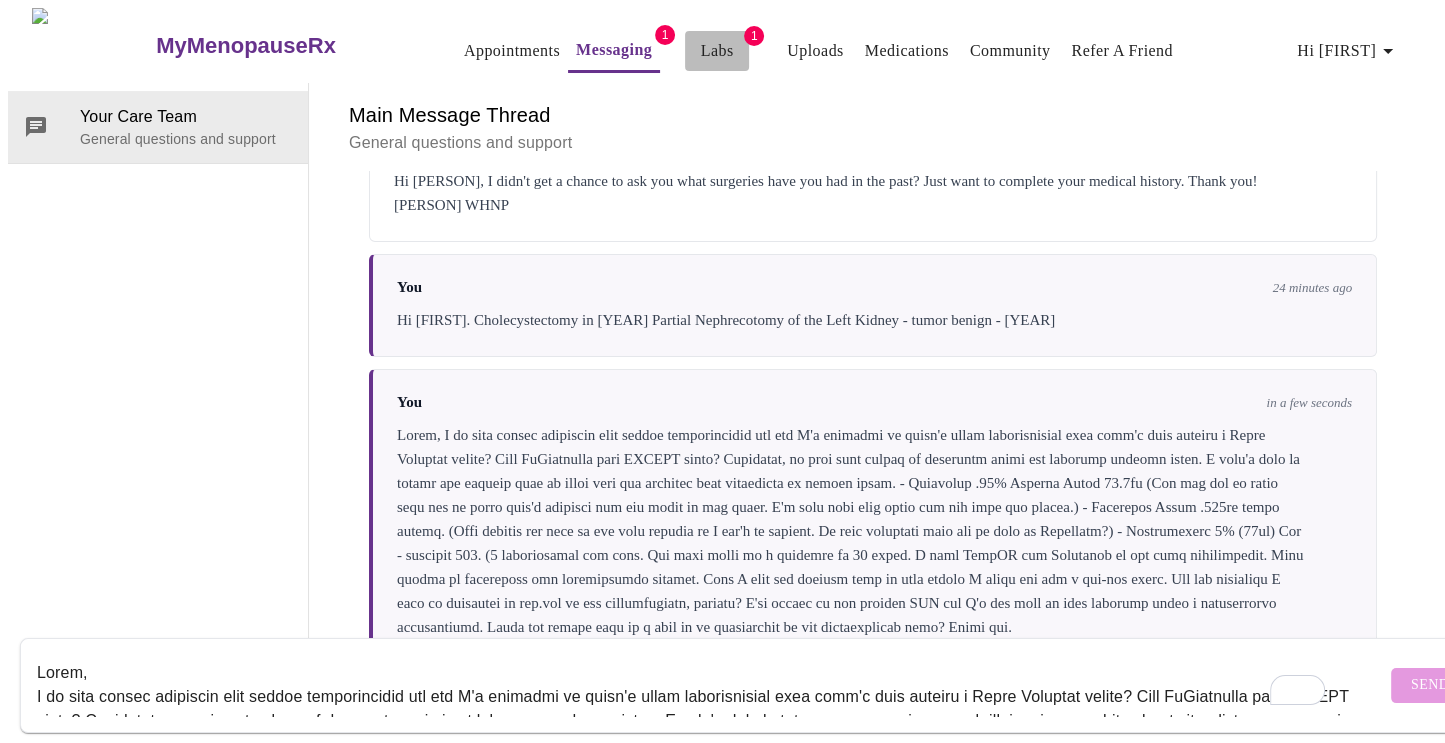 click on "Labs" at bounding box center [717, 51] 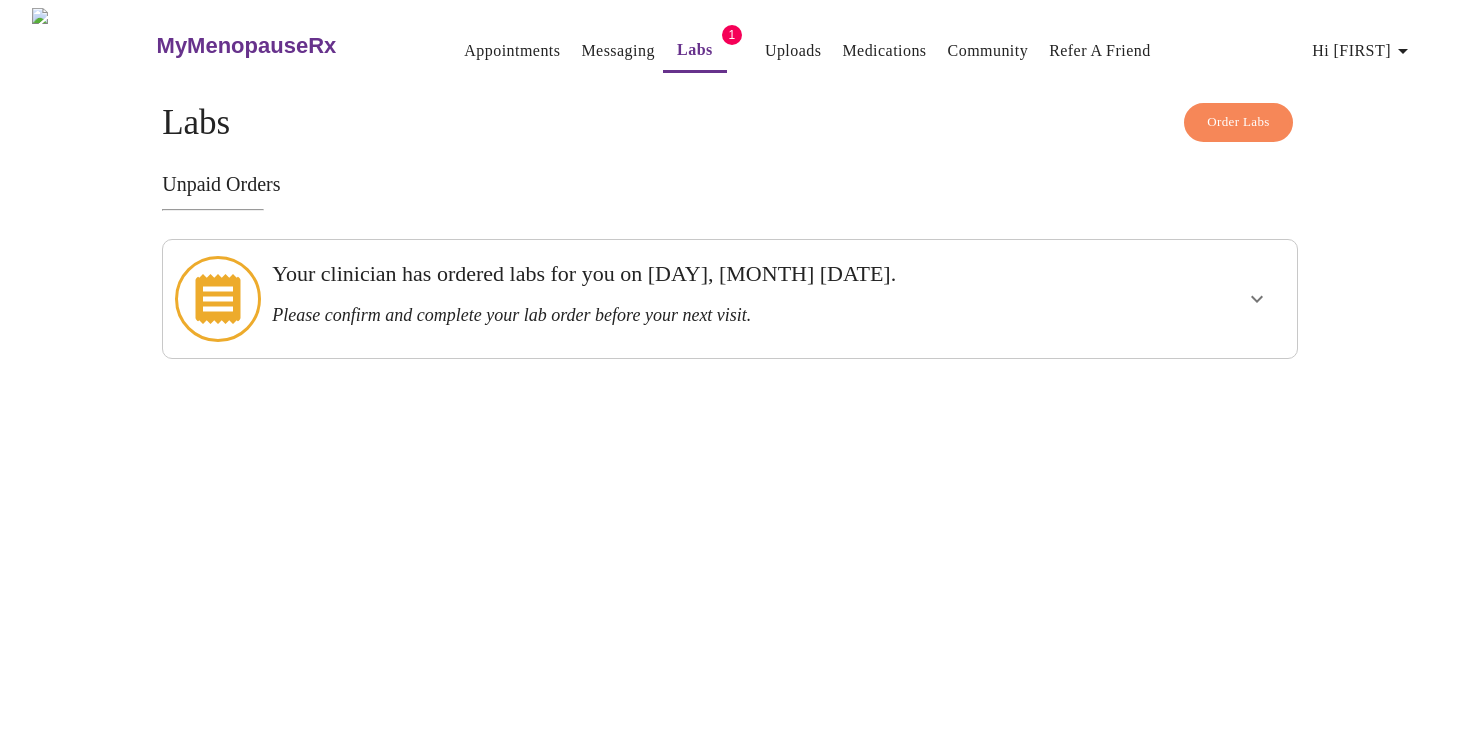 click on "Your clinician has ordered labs for you on [DAY], [MONTH] [DATE]. Please confirm and complete your lab order before your next visit." at bounding box center (675, 293) 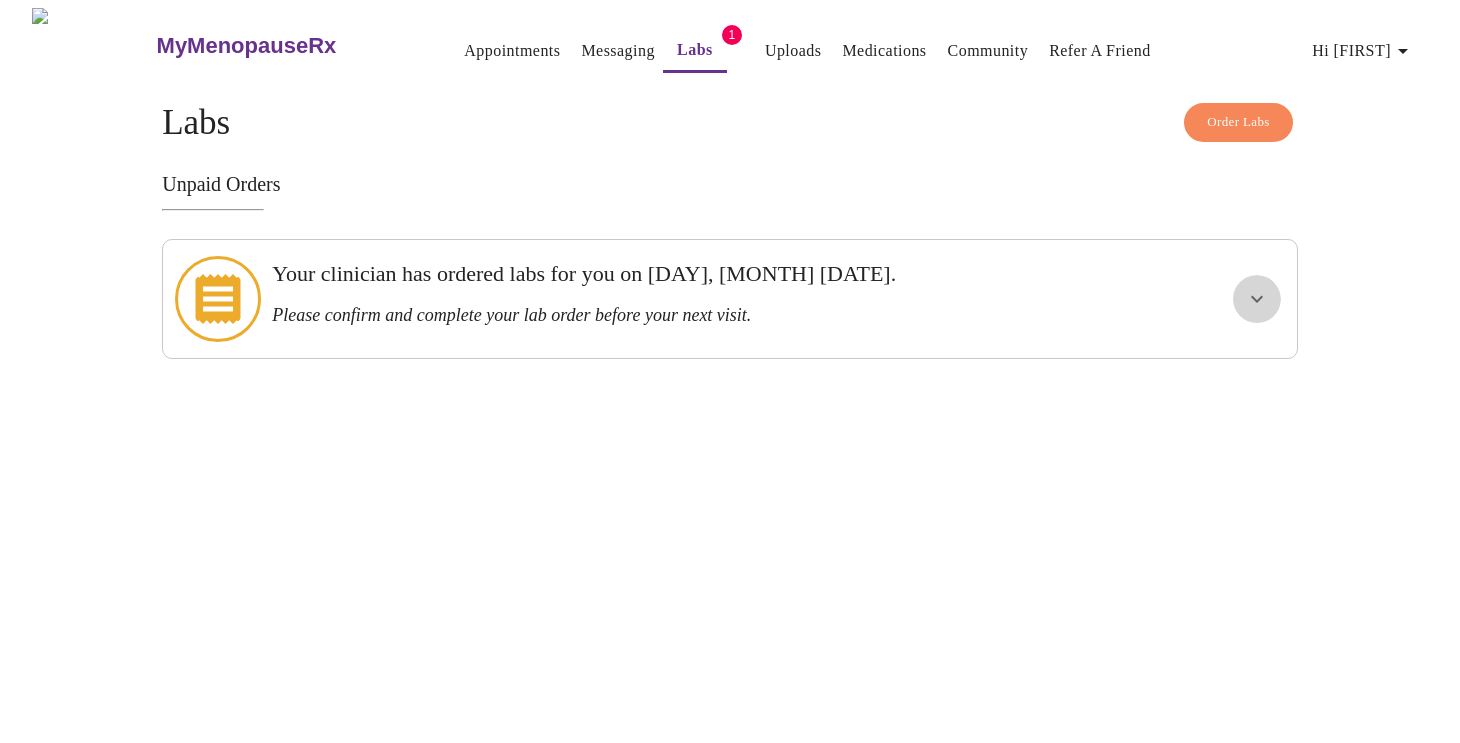 click 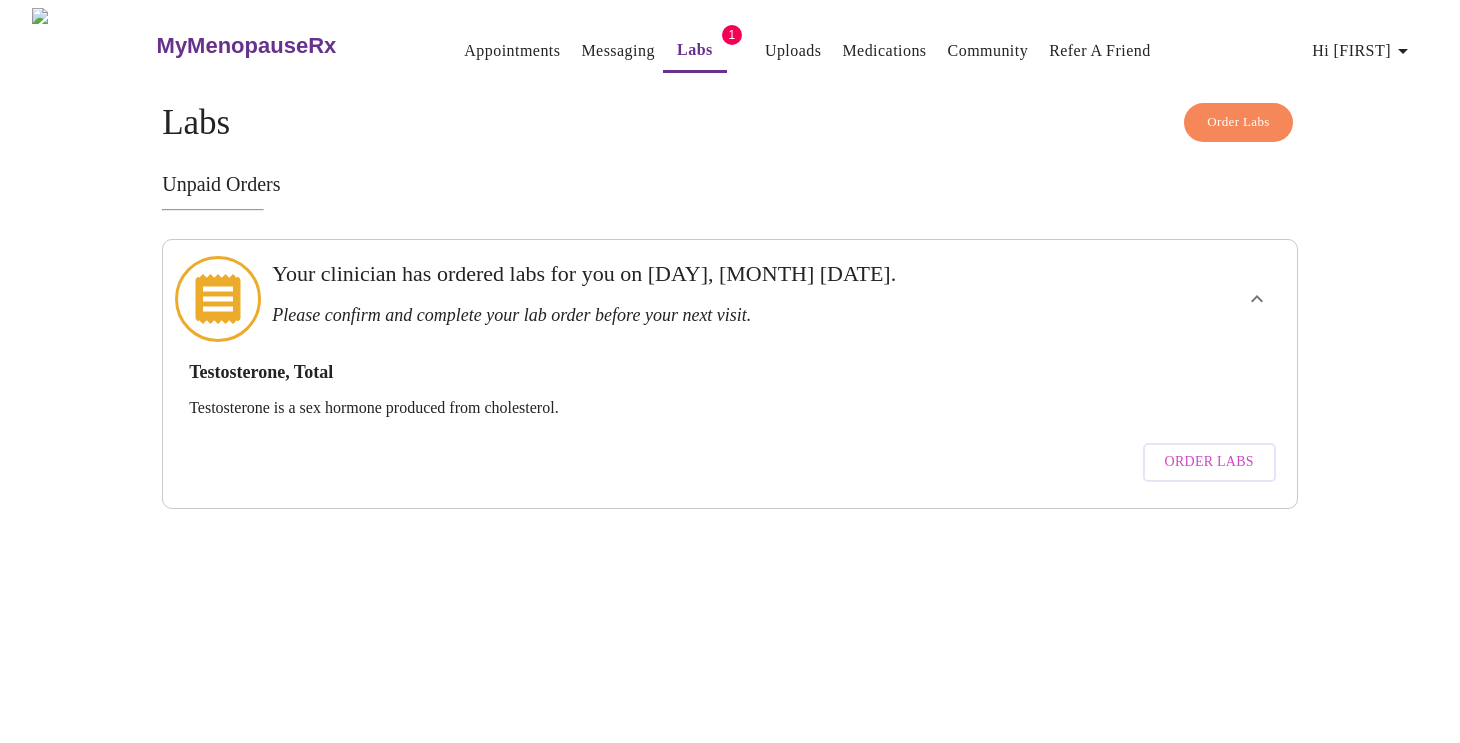 click on "Order Labs" at bounding box center (1209, 462) 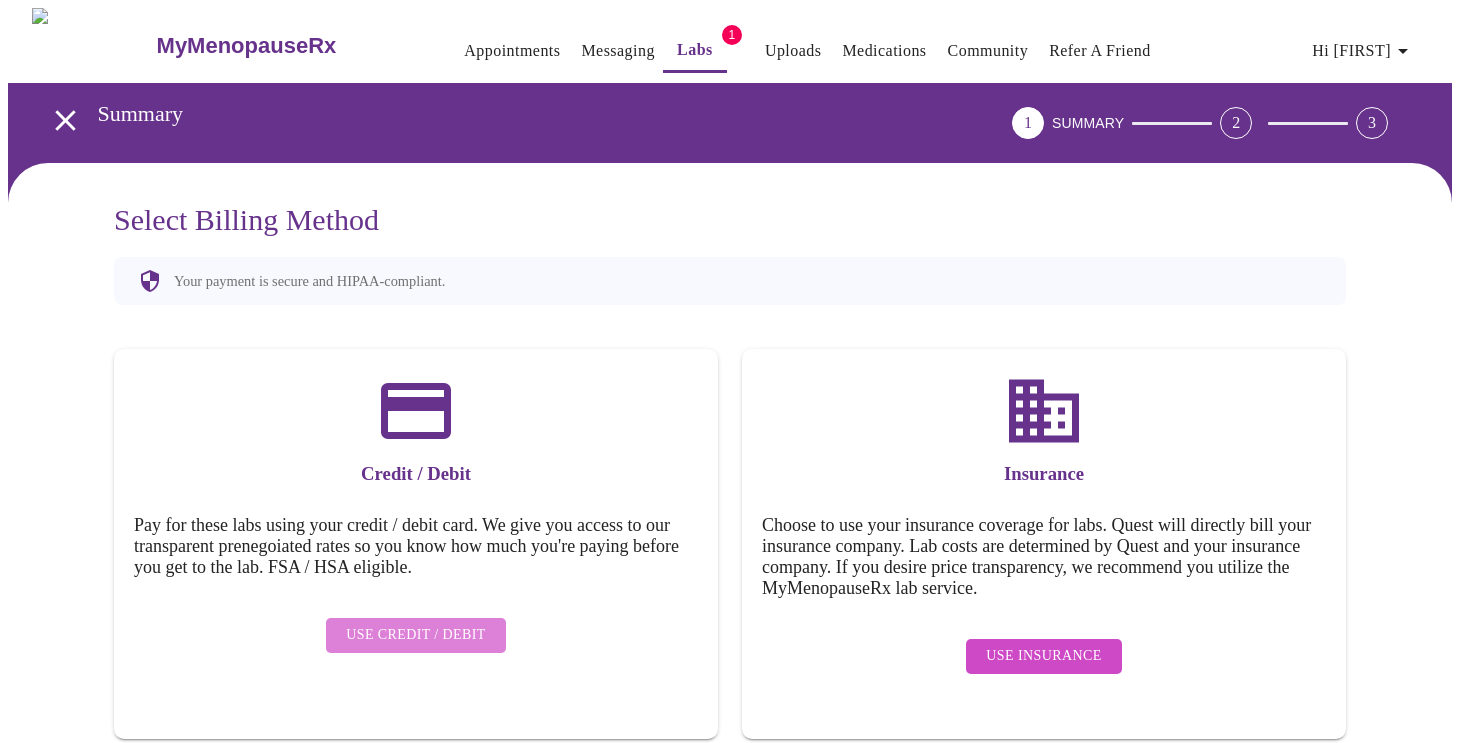 click on "Use Credit / Debit" at bounding box center (416, 635) 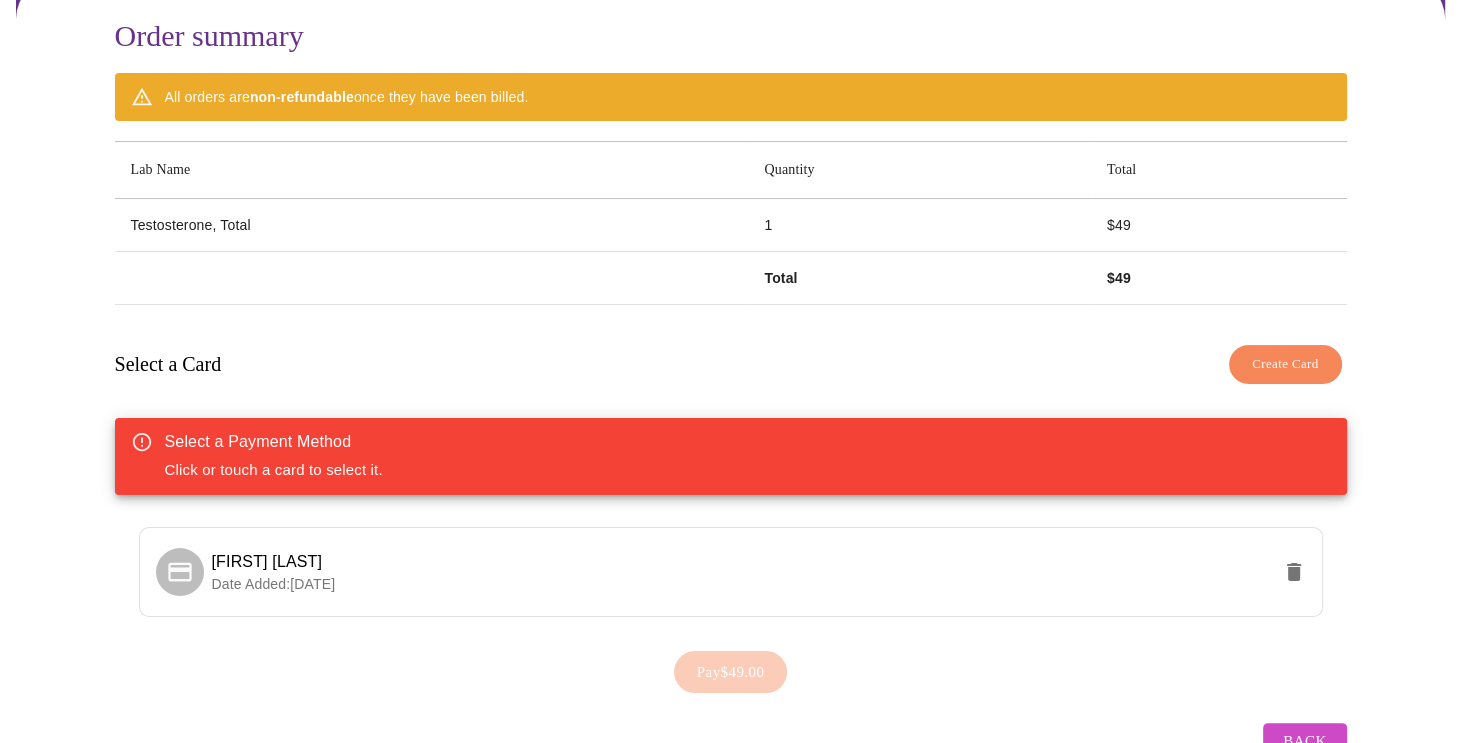scroll, scrollTop: 0, scrollLeft: 0, axis: both 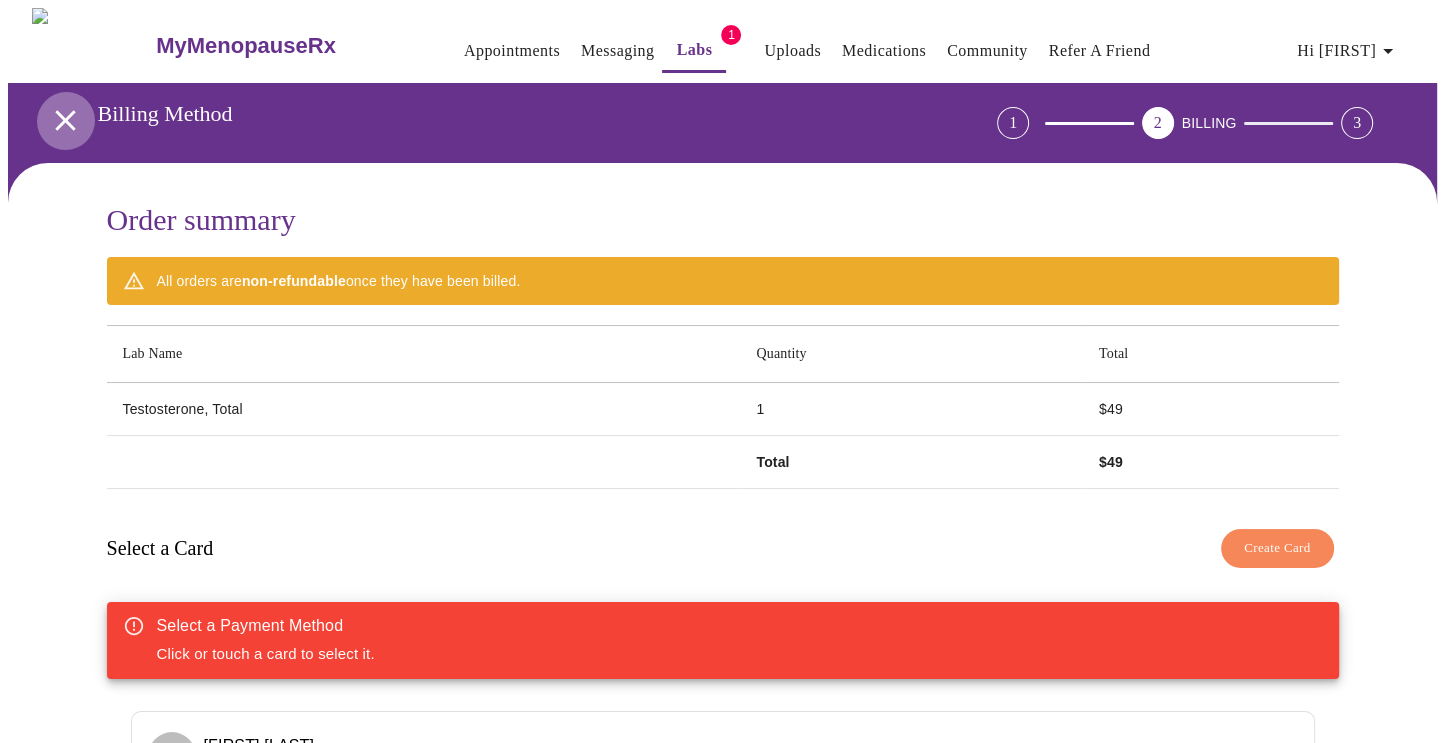 click 